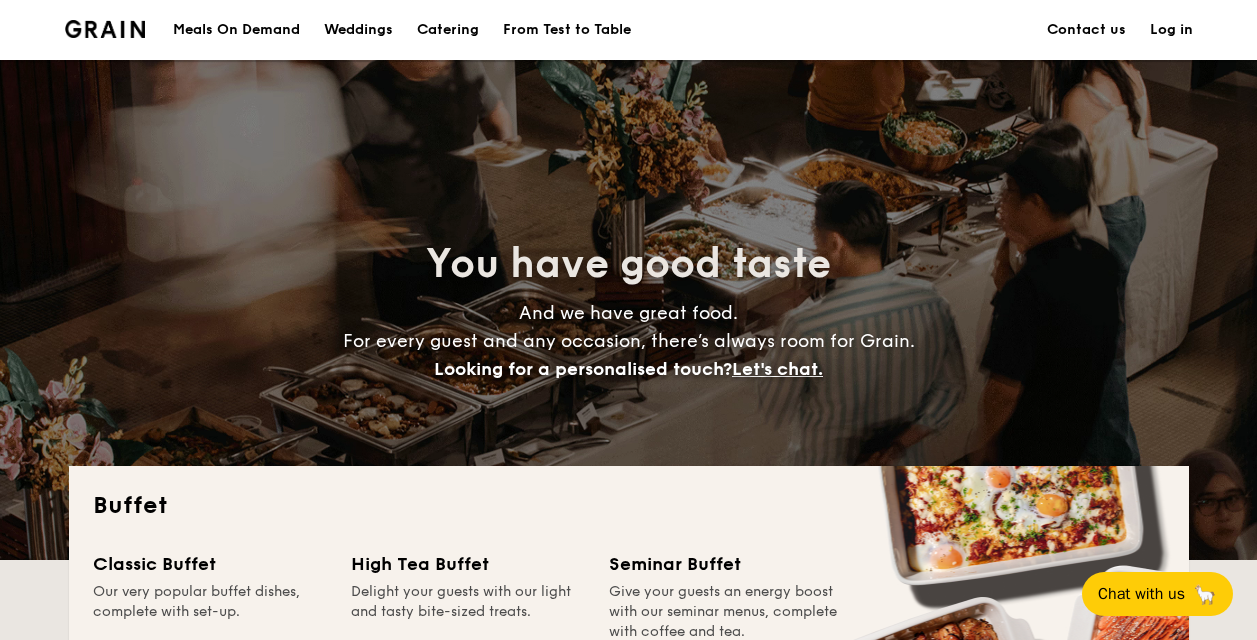scroll, scrollTop: 300, scrollLeft: 0, axis: vertical 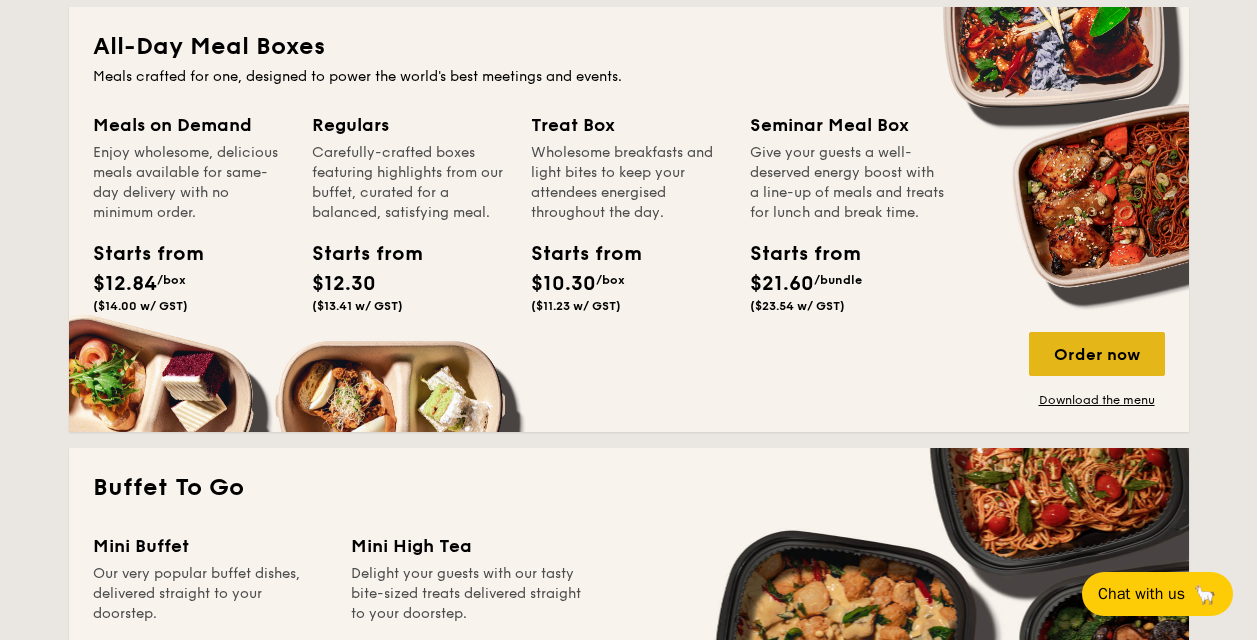 click on "Order now" at bounding box center (1097, 354) 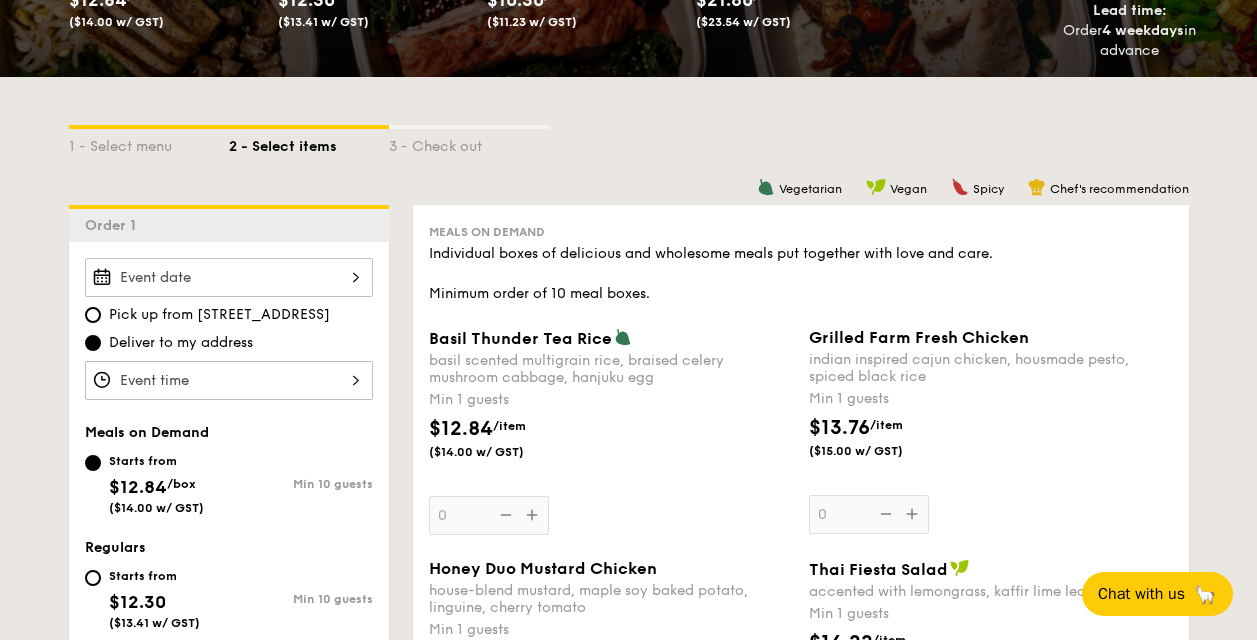 scroll, scrollTop: 399, scrollLeft: 0, axis: vertical 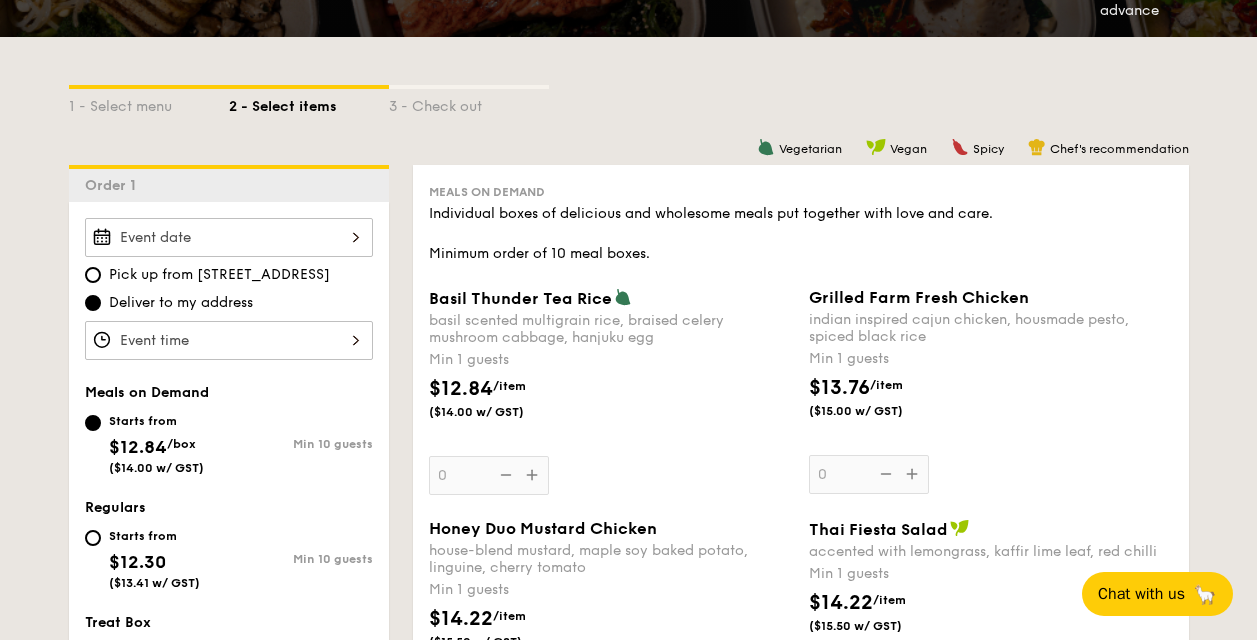 click on "Basil Thunder Tea Rice basil scented multigrain rice, braised celery mushroom cabbage, hanjuku egg
Min 1 guests
$12.84
/item
($14.00 w/ GST)
0" at bounding box center (229, 237) 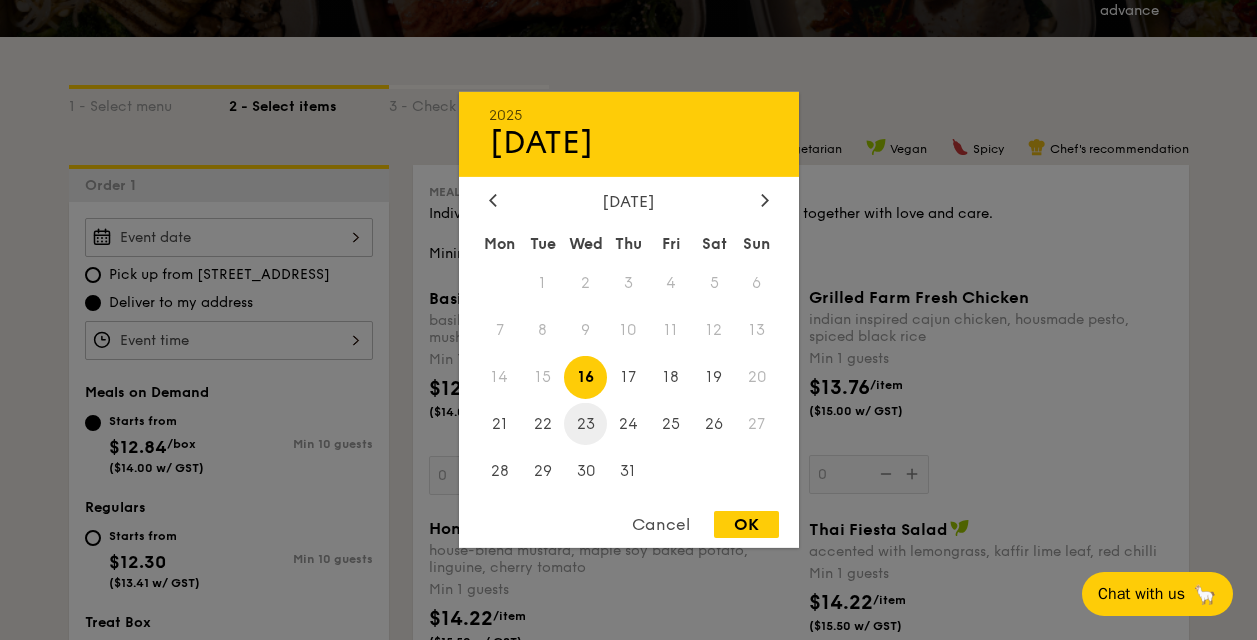 click on "23" at bounding box center [585, 423] 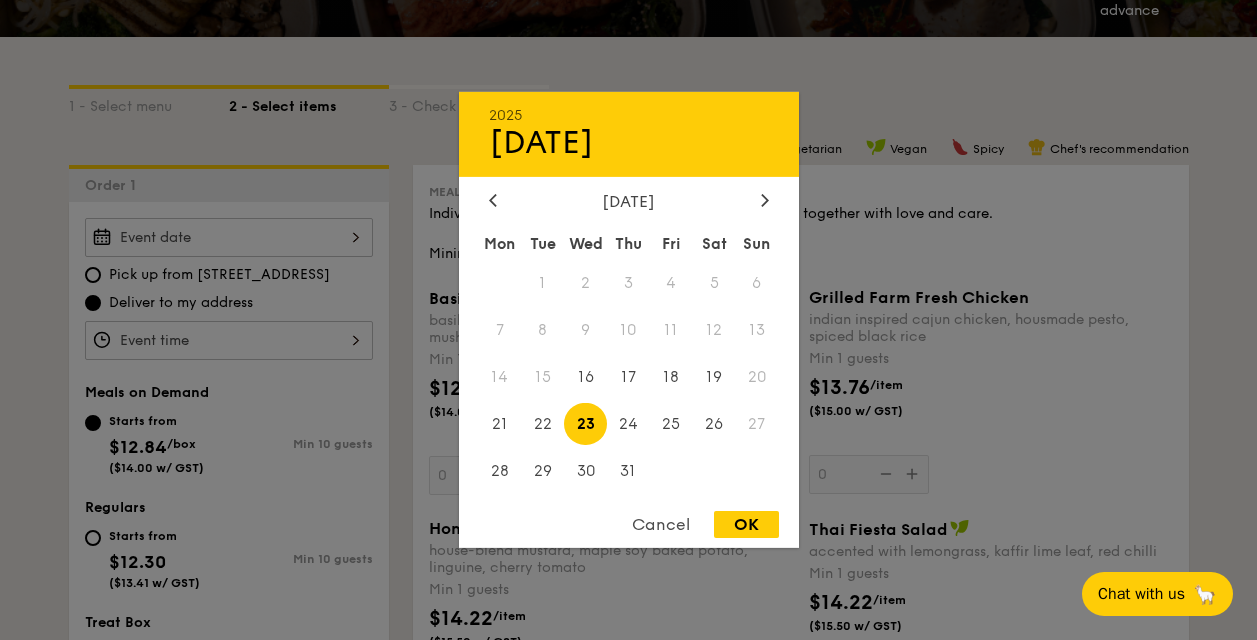 click on "OK" at bounding box center (746, 524) 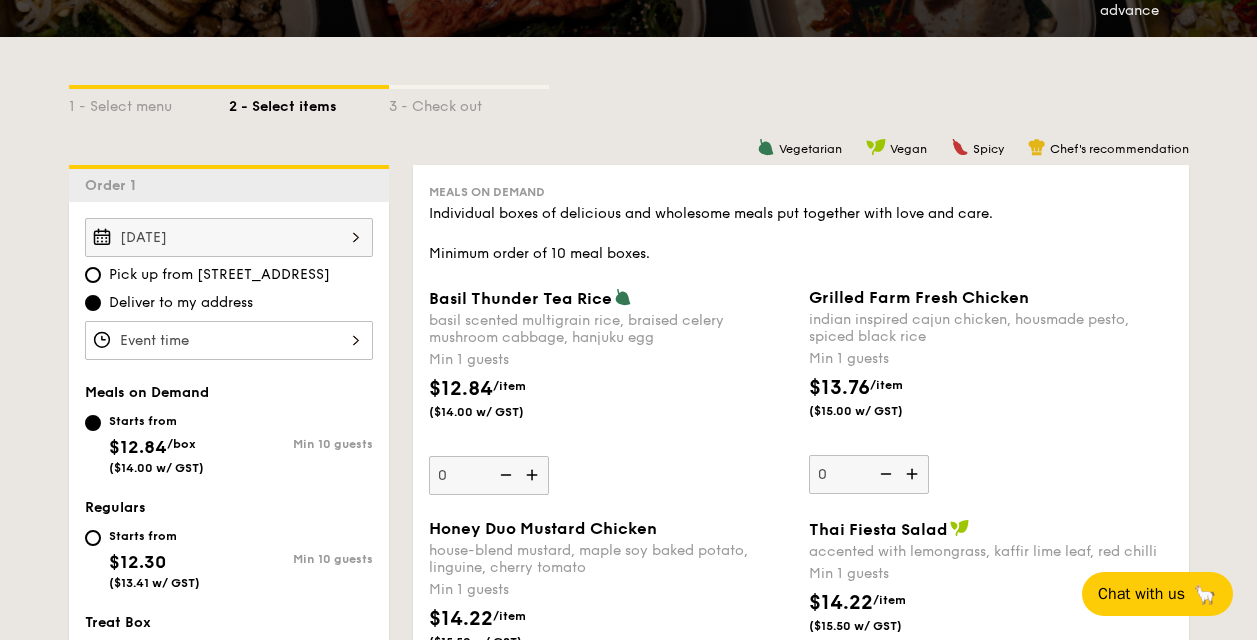 click on "Basil Thunder Tea Rice basil scented multigrain rice, braised celery mushroom cabbage, hanjuku egg
Min 1 guests
$12.84
/item
($14.00 w/ GST)
0" at bounding box center (229, 340) 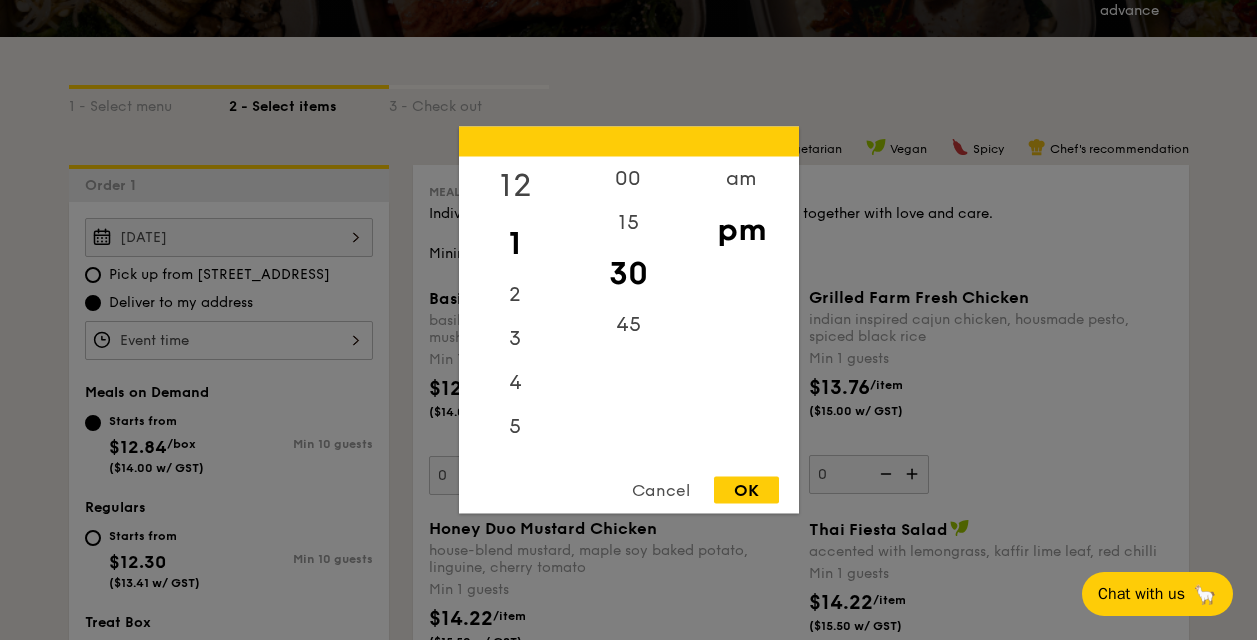 click on "12" at bounding box center [515, 186] 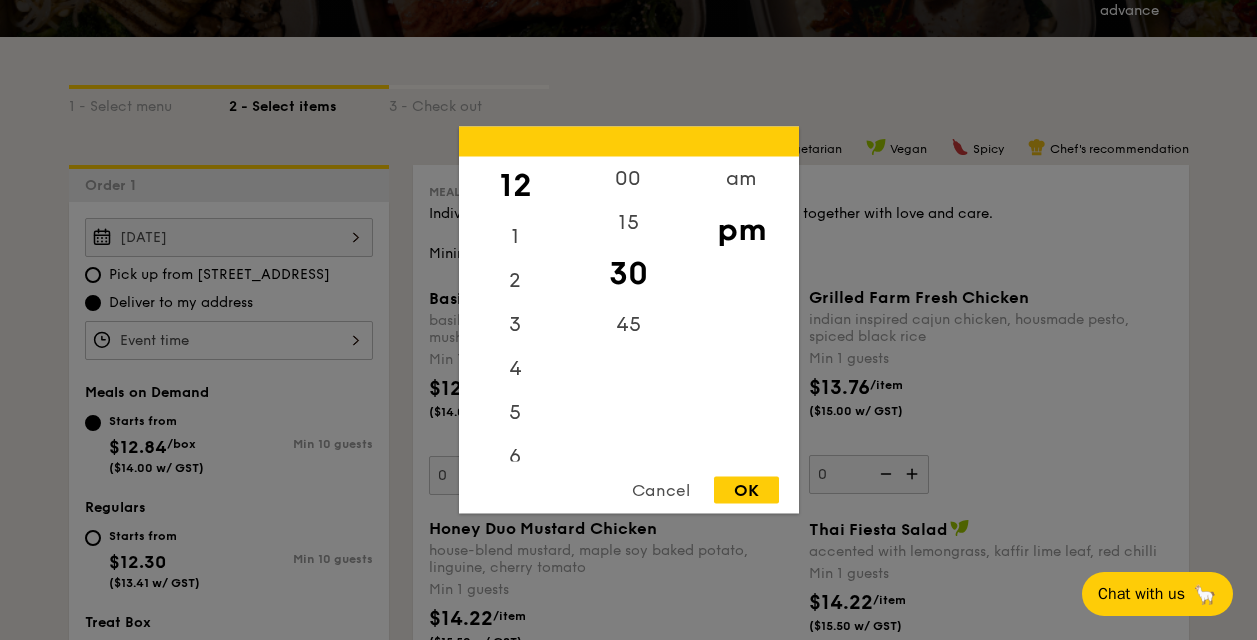 click on "OK" at bounding box center (746, 490) 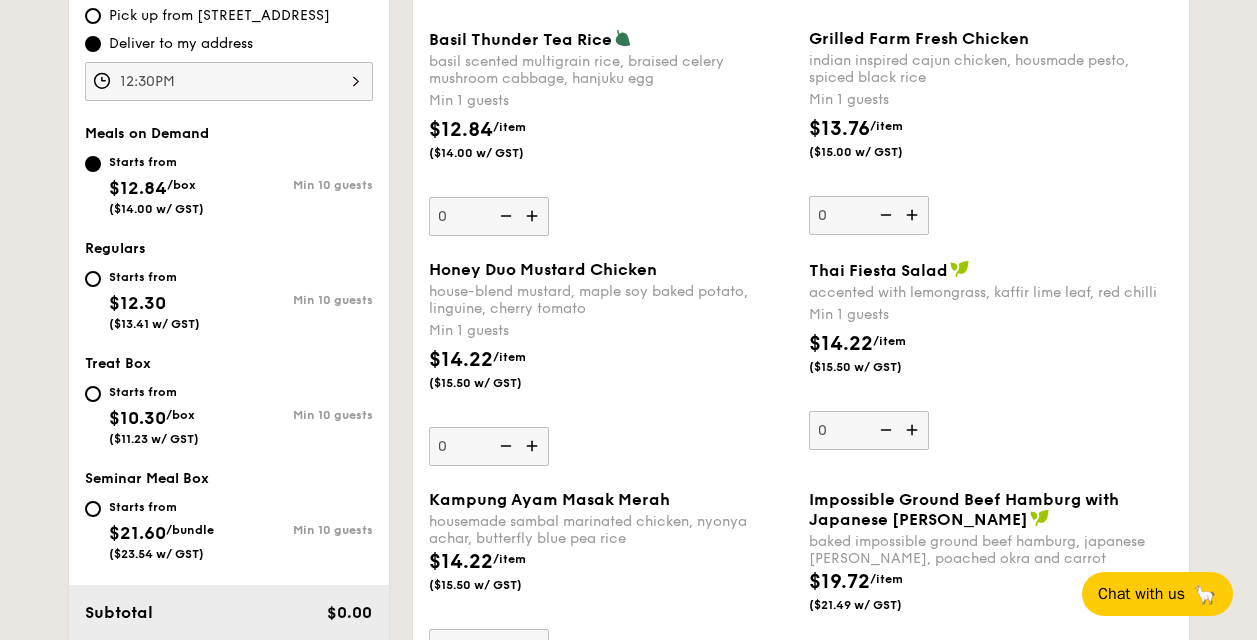 scroll, scrollTop: 599, scrollLeft: 0, axis: vertical 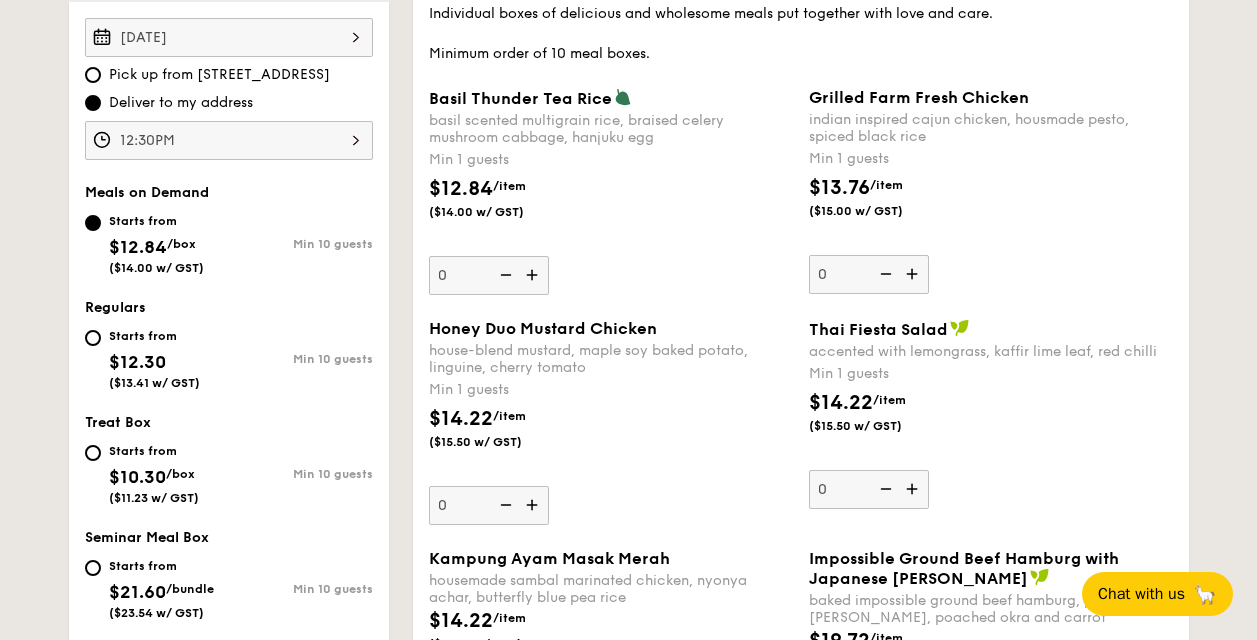 click on "Starts from
$12.30
($13.41 w/ GST)" at bounding box center [154, 357] 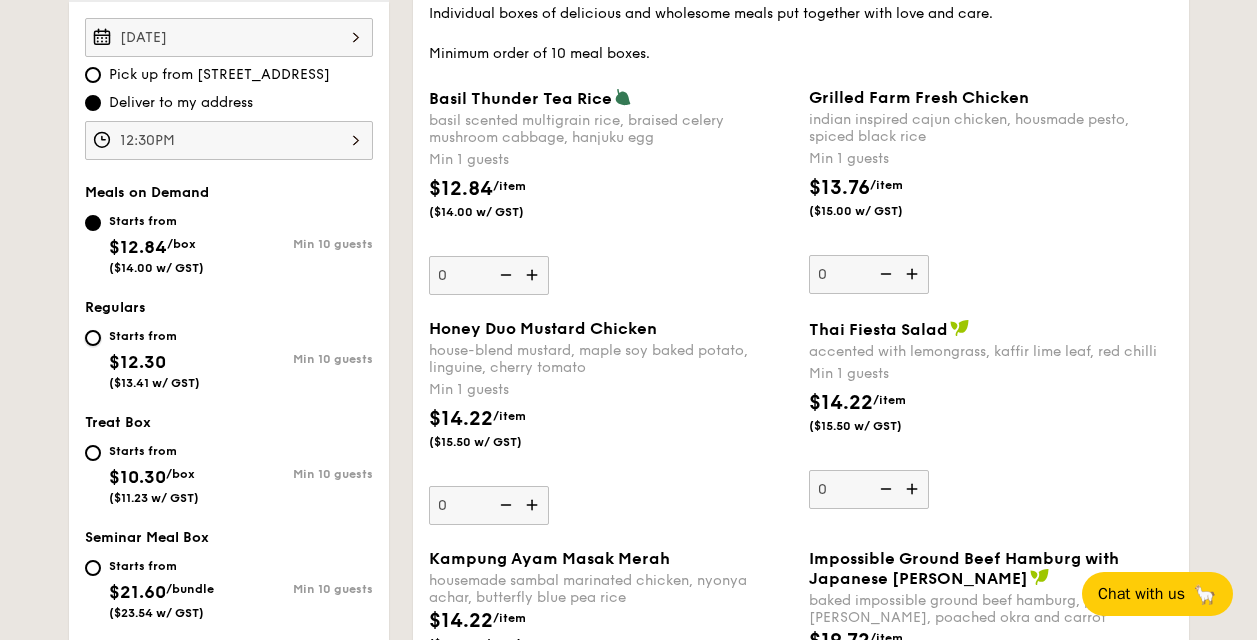click on "Starts from
$12.30
($13.41 w/ GST)
Min 10 guests" at bounding box center (93, 338) 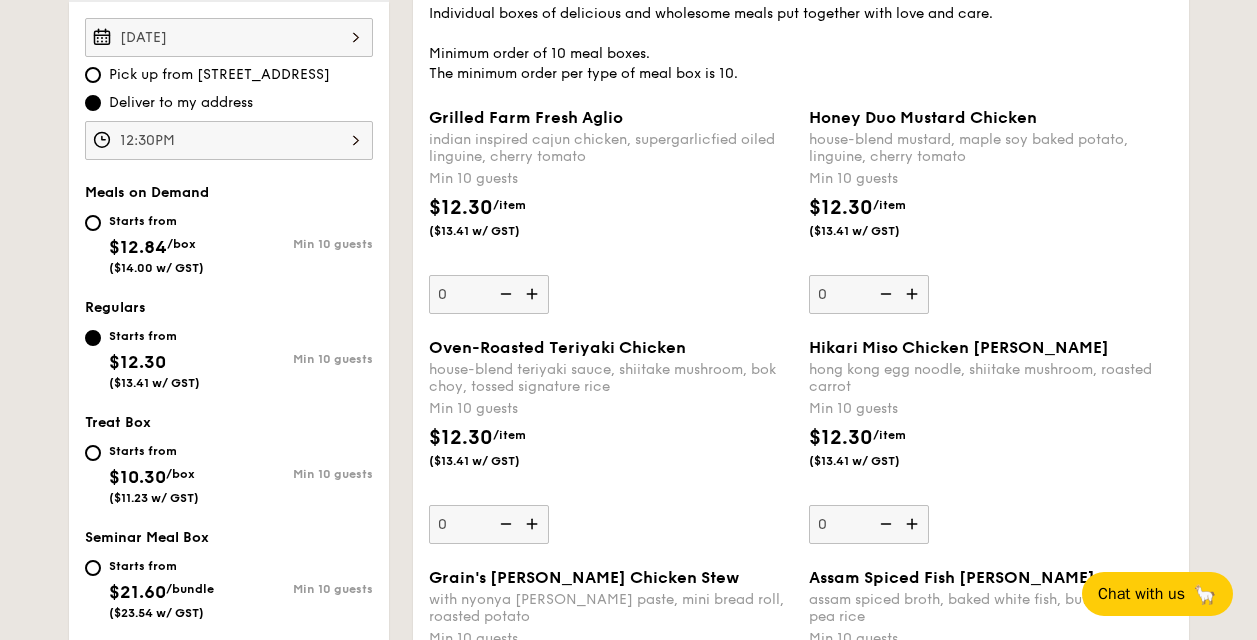 click at bounding box center [534, 524] 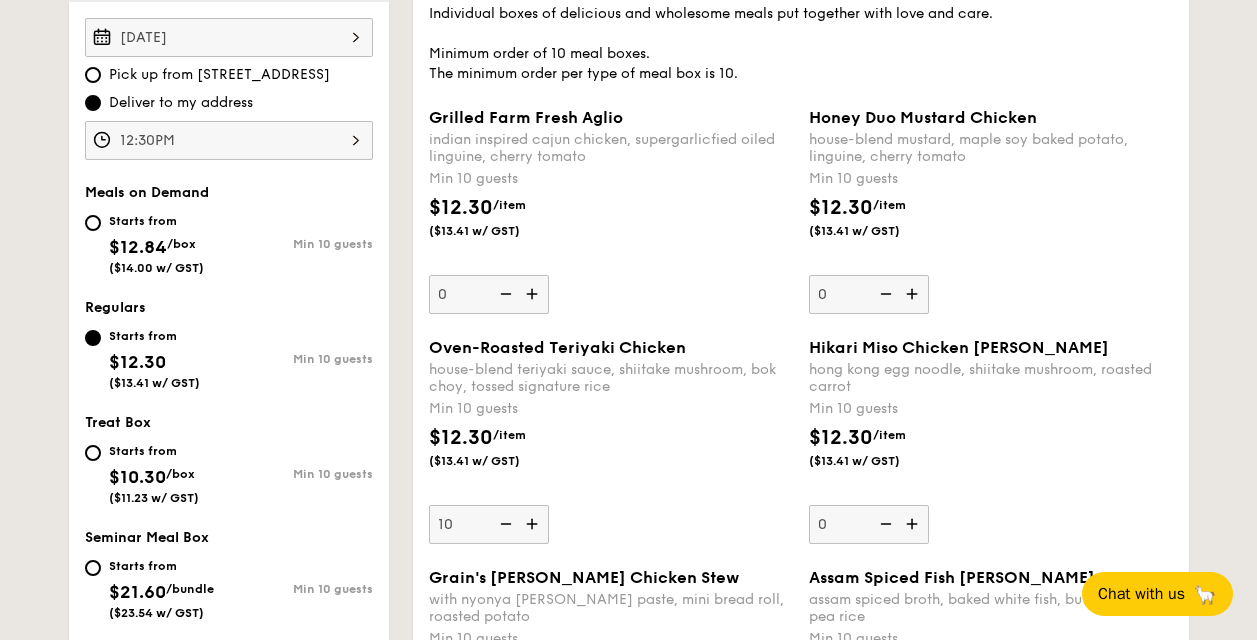 click at bounding box center [534, 524] 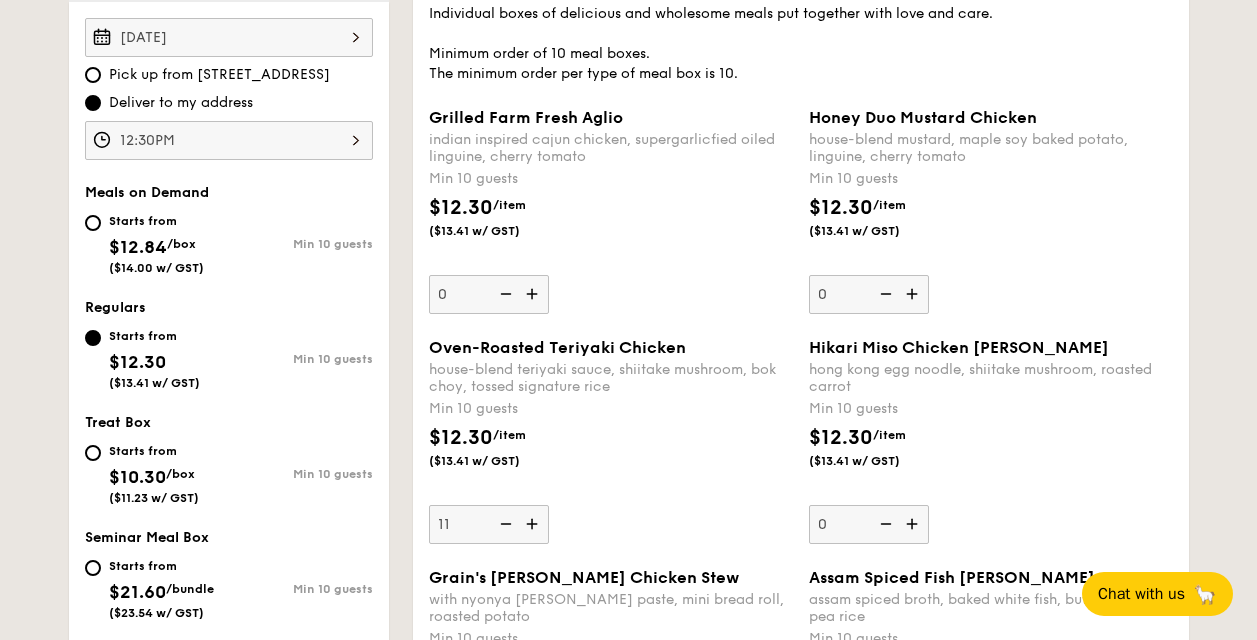 click at bounding box center [534, 524] 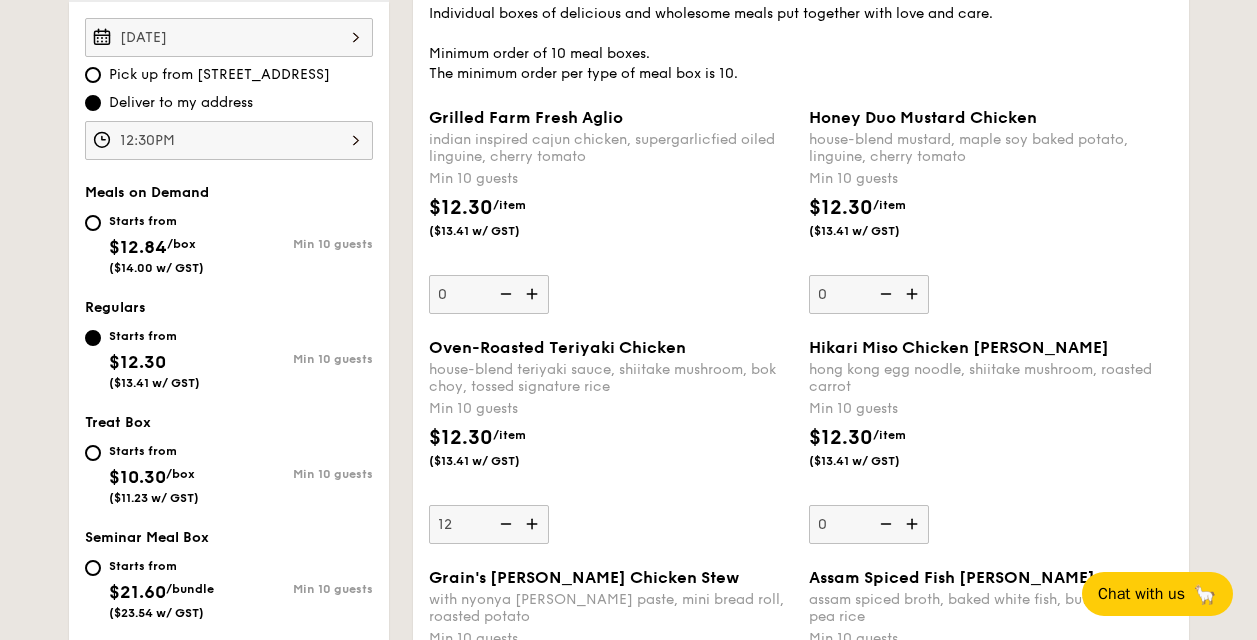 click at bounding box center (534, 524) 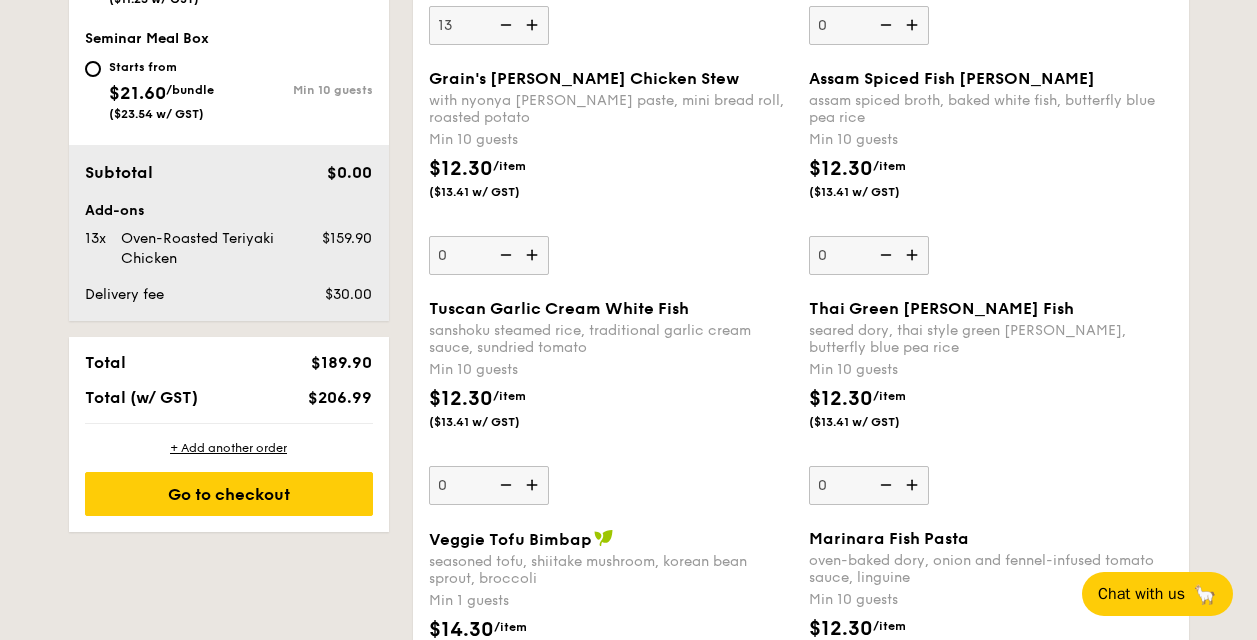 scroll, scrollTop: 1198, scrollLeft: 0, axis: vertical 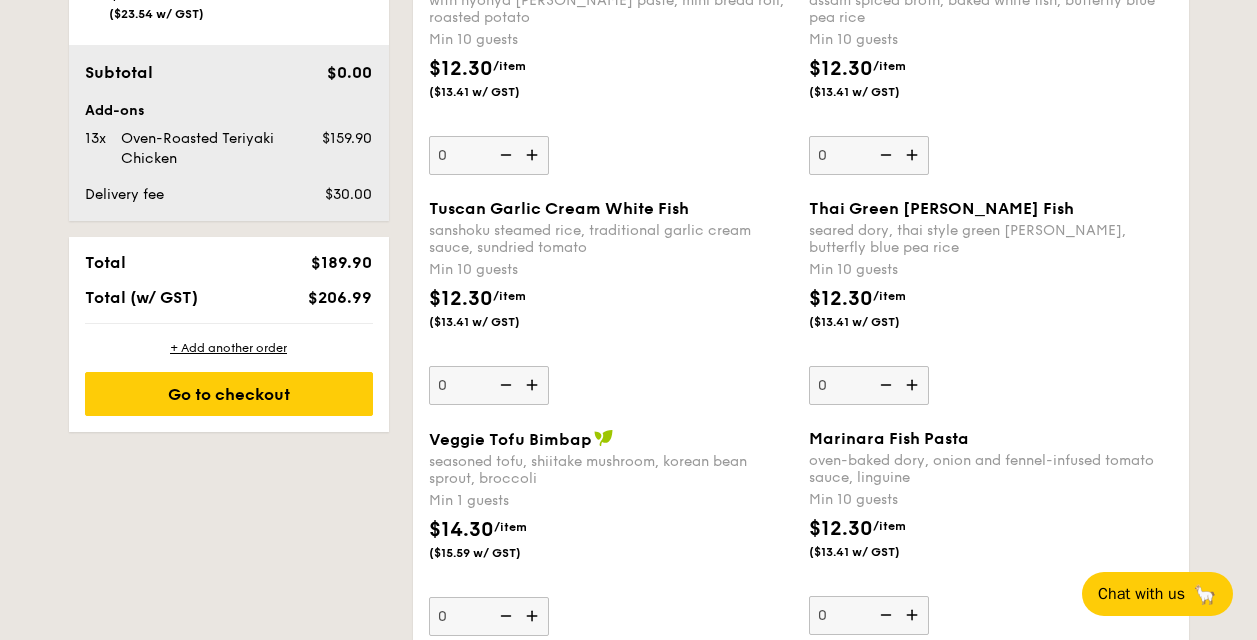 click at bounding box center (914, 385) 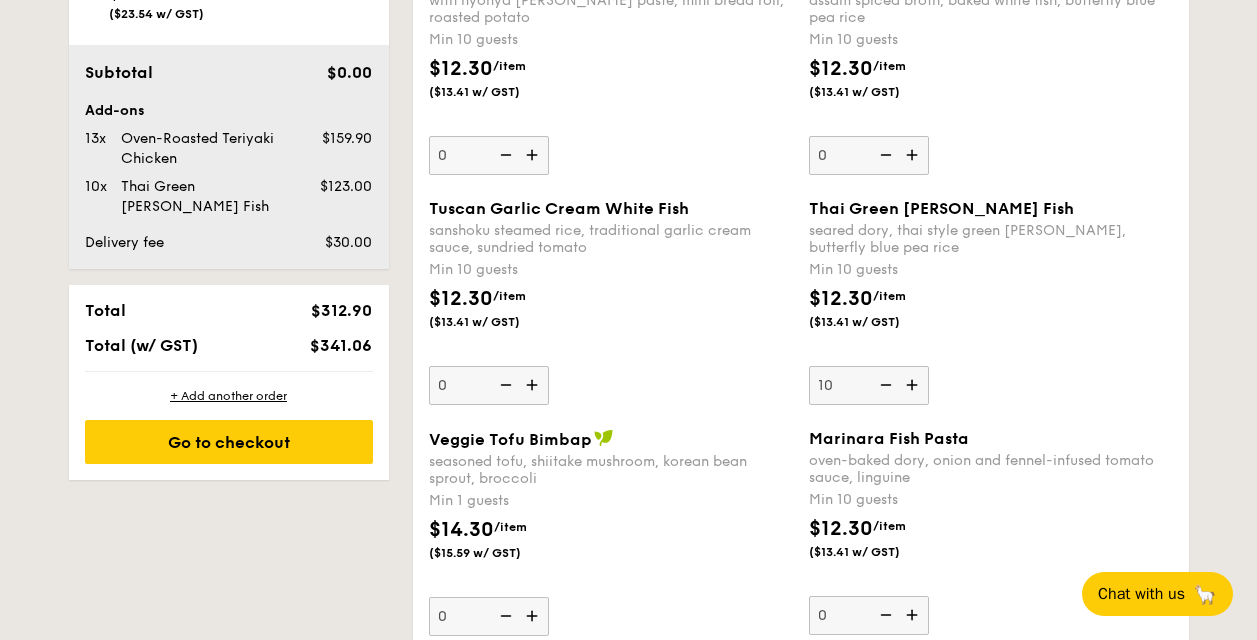 click at bounding box center [914, 385] 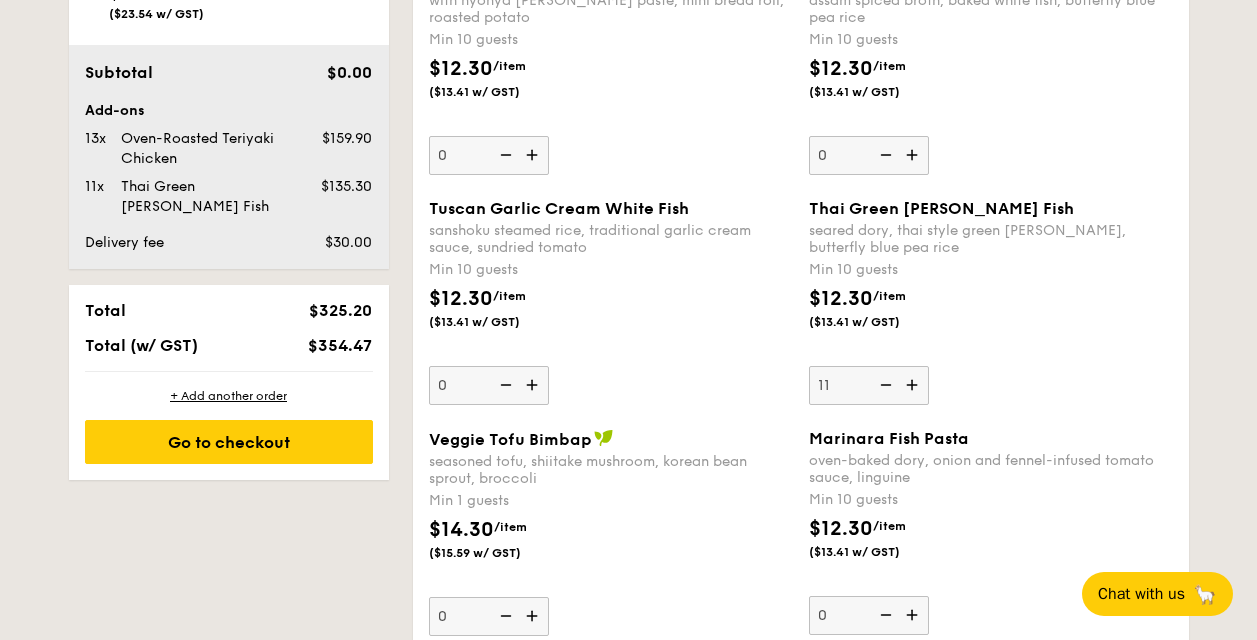 click at bounding box center (914, 385) 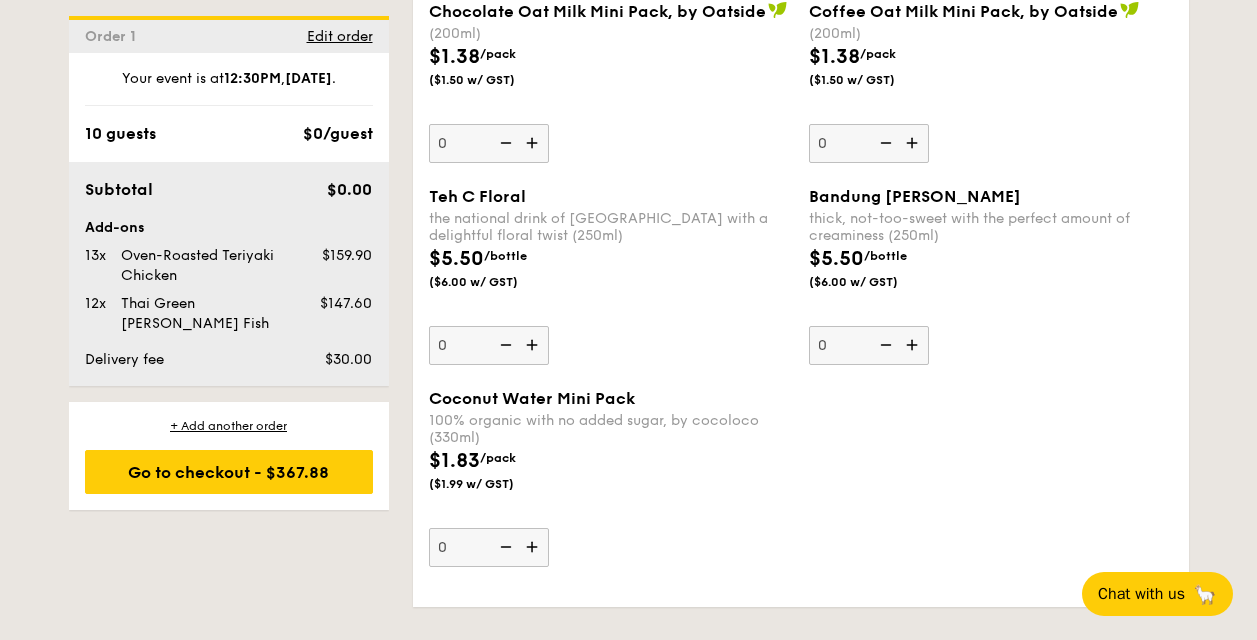 scroll, scrollTop: 5194, scrollLeft: 0, axis: vertical 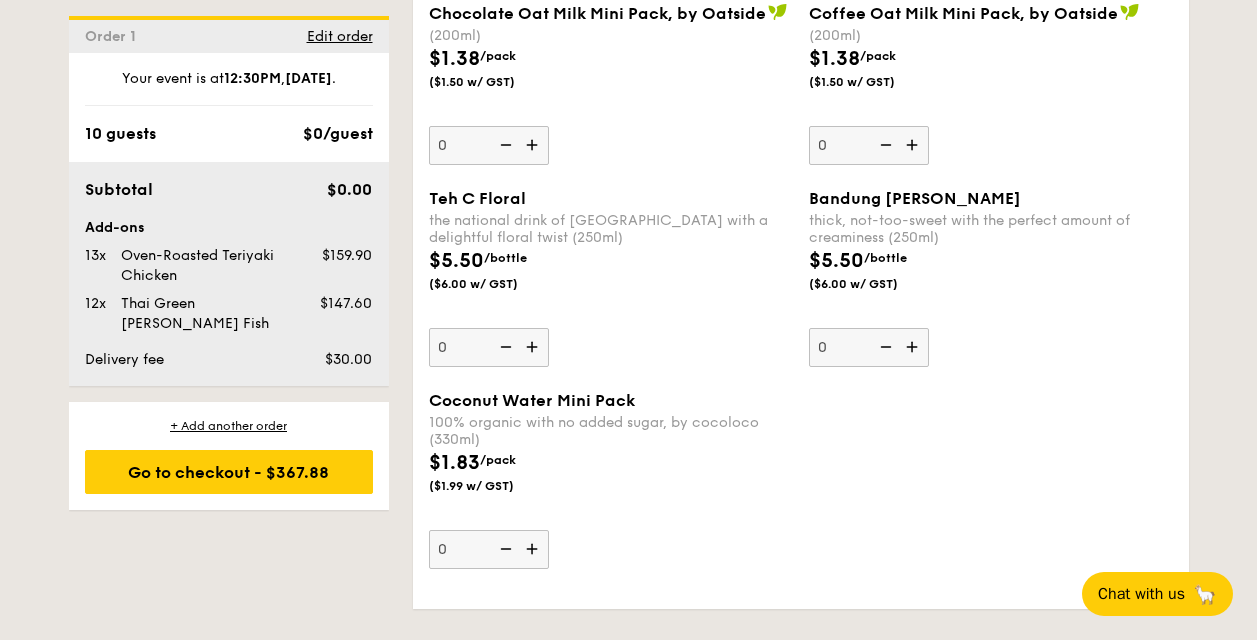 click at bounding box center [534, 549] 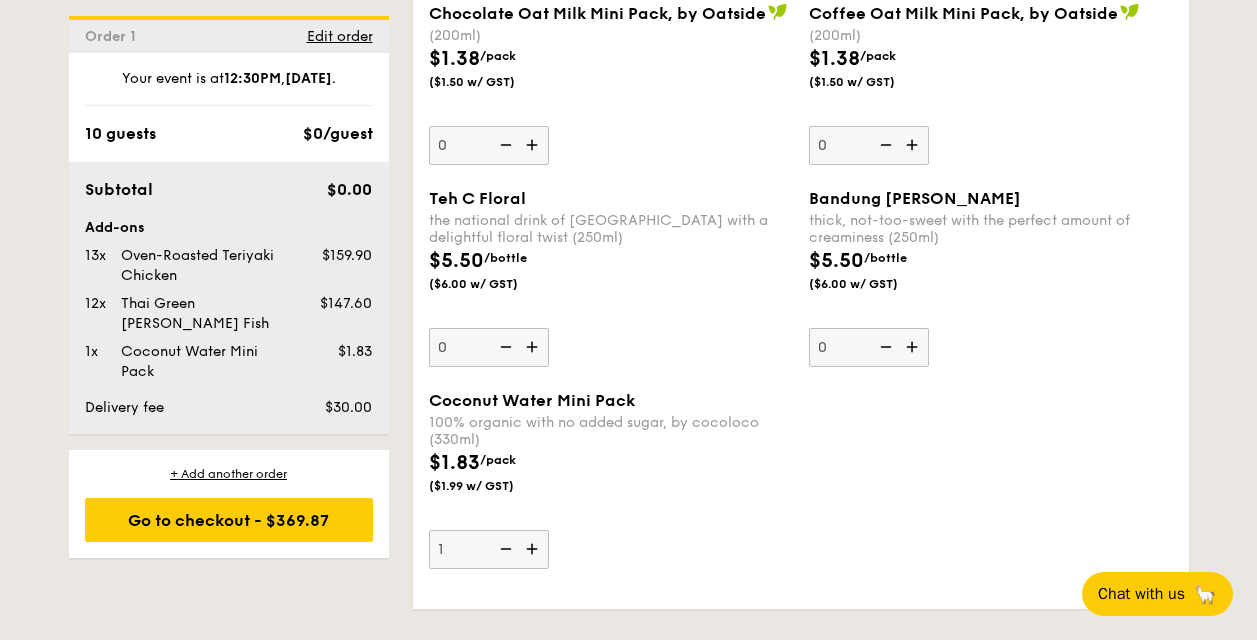 click at bounding box center [534, 549] 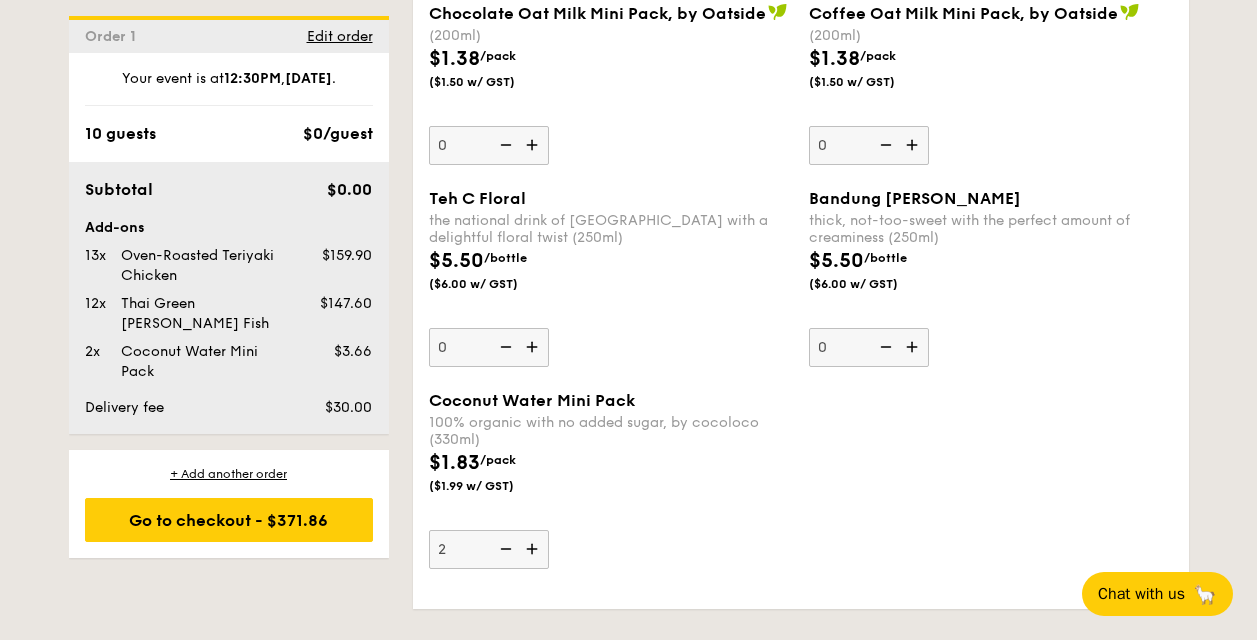 click at bounding box center [534, 549] 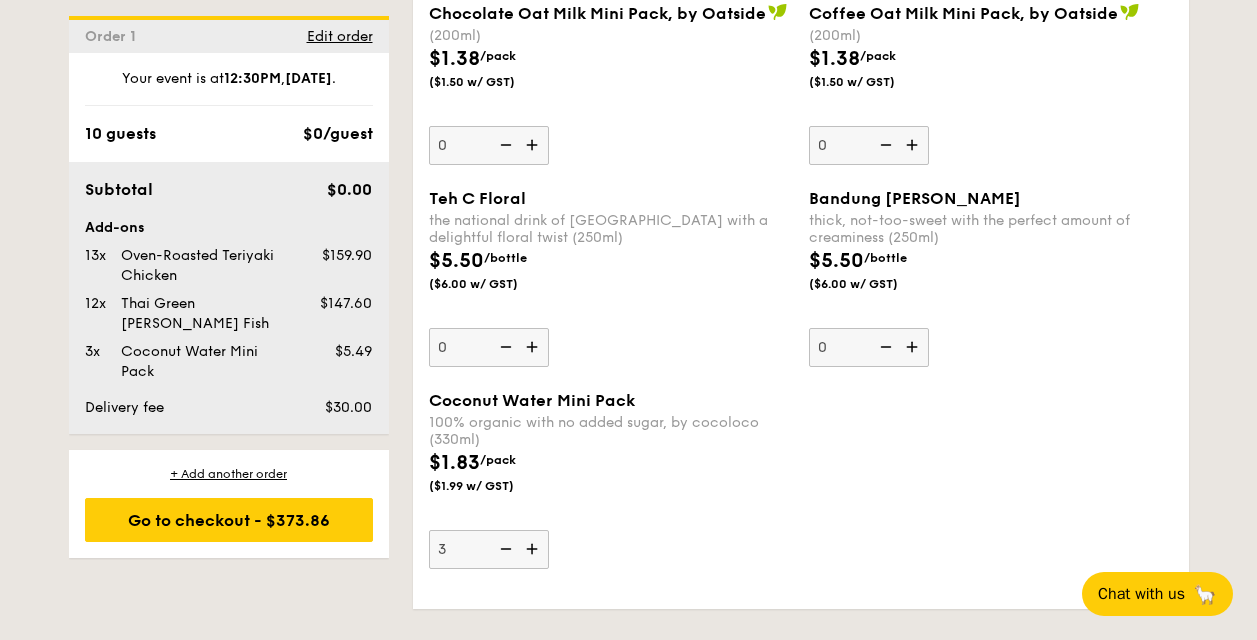 click at bounding box center [534, 549] 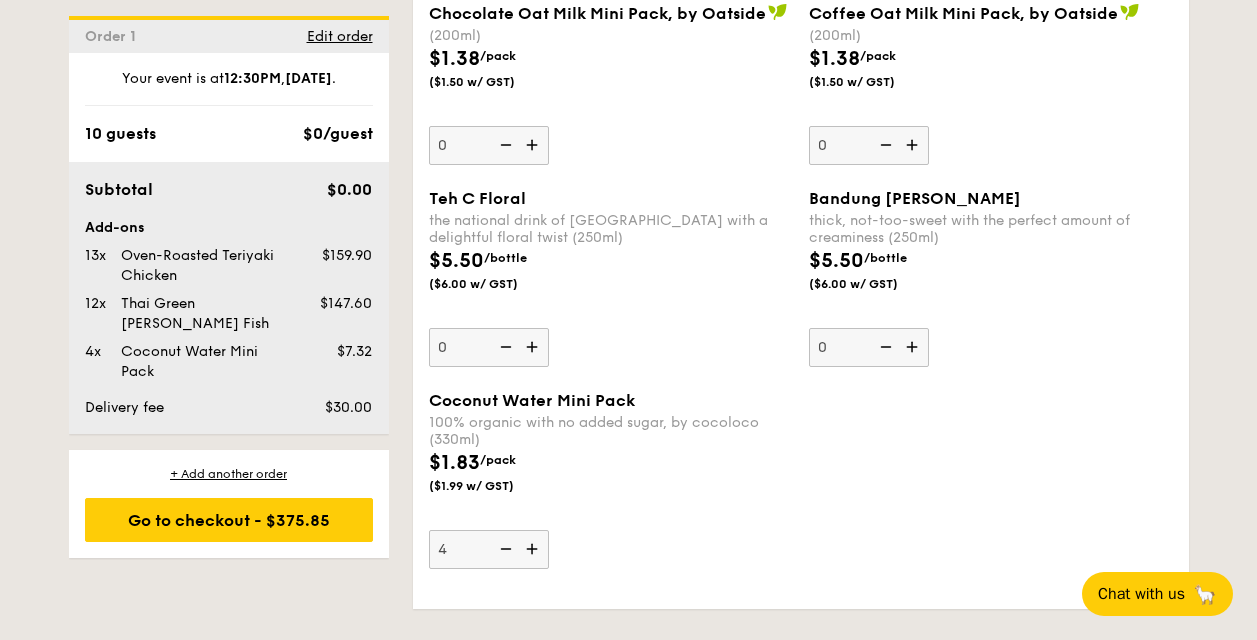 click at bounding box center [534, 549] 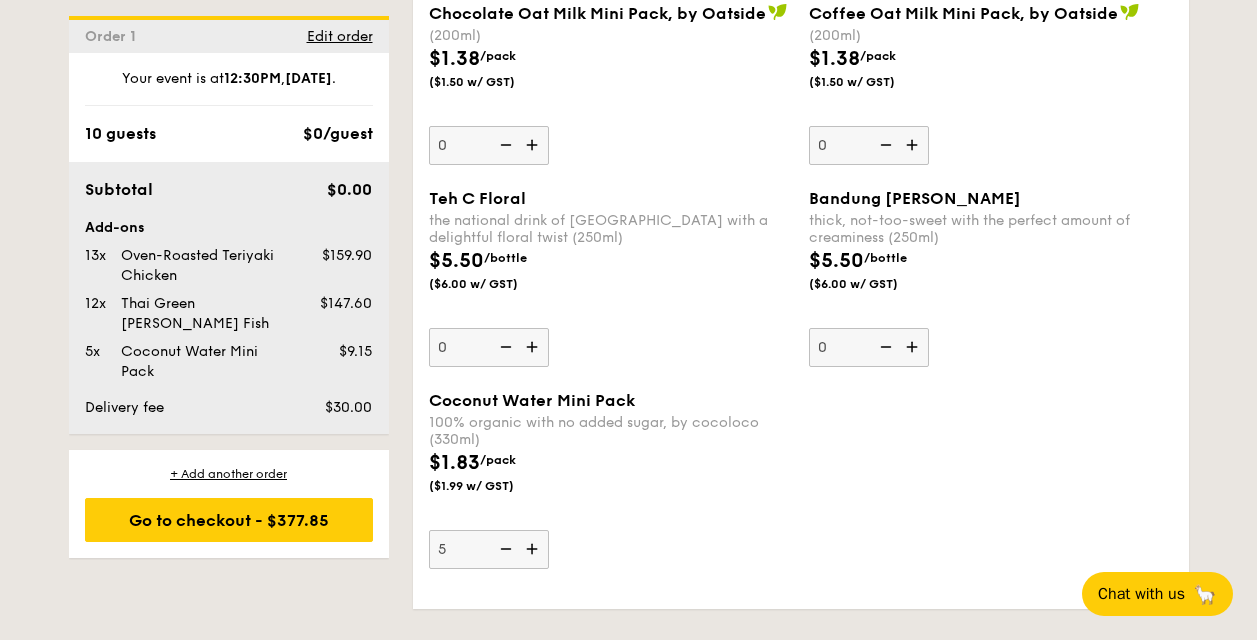click at bounding box center [534, 549] 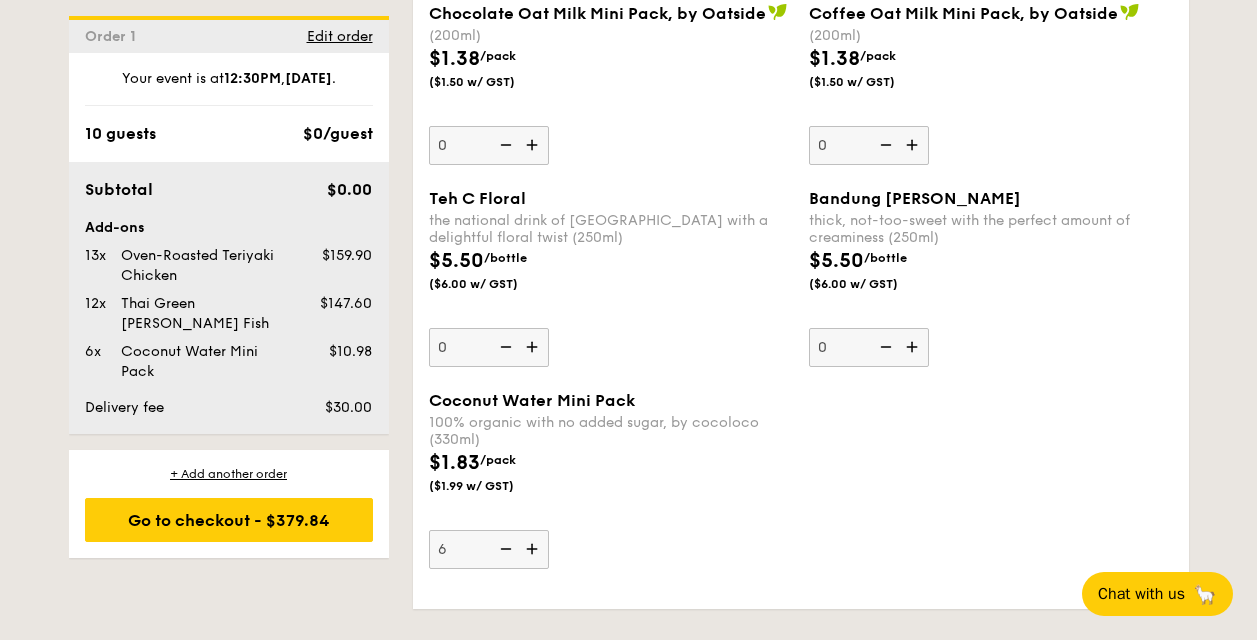 click at bounding box center (534, 549) 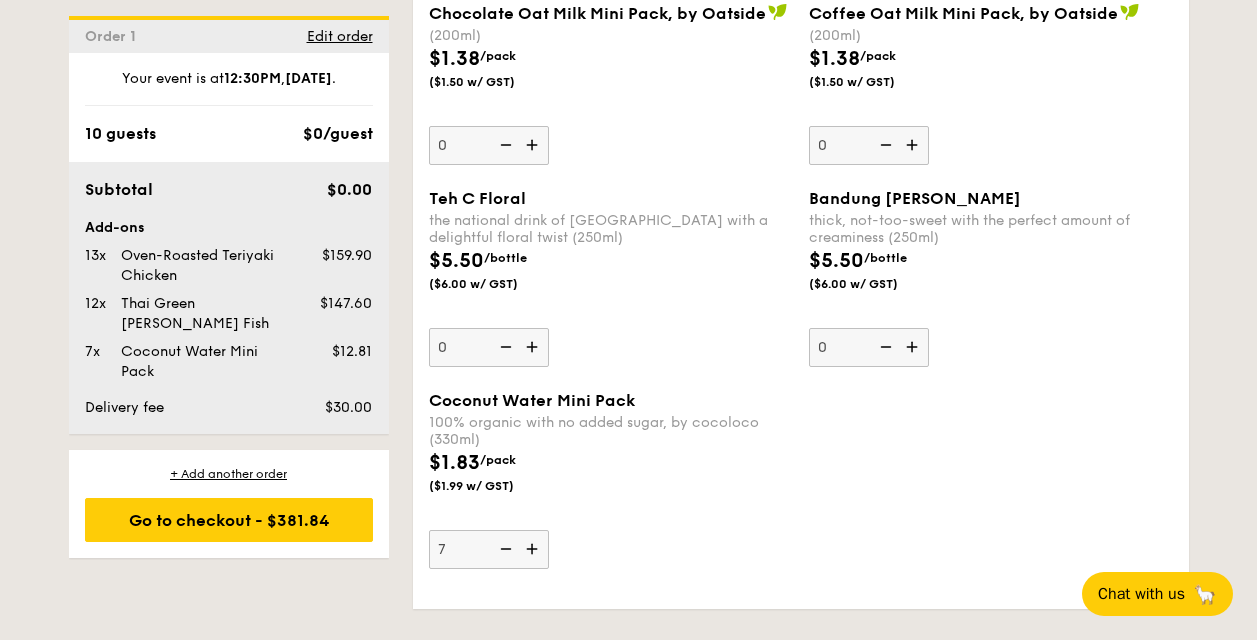 click at bounding box center (534, 549) 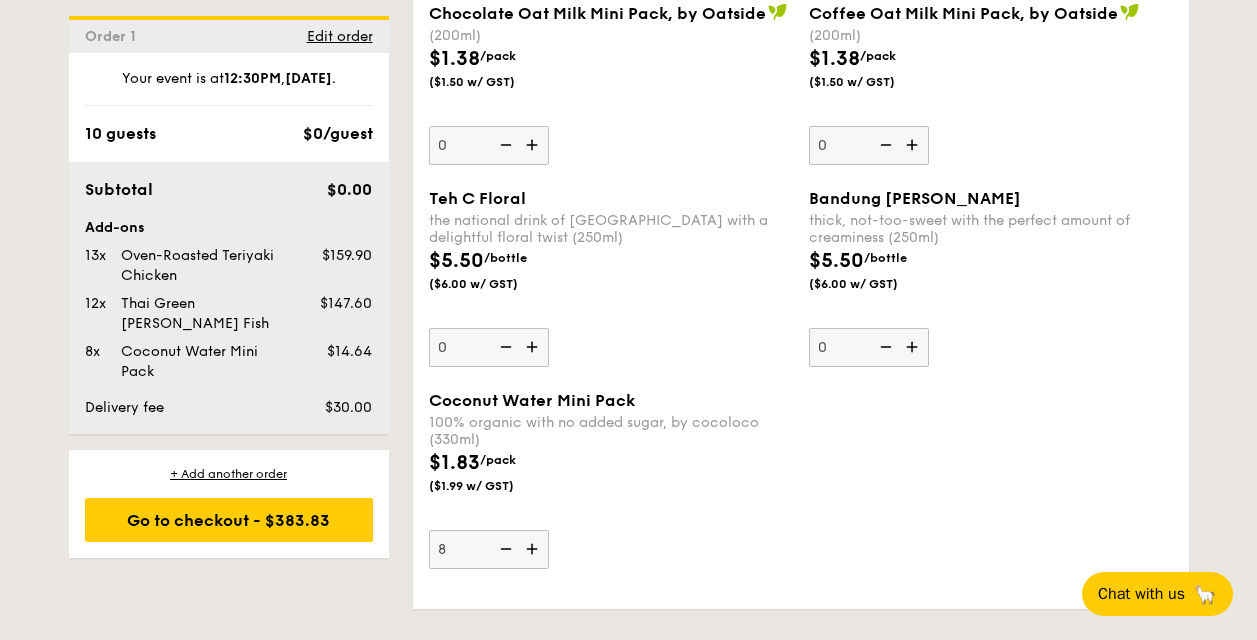 click at bounding box center (534, 549) 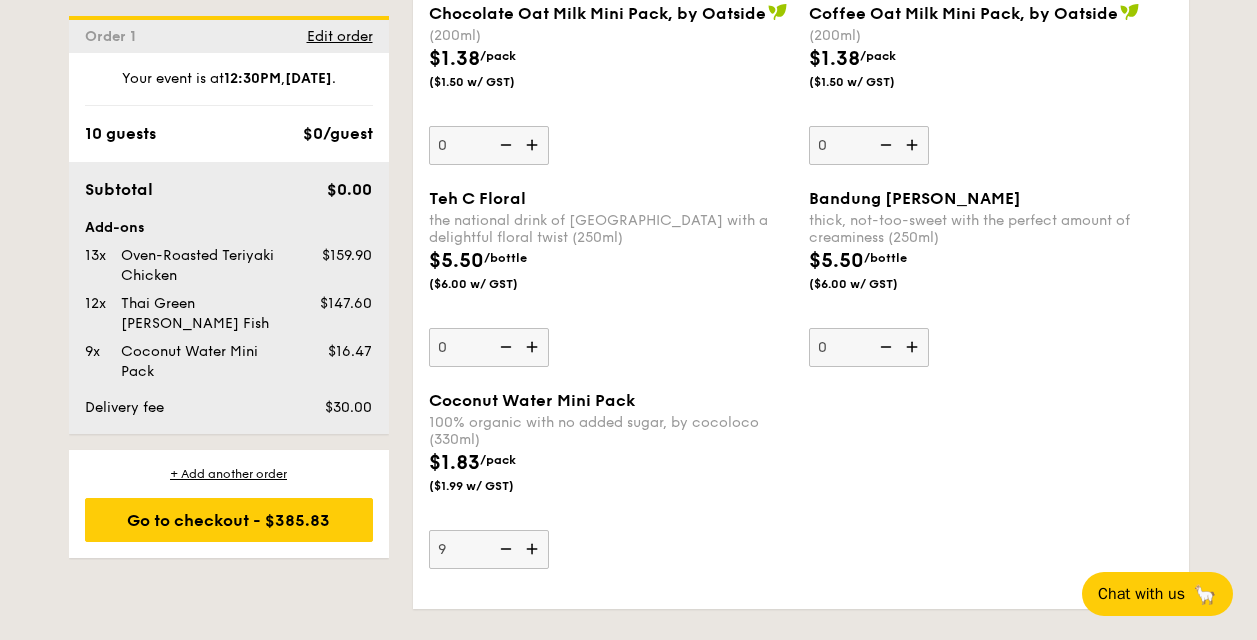 click at bounding box center (534, 549) 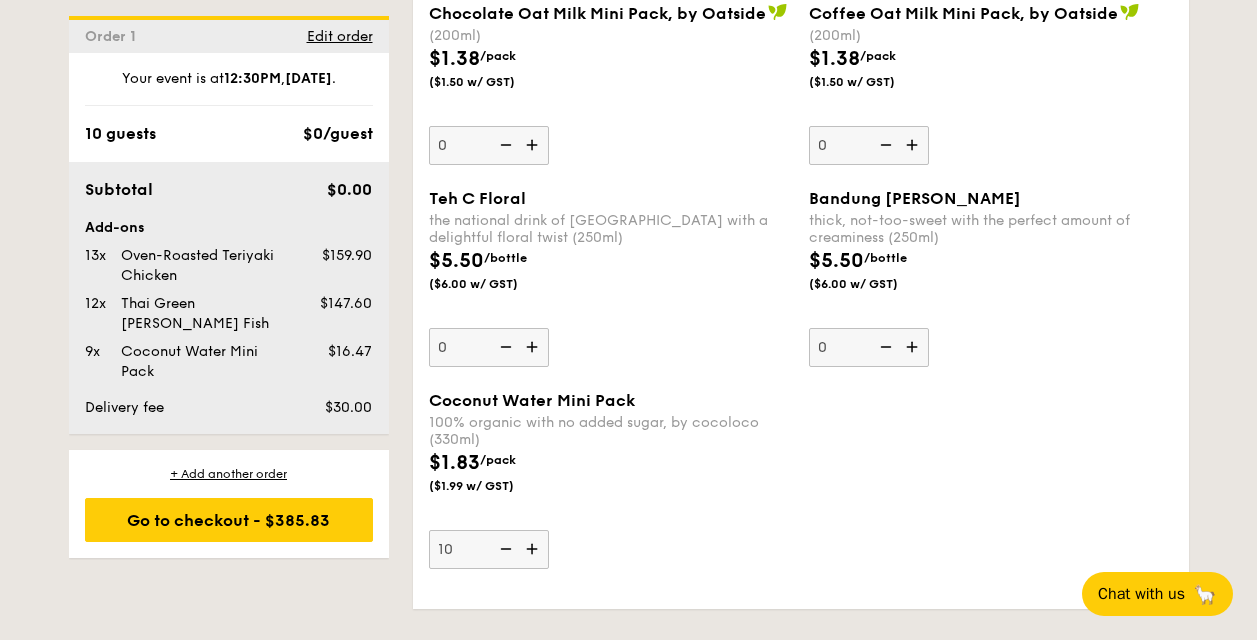 click at bounding box center [534, 549] 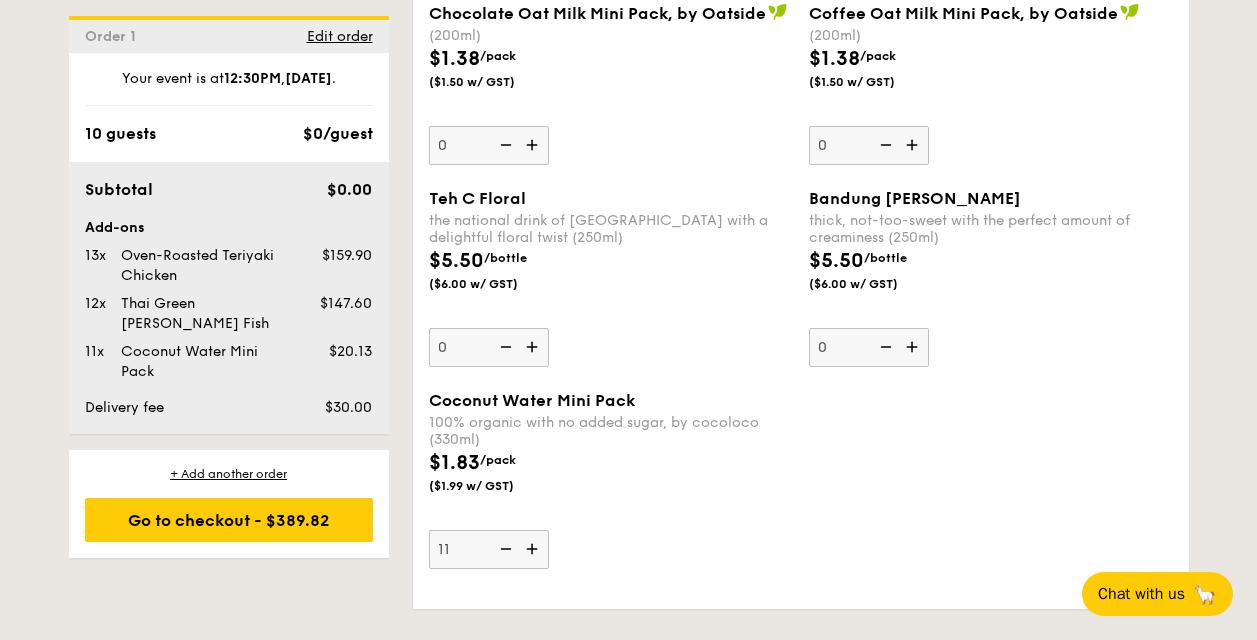 click at bounding box center (534, 549) 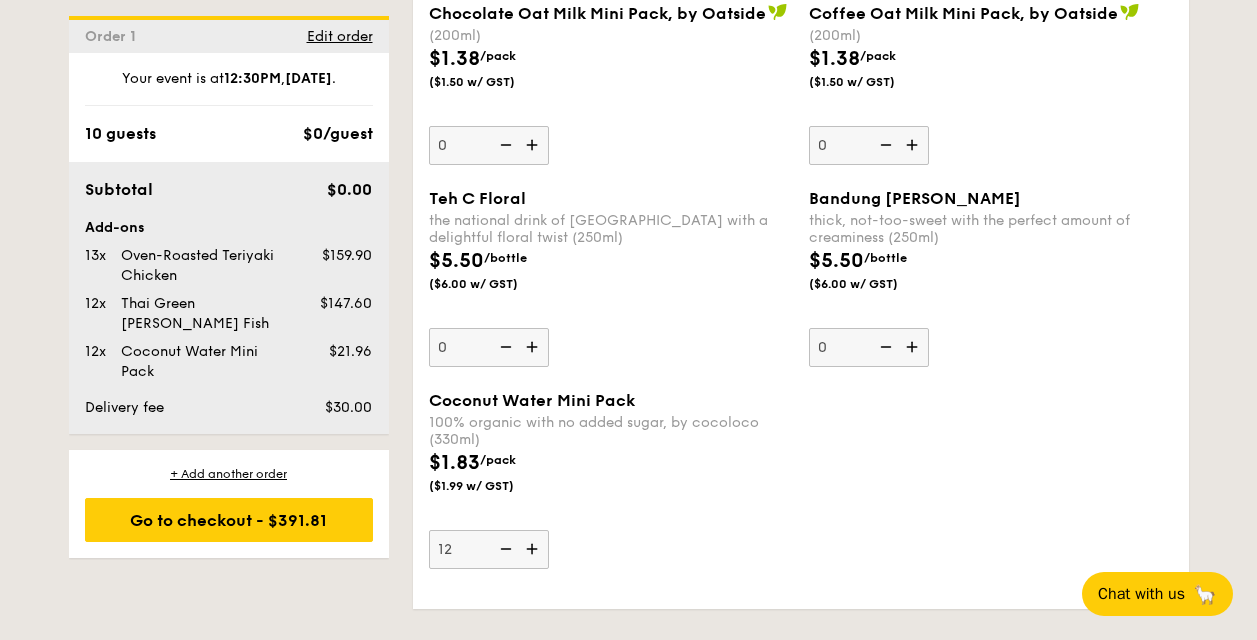 click at bounding box center (534, 549) 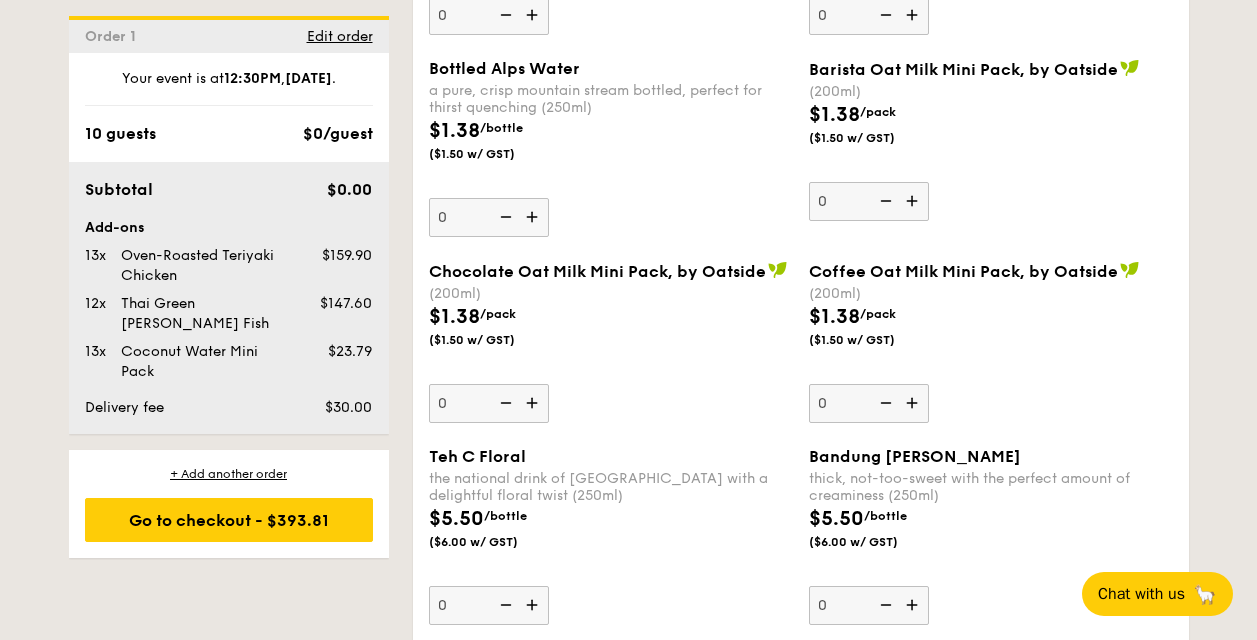 scroll, scrollTop: 4894, scrollLeft: 0, axis: vertical 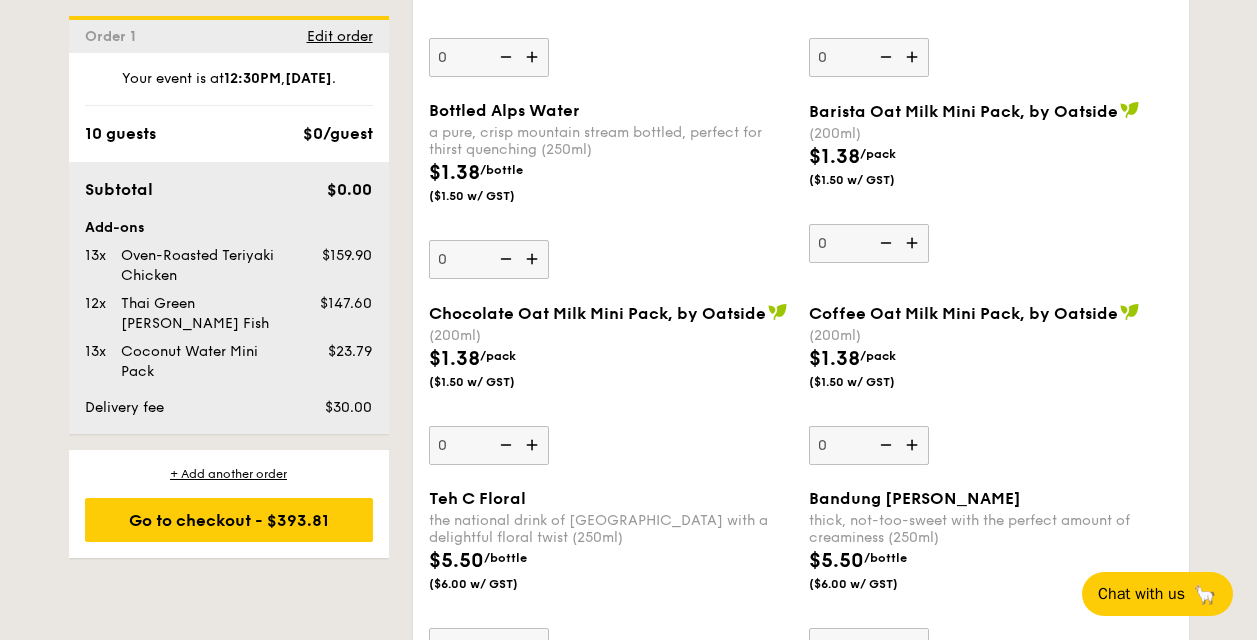 click at bounding box center (504, 259) 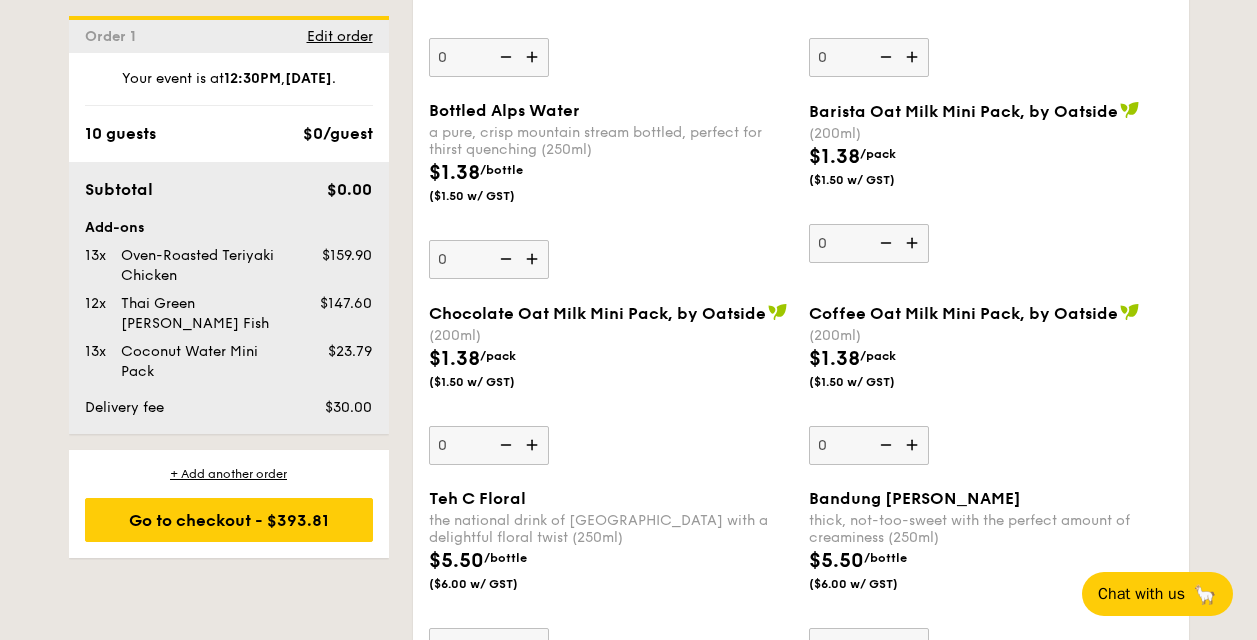 click at bounding box center (534, 259) 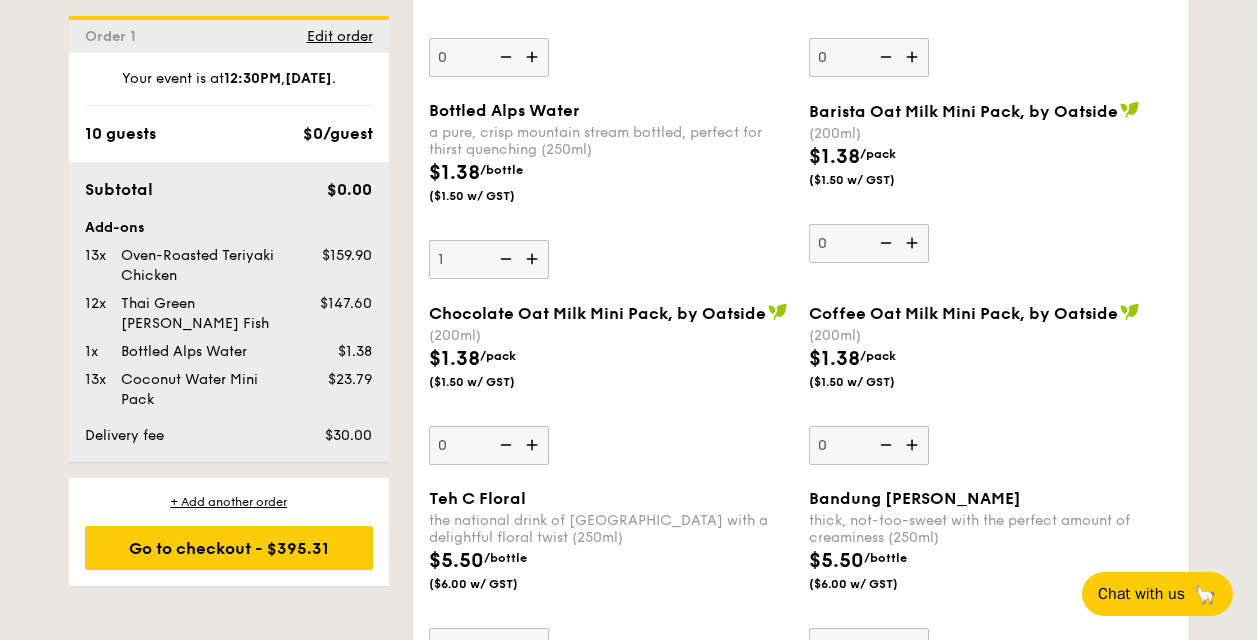 click at bounding box center [534, 259] 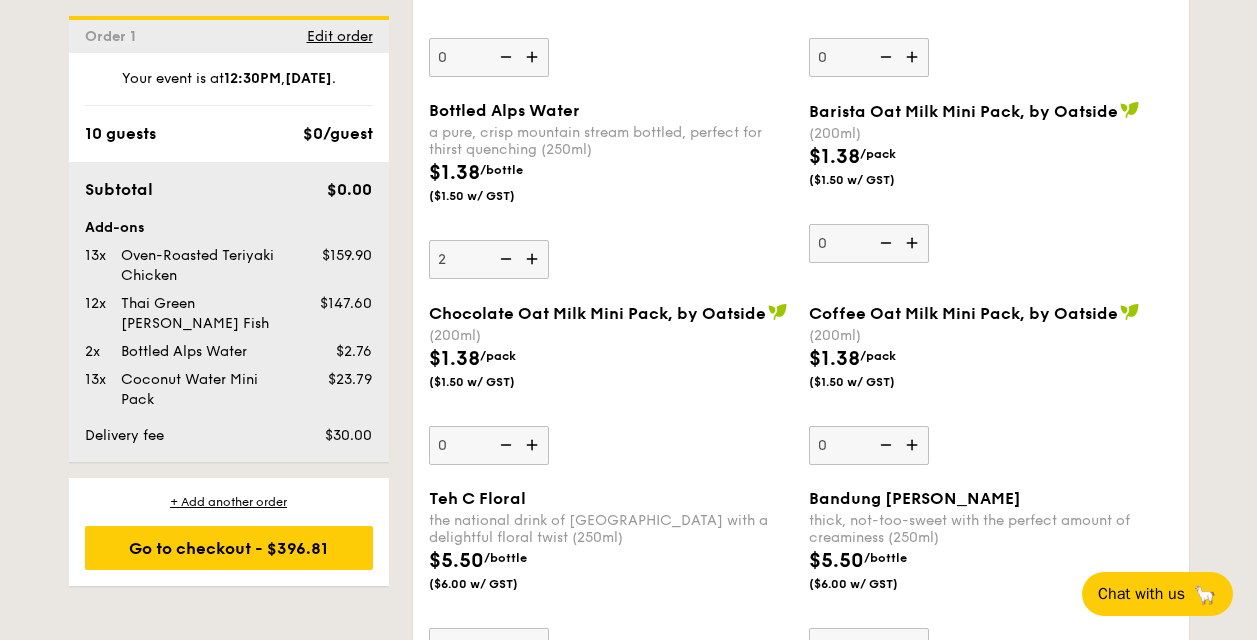 click at bounding box center (534, 259) 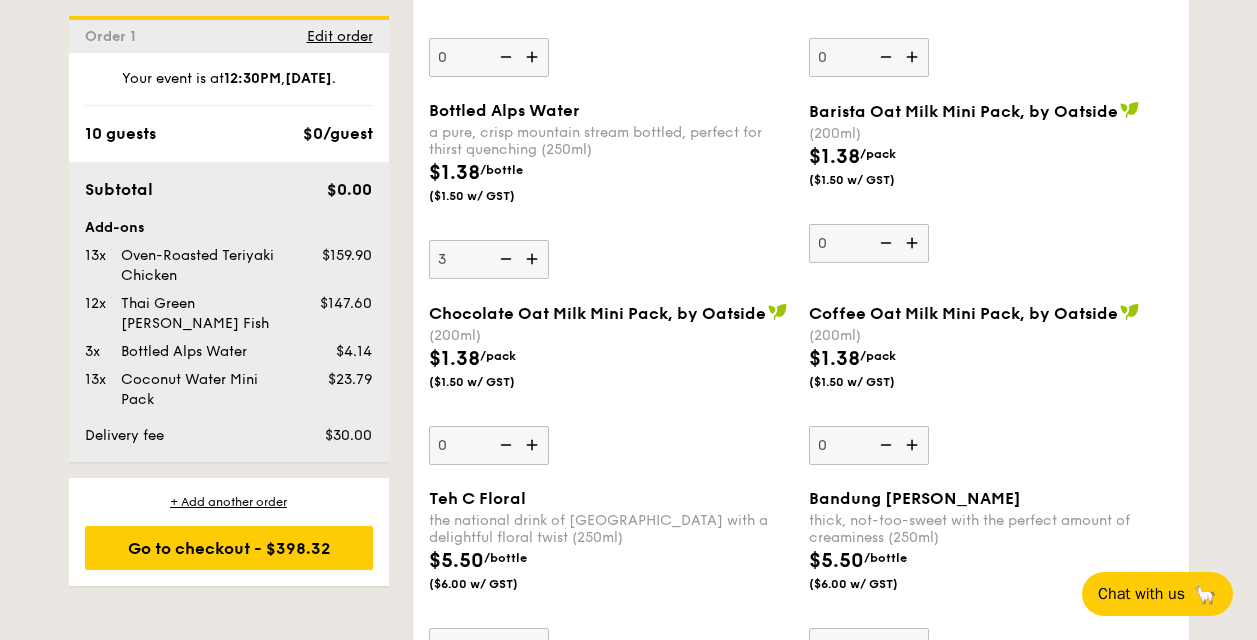 click at bounding box center [534, 259] 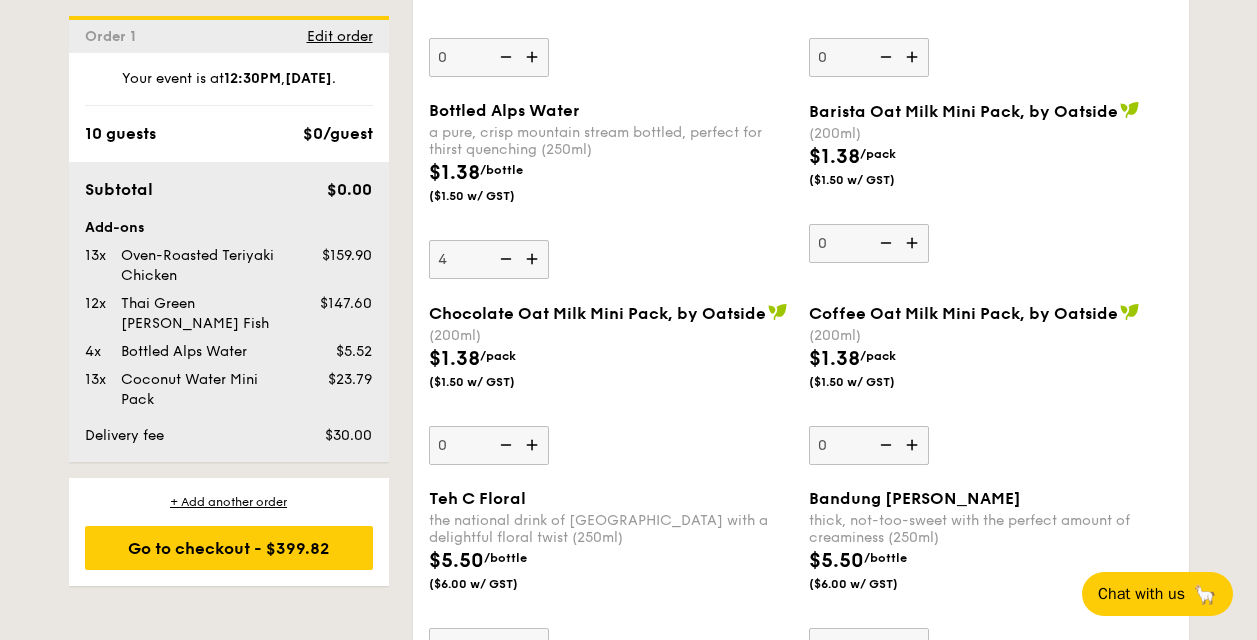 click at bounding box center [534, 259] 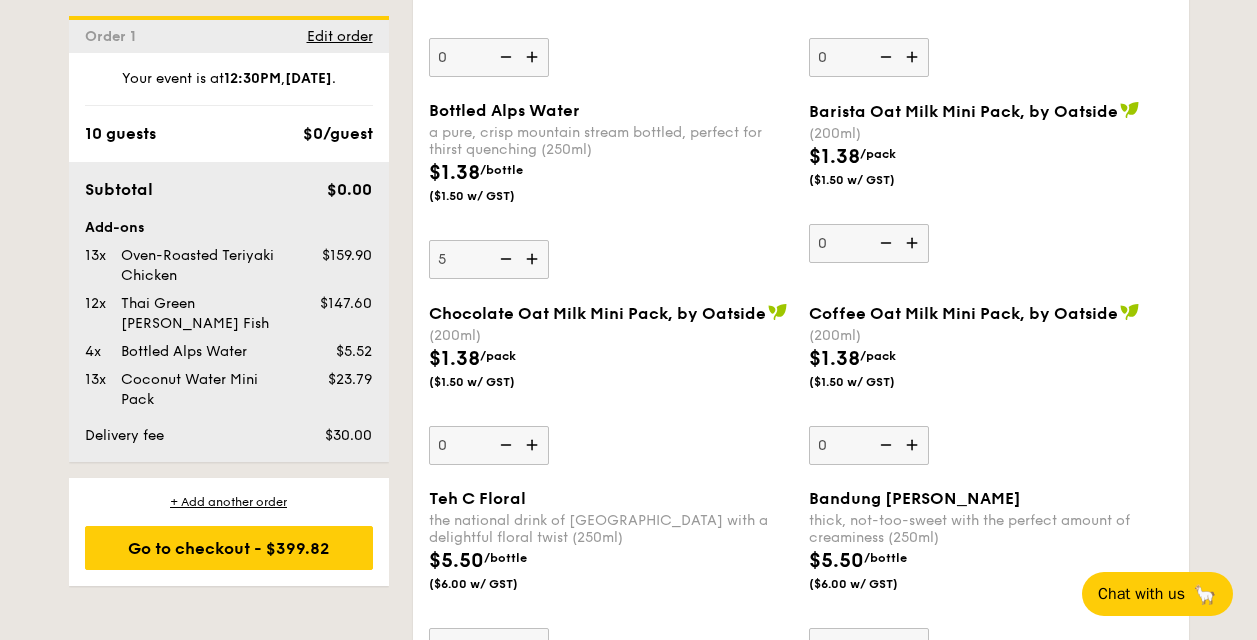 click at bounding box center (534, 259) 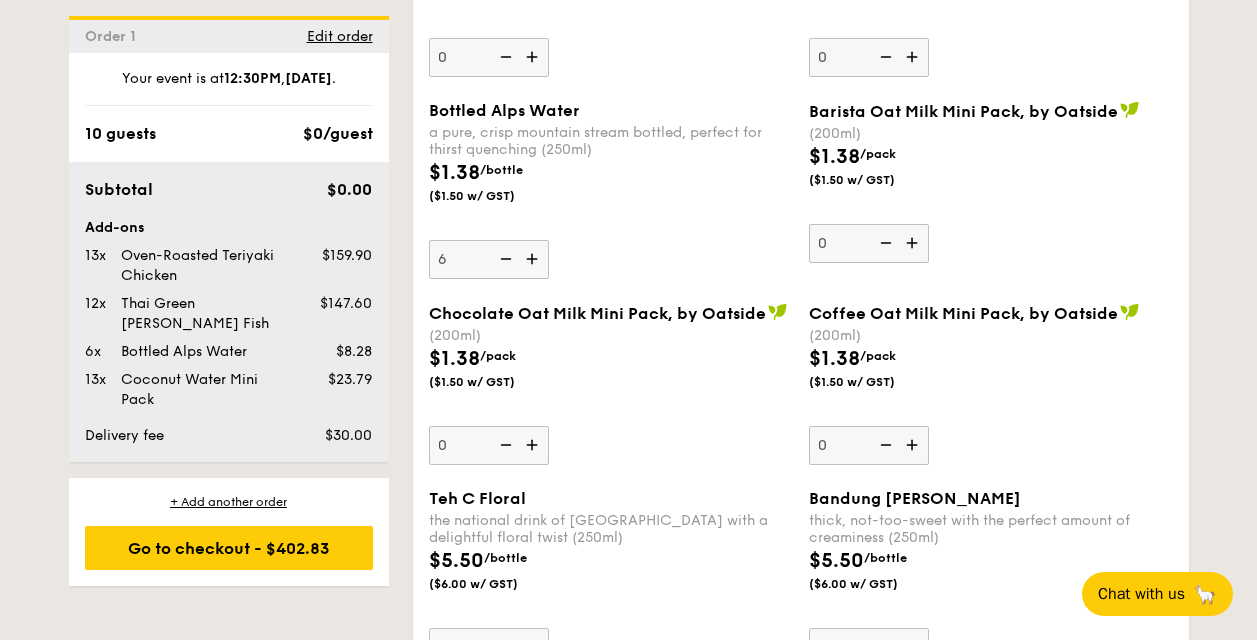 click at bounding box center [534, 259] 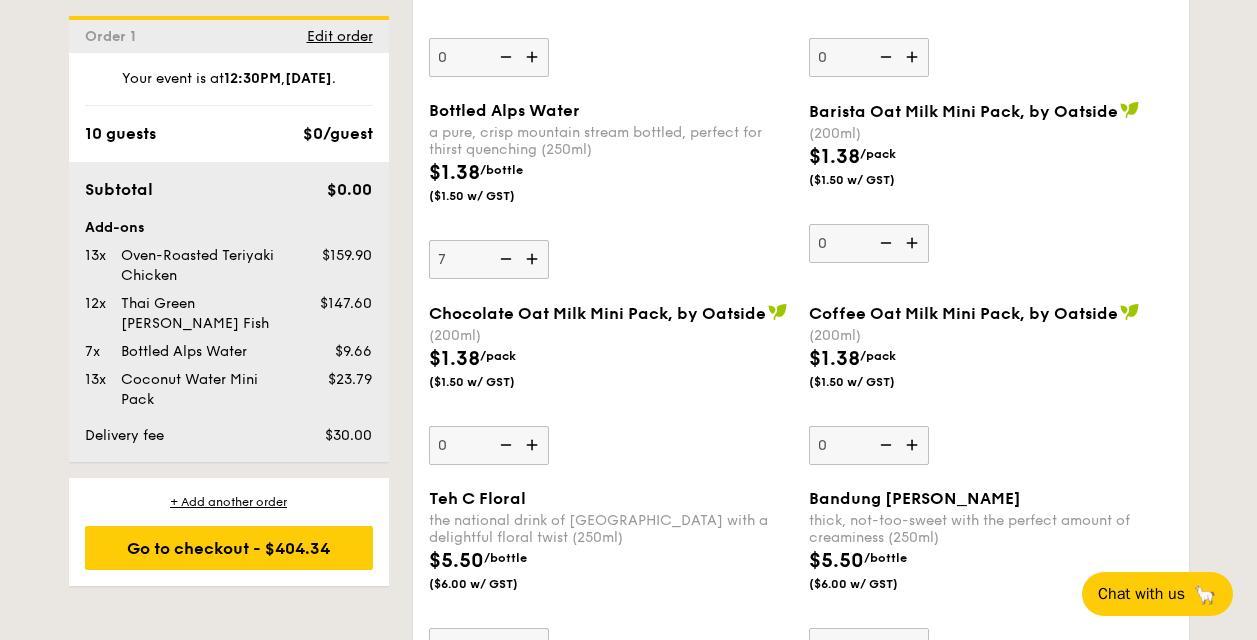 click at bounding box center (534, 259) 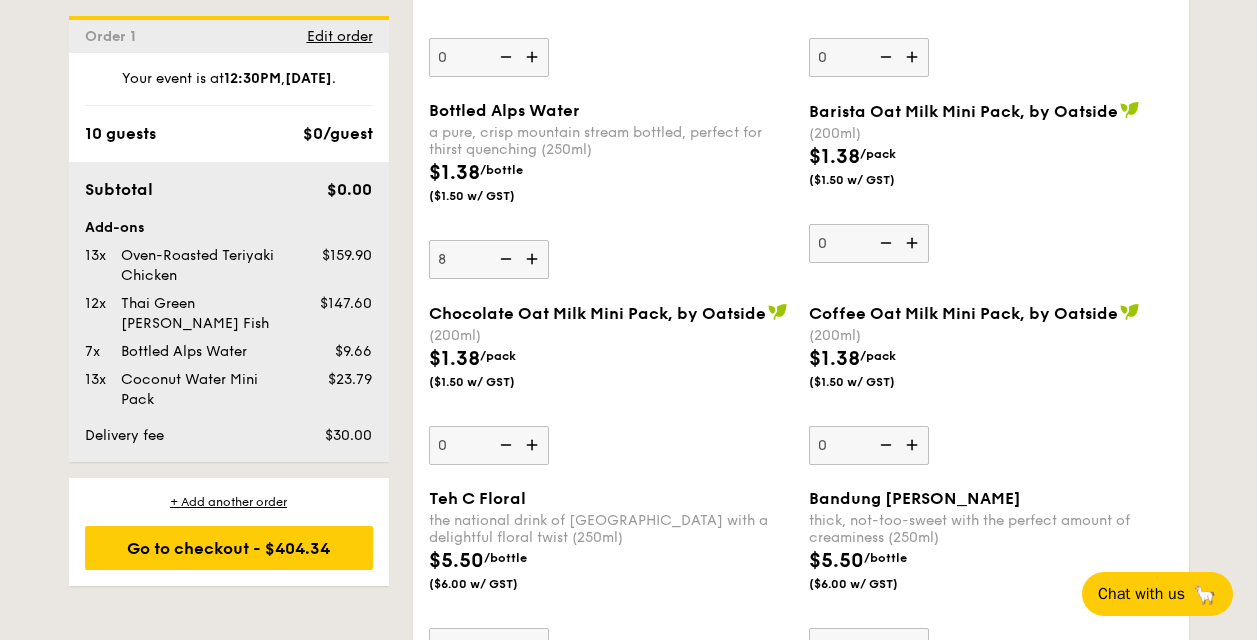 click at bounding box center (534, 259) 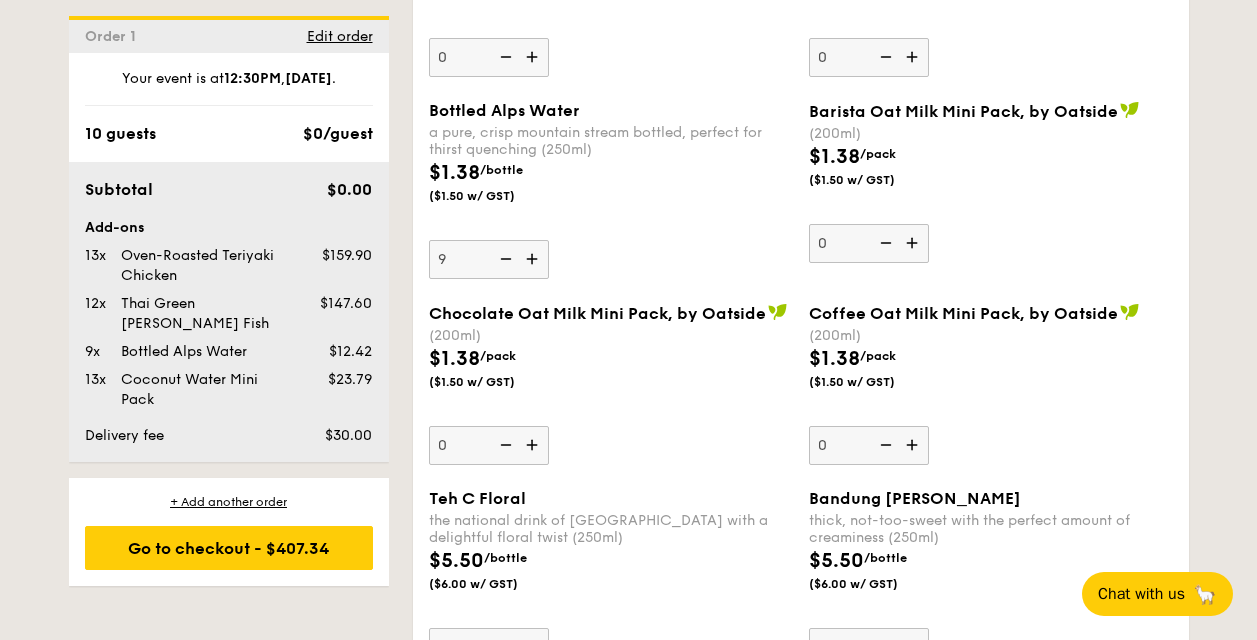 click at bounding box center (534, 259) 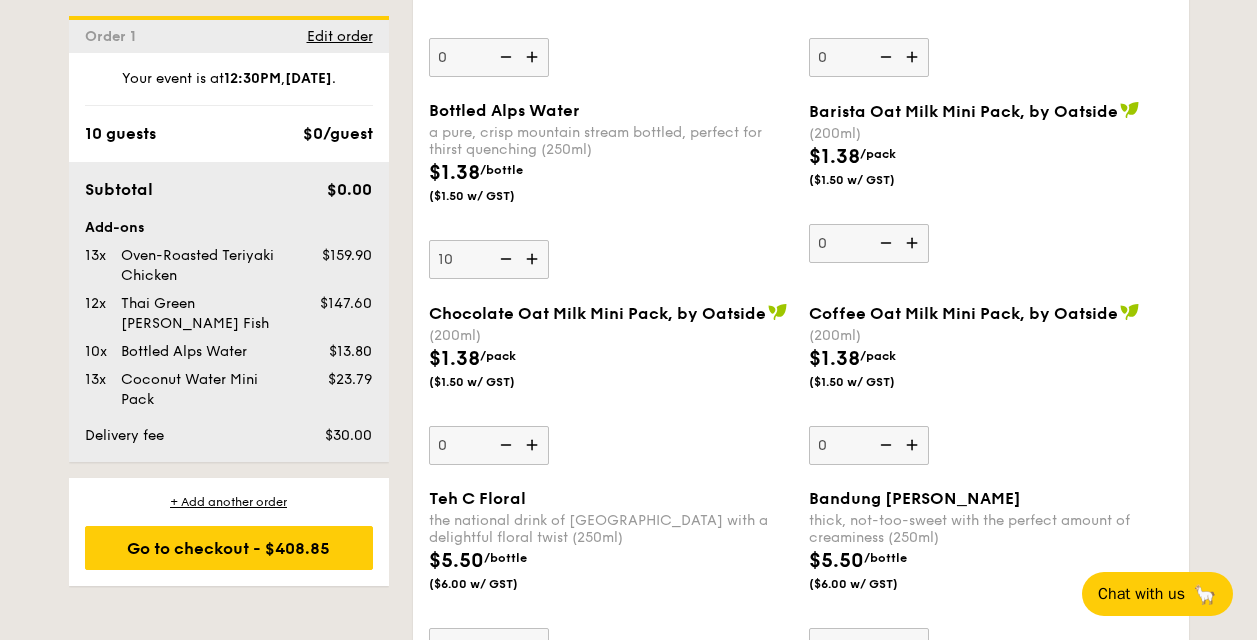 click at bounding box center [534, 259] 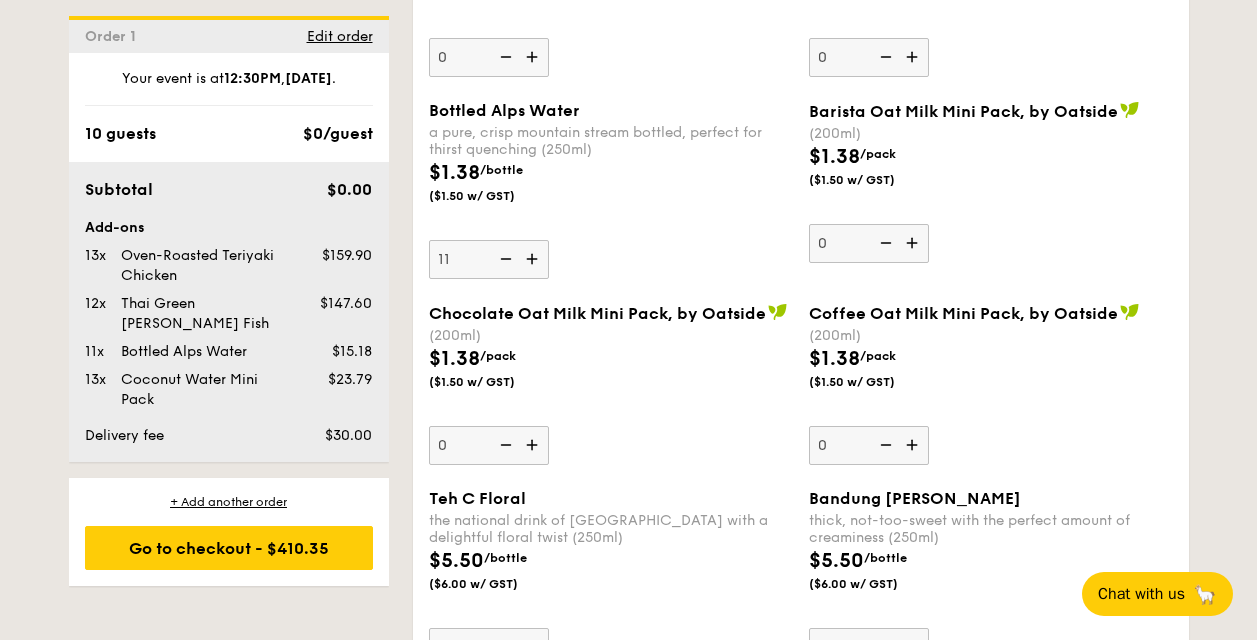 click at bounding box center [534, 259] 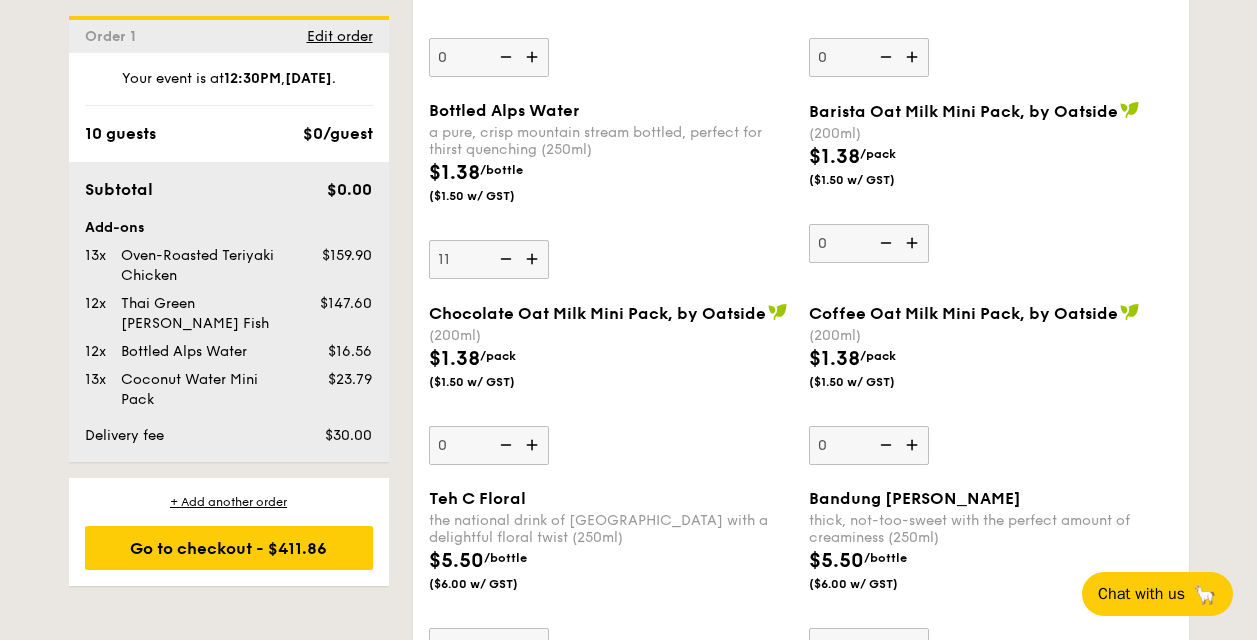 type on "12" 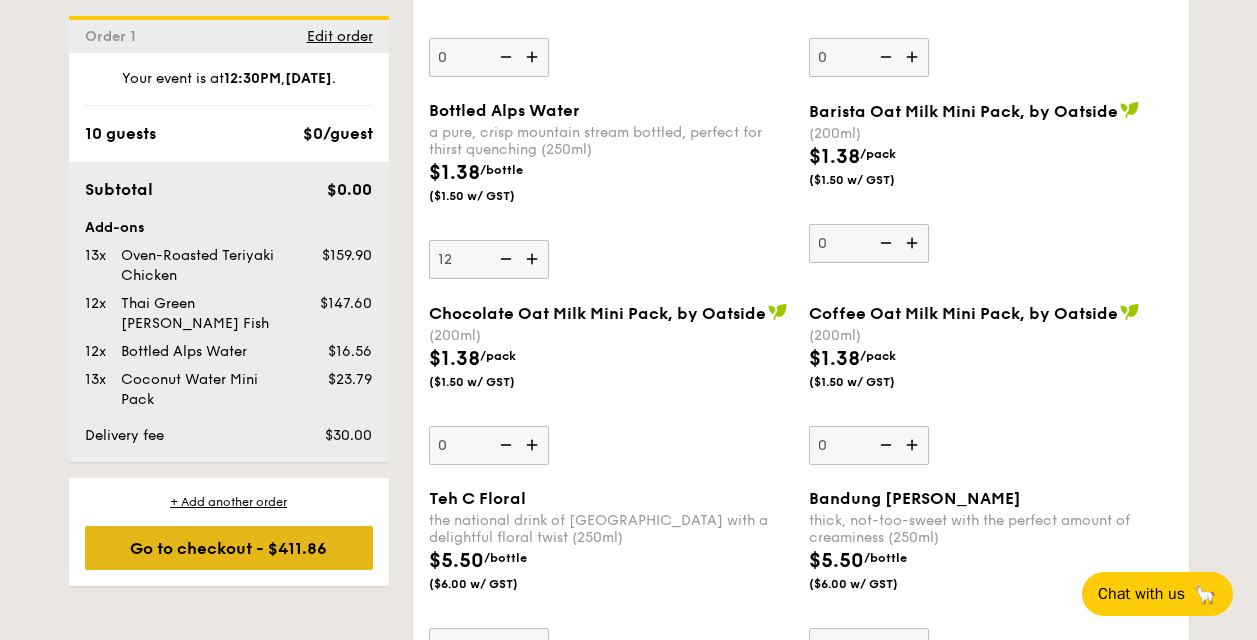 click on "Go to checkout
- $411.86" at bounding box center (229, 548) 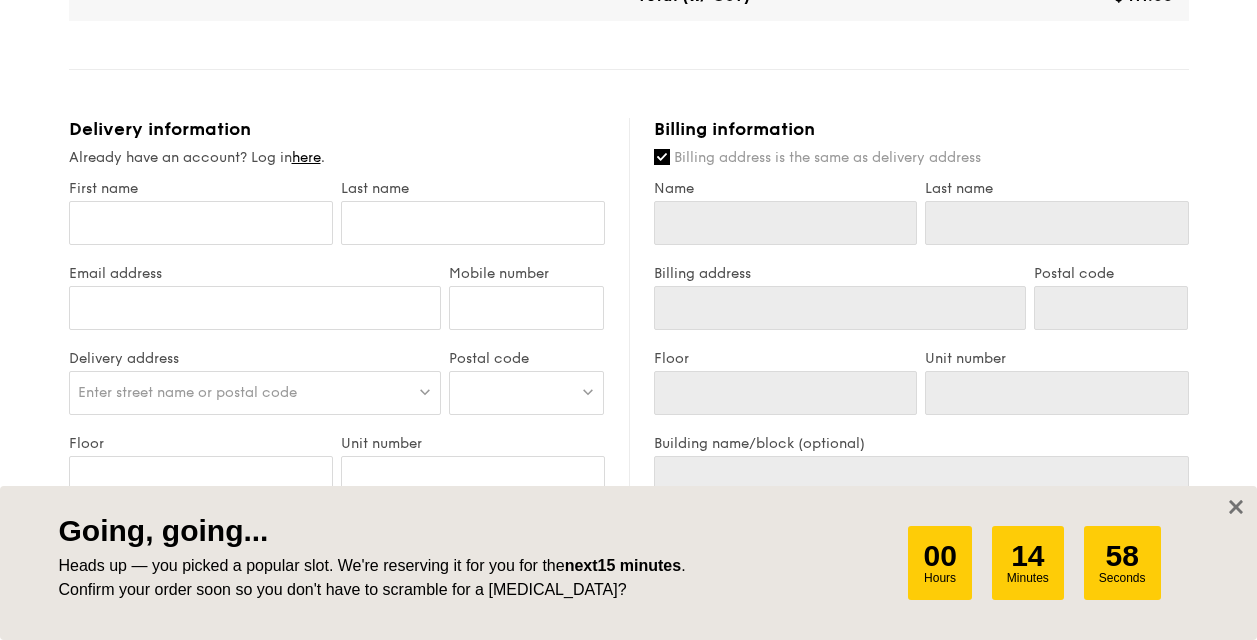 scroll, scrollTop: 801, scrollLeft: 0, axis: vertical 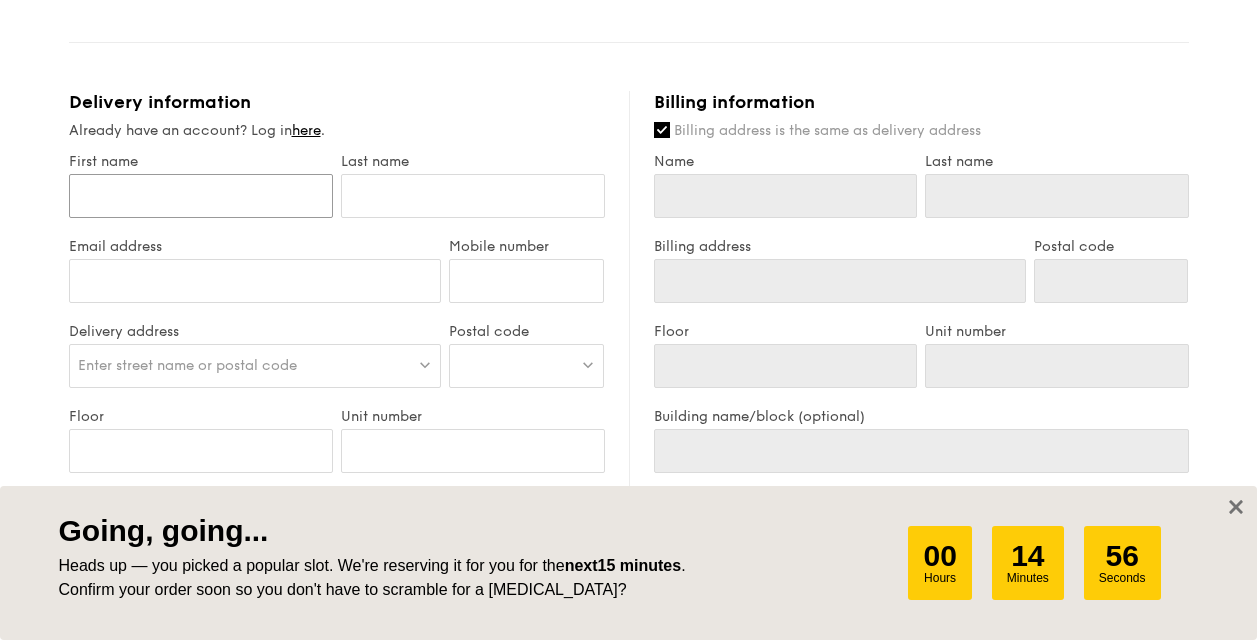 click on "First name" at bounding box center (201, 196) 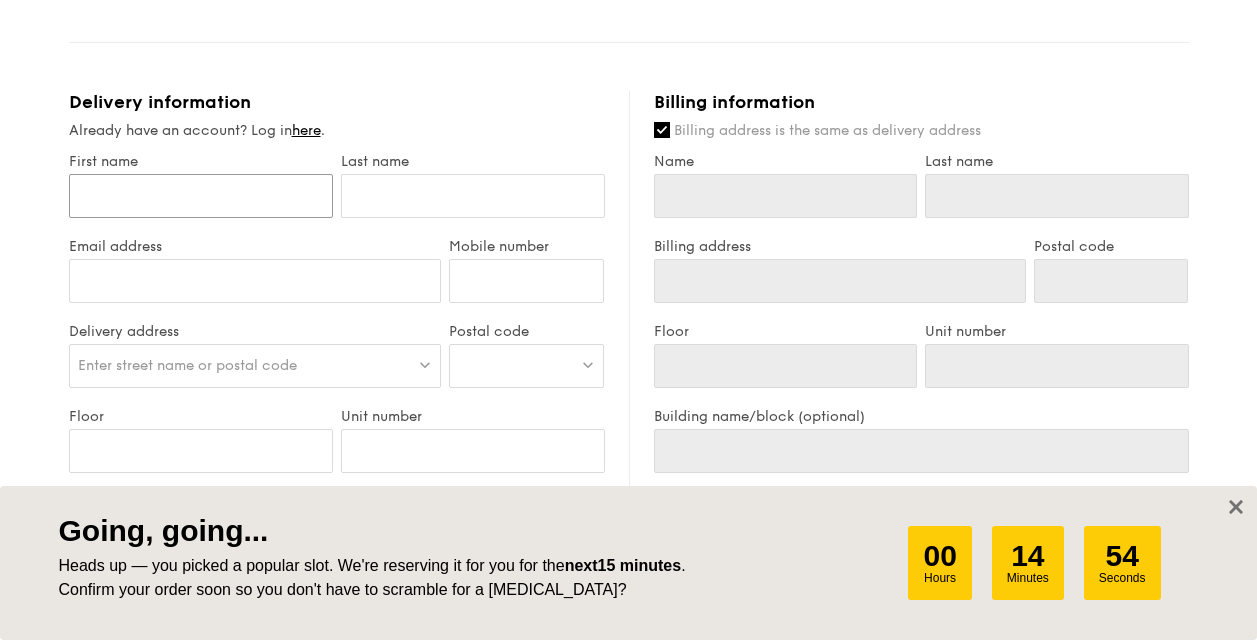 type on "C" 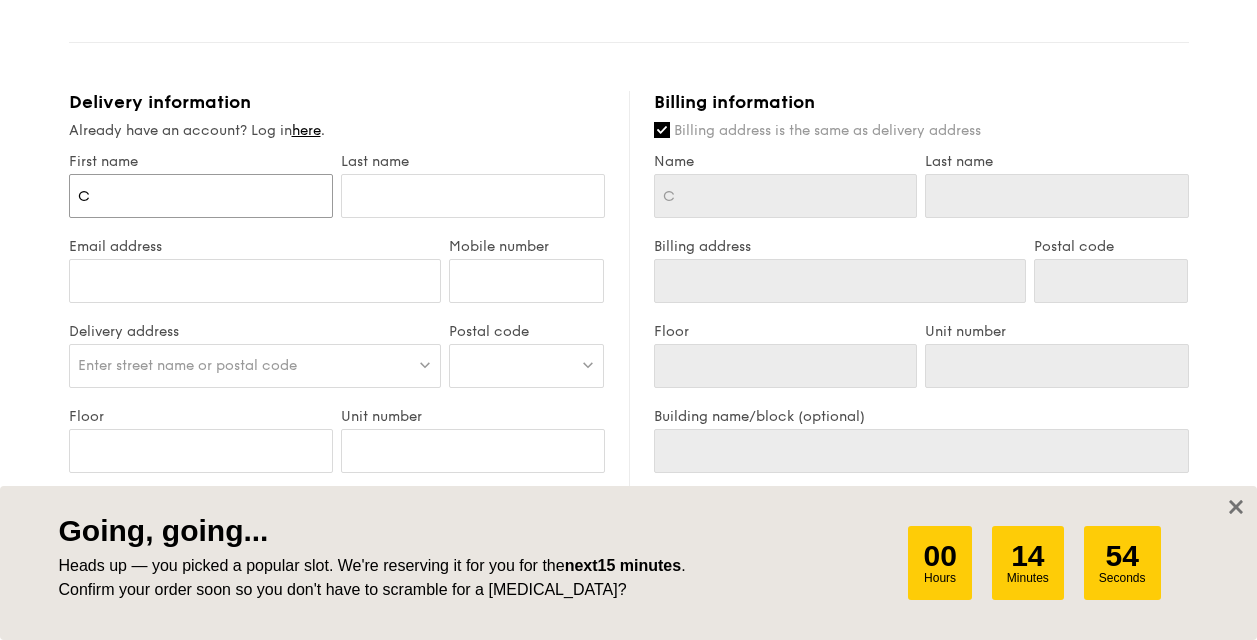 type on "Ch" 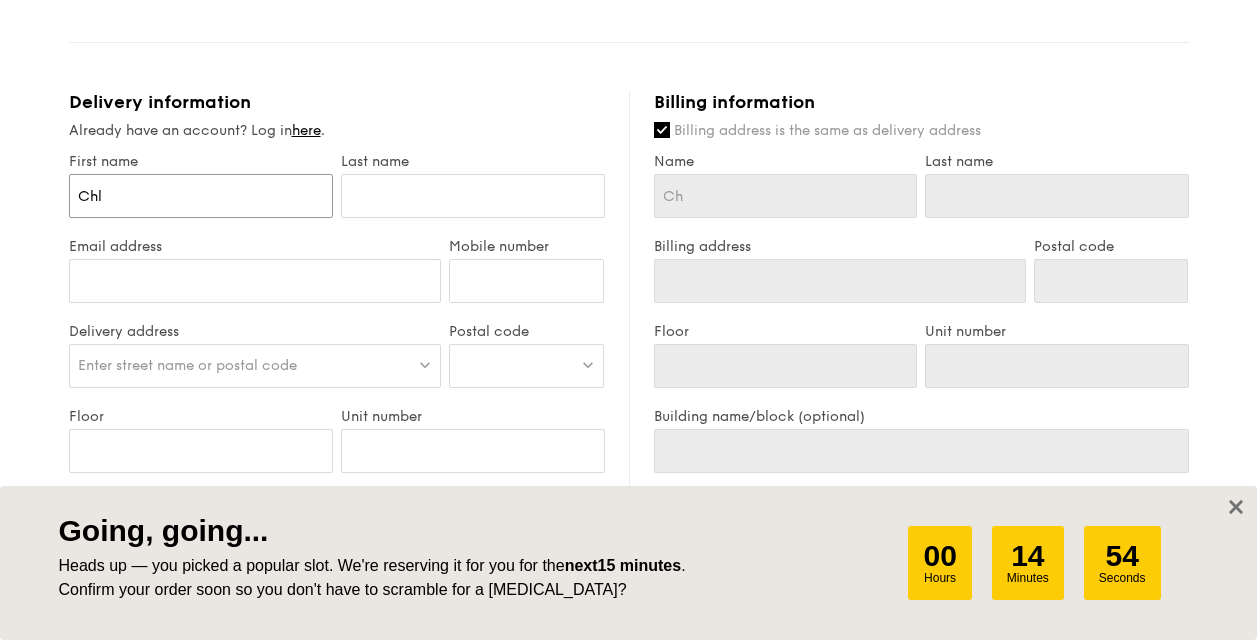type on "Chlo" 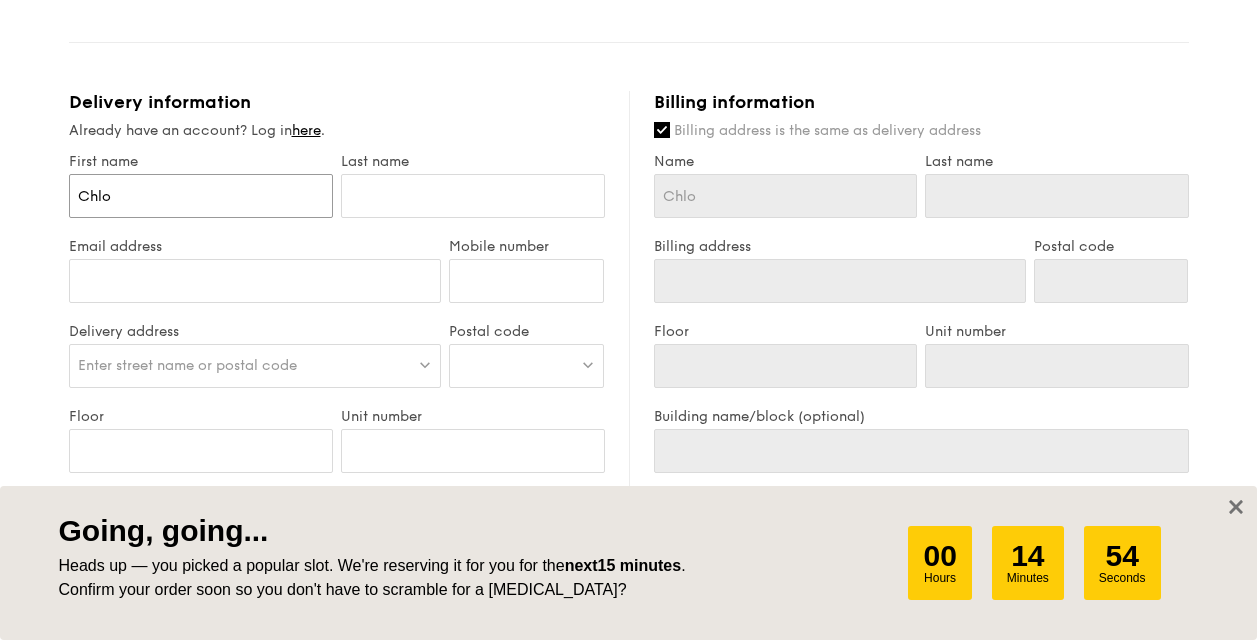 type on "[PERSON_NAME]" 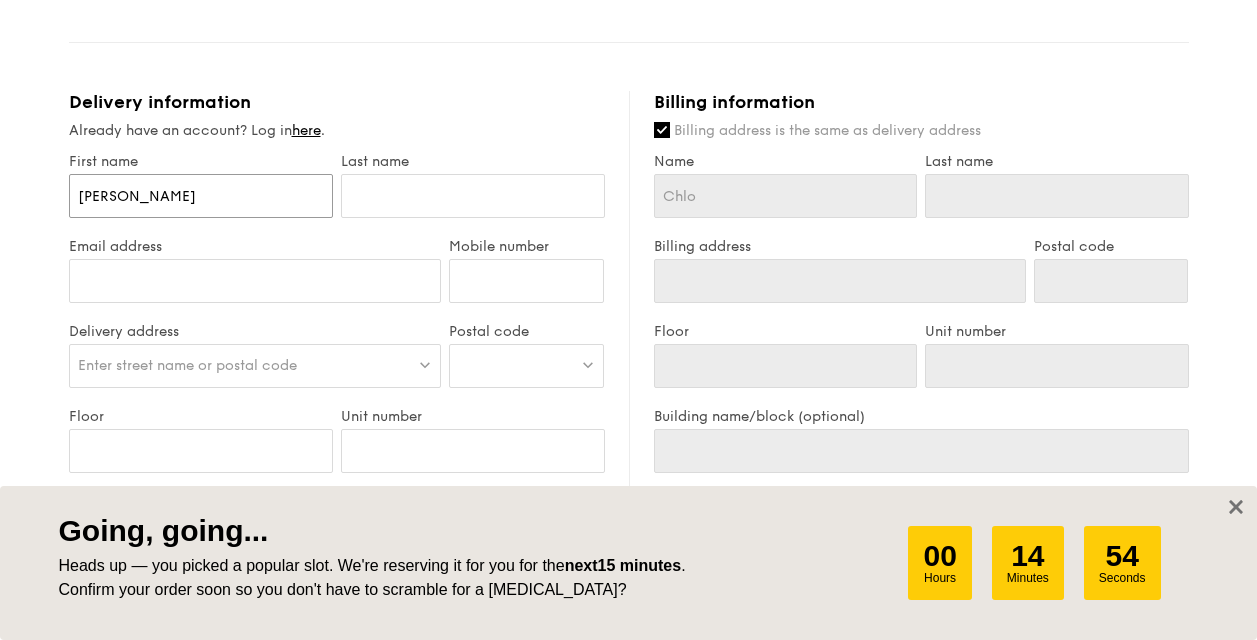type on "[PERSON_NAME]" 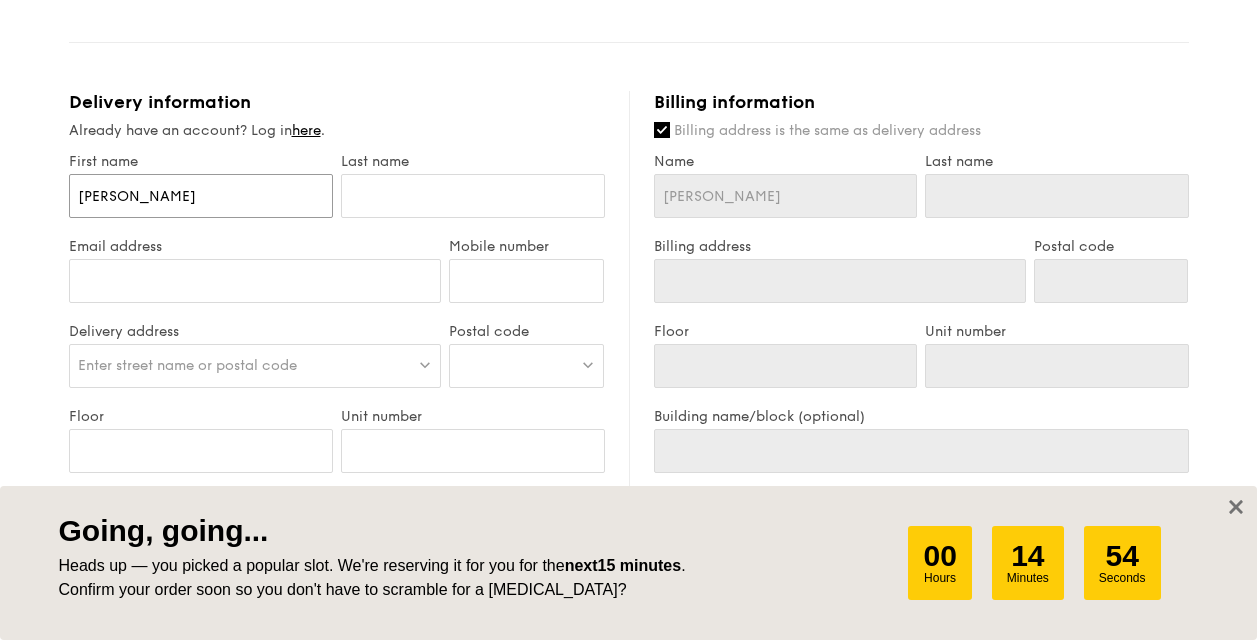 type on "[PERSON_NAME]" 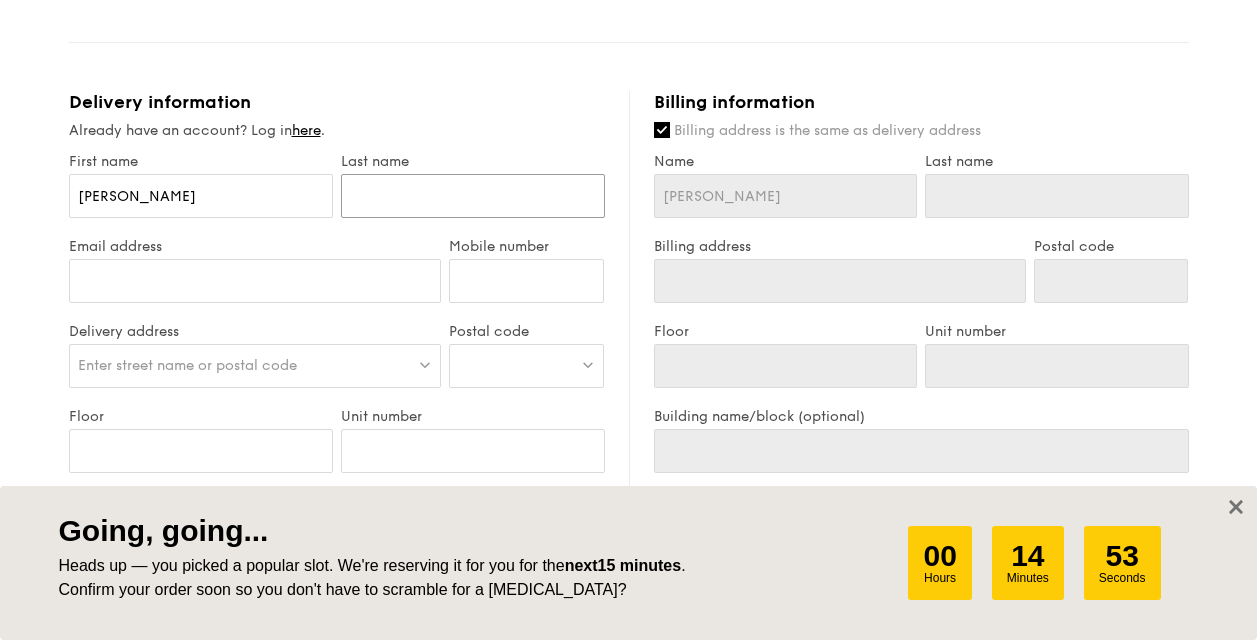 type on "C" 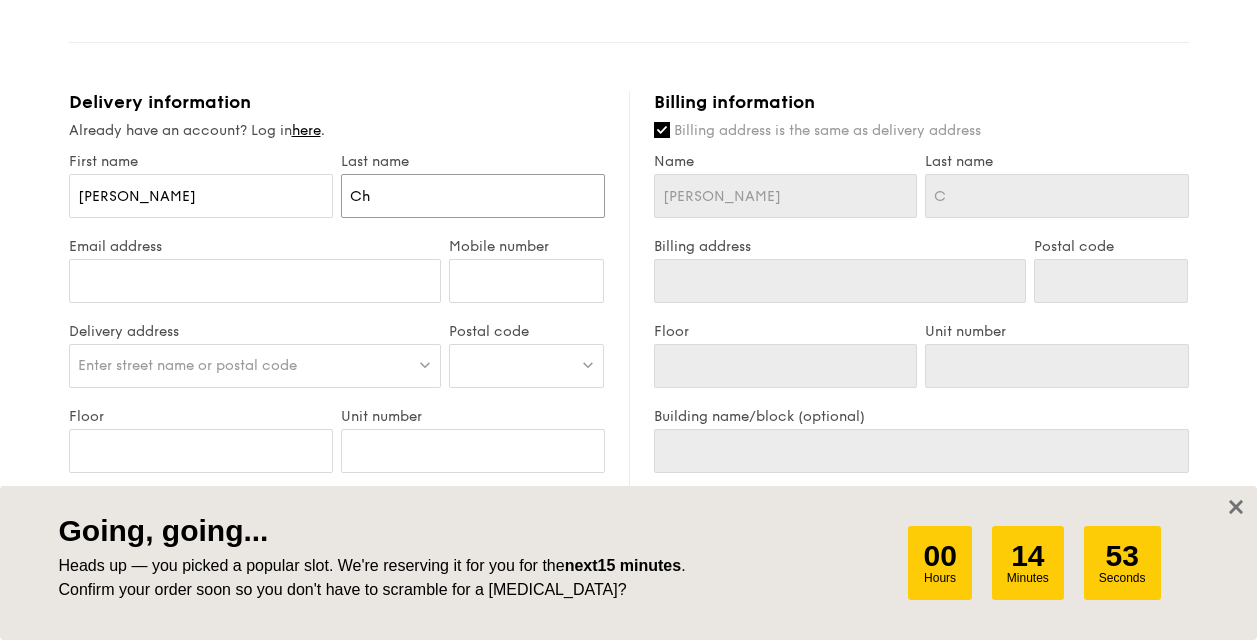 type on "Cho" 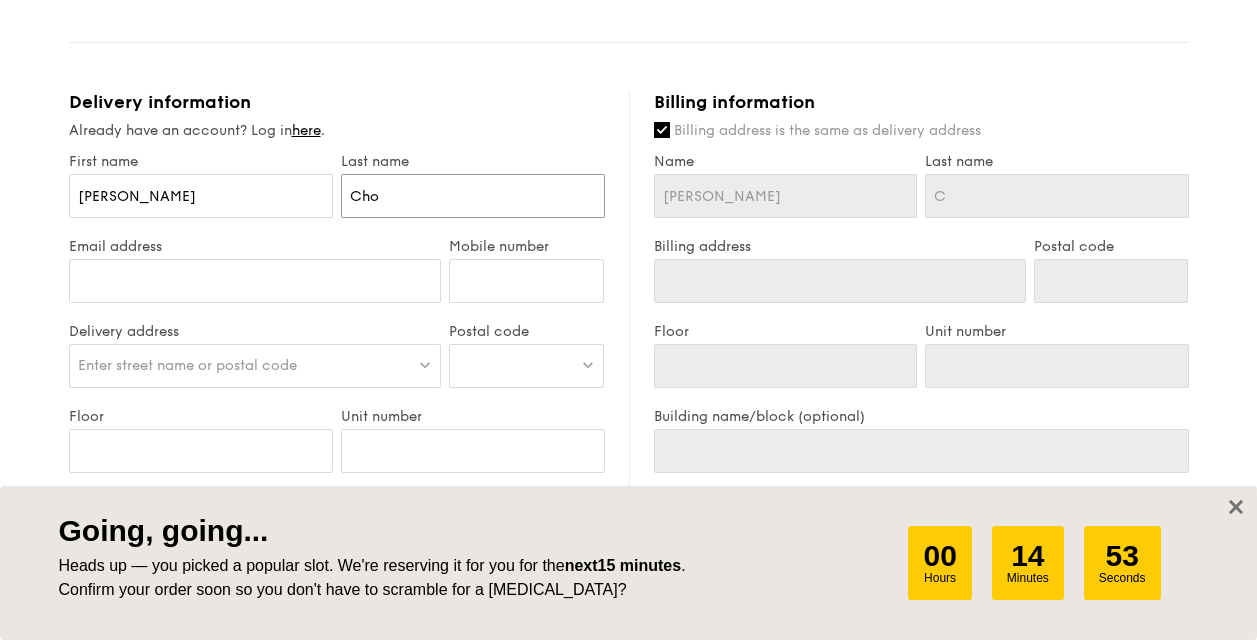 type on "Cho" 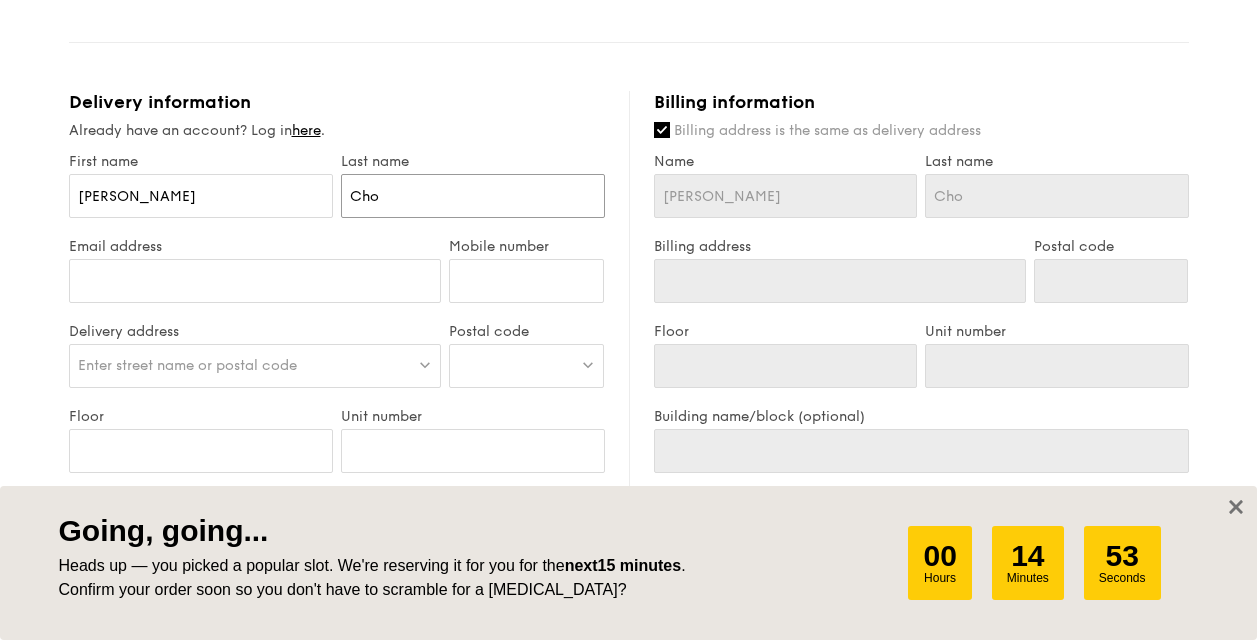 type on "Choo" 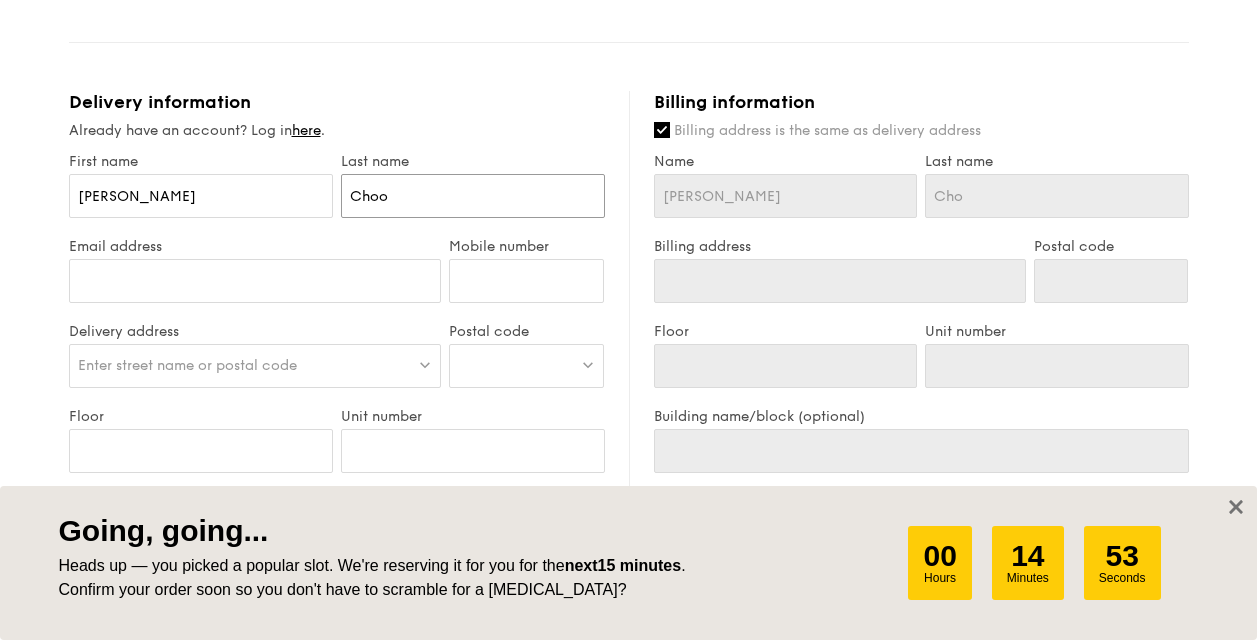 type on "Choo" 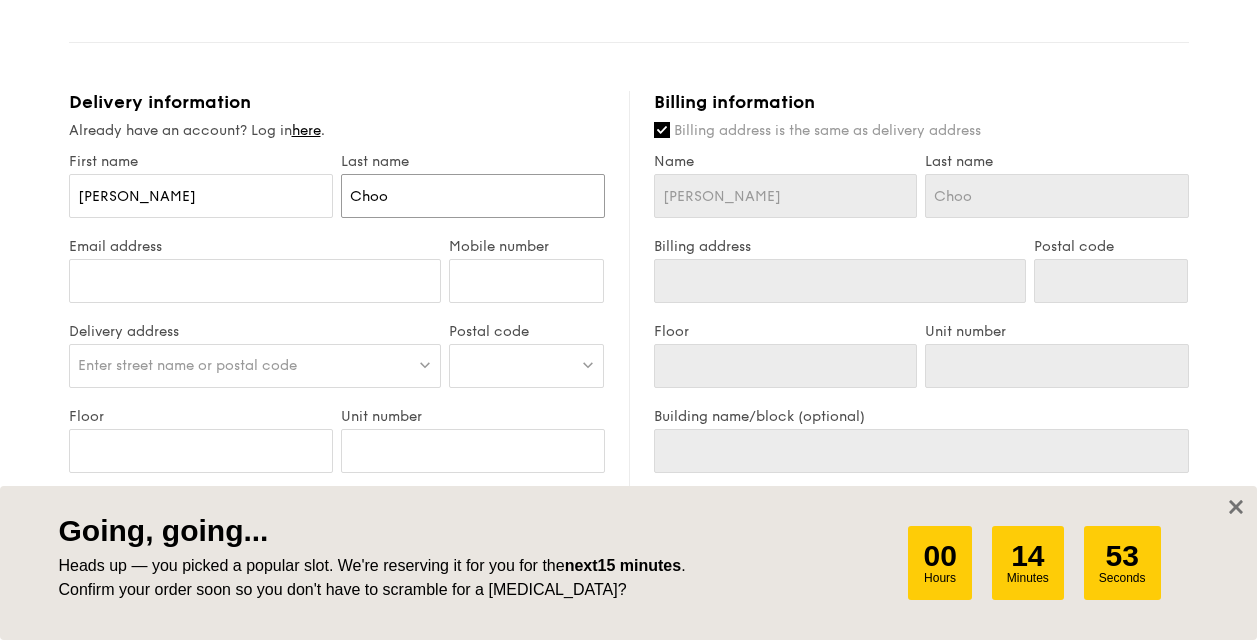 type on "Choo" 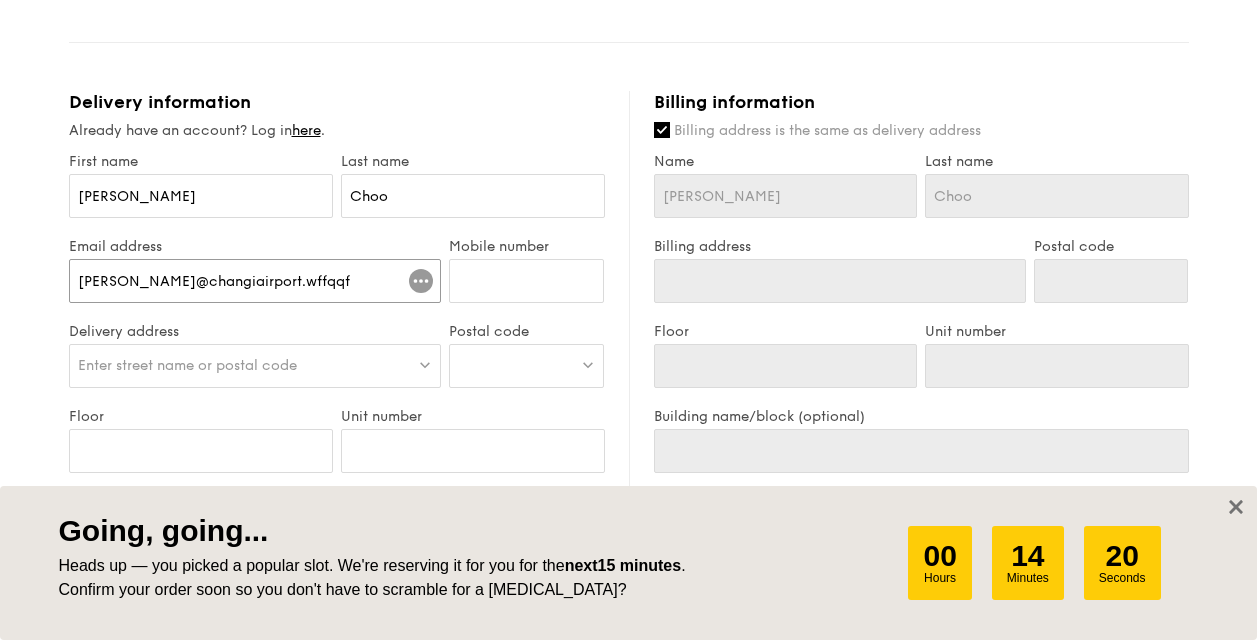 click on "1 - Select menu
2 - Select items
3 - Check out
Regulars
Serving time:
Jul 23, 2025,
12:30PM
Add-ons
13x Oven-Roasted Teriyaki Chicken - house-blend teriyaki sauce, shiitake mushroom, bok choy, tossed signature rice 12x Thai Green Curry Fish - seared dory, thai style green curry, butterfly blue pea rice 12x Bottled Alps Water - a pure, crisp mountain stream bottled, perfect for thirst quenching (250ml) 13x Coconut Water Mini Pack - 100% organic with no added sugar, by cocoloco (330ml)
Subtotal
$0.00
Add-ons
$347.85
Delivery fee
$30.00
Apply
Total
$377.85
Total (w/ GST)
$411.86
Delivery information
Already have an account? Log in
Chloe" at bounding box center [628, 175] 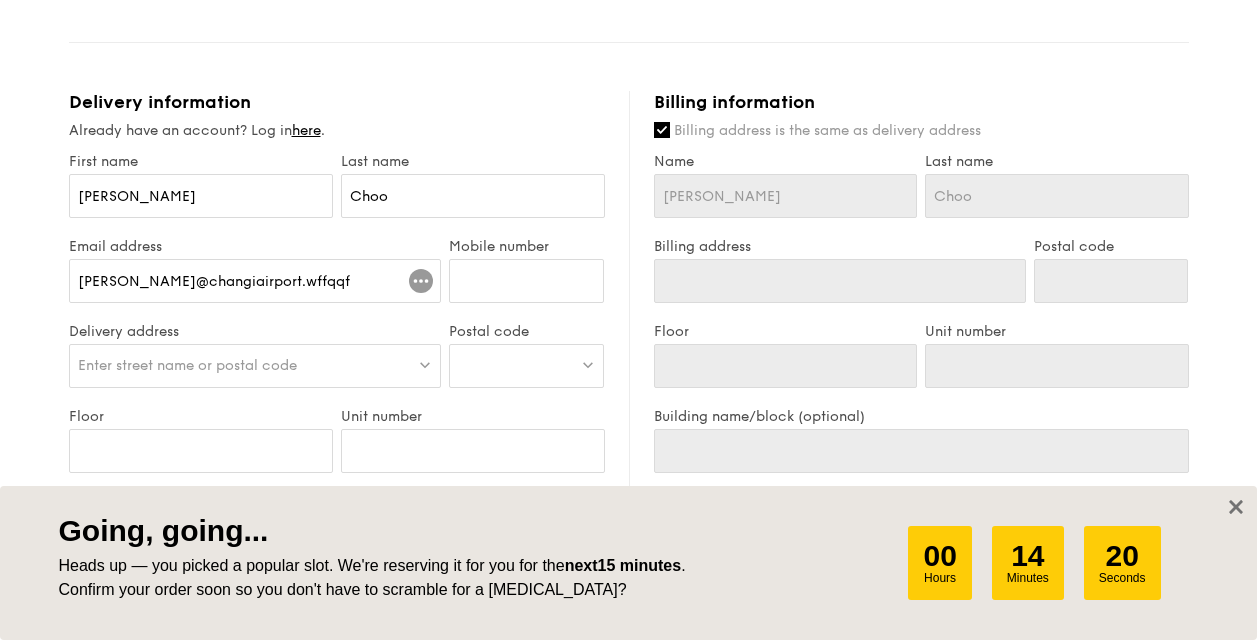 click 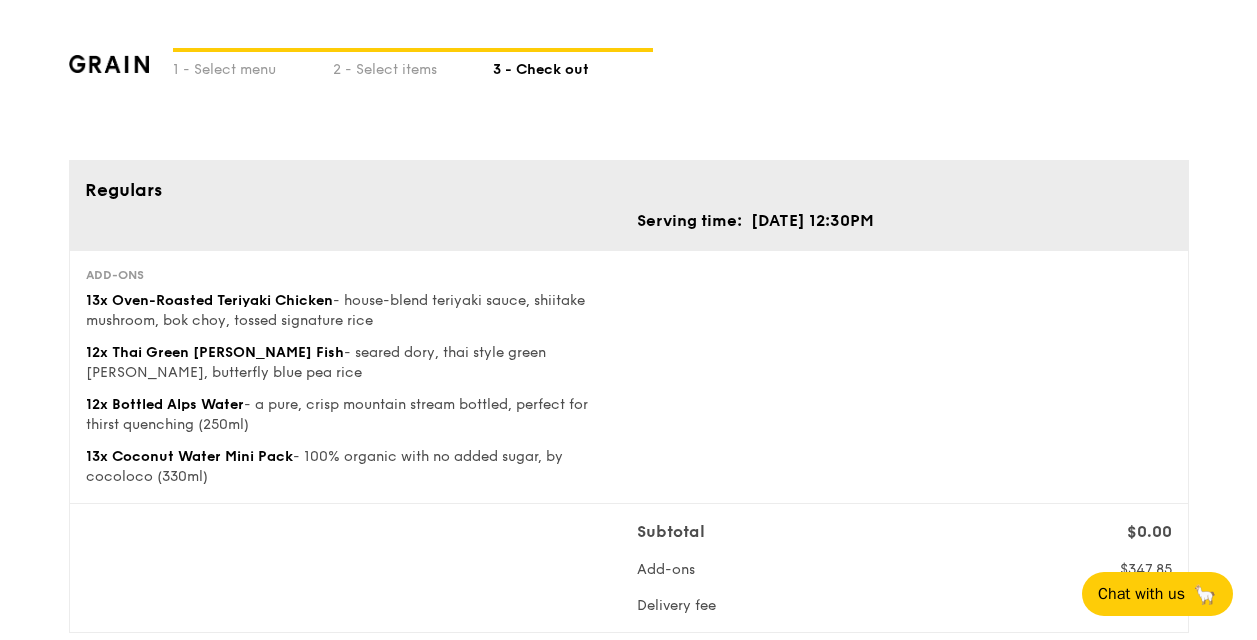 scroll, scrollTop: 1201, scrollLeft: 0, axis: vertical 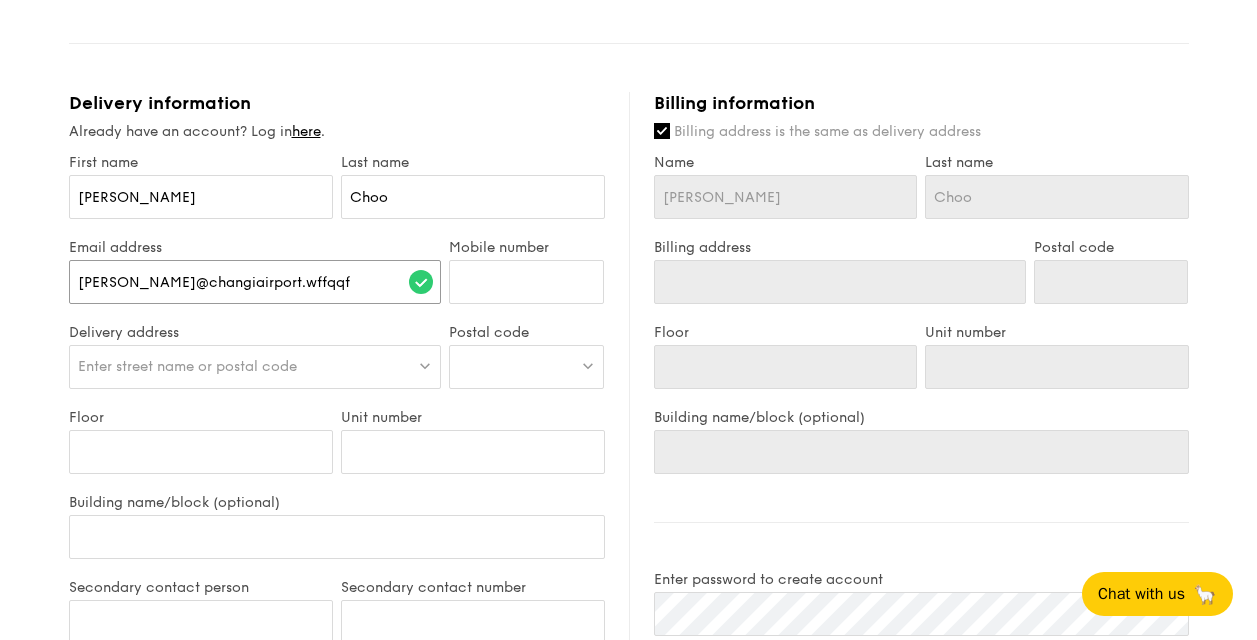 click on "chloe.choo@changiairport.wffqqf" at bounding box center [255, 282] 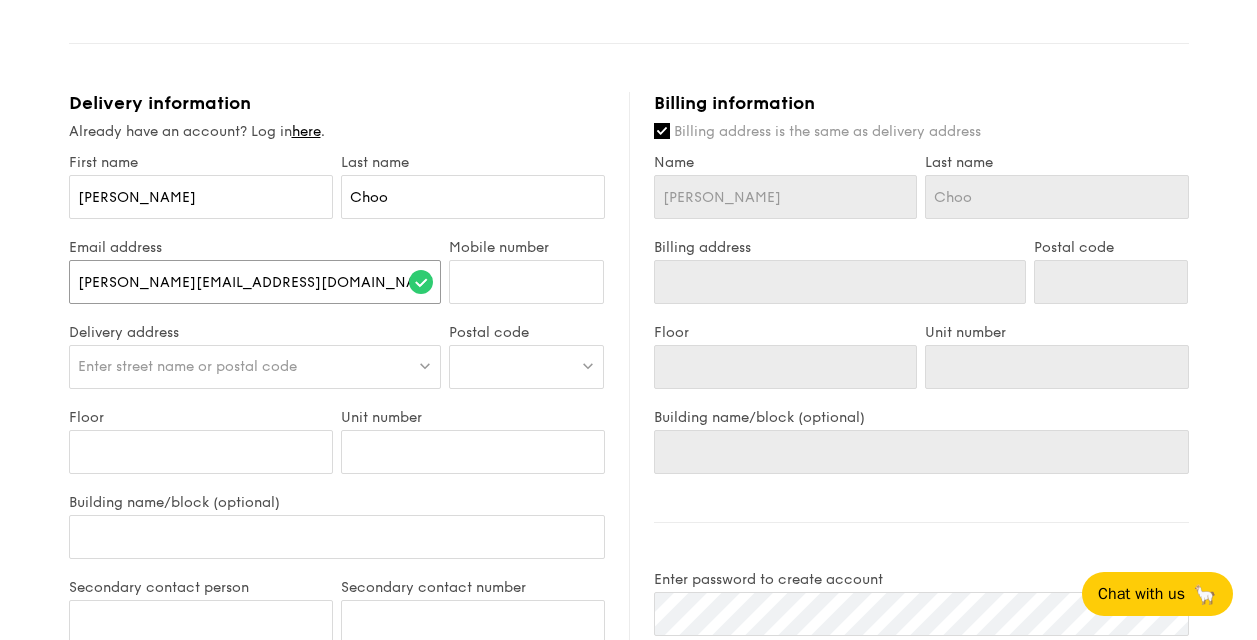 type on "[PERSON_NAME][EMAIL_ADDRESS][DOMAIN_NAME]" 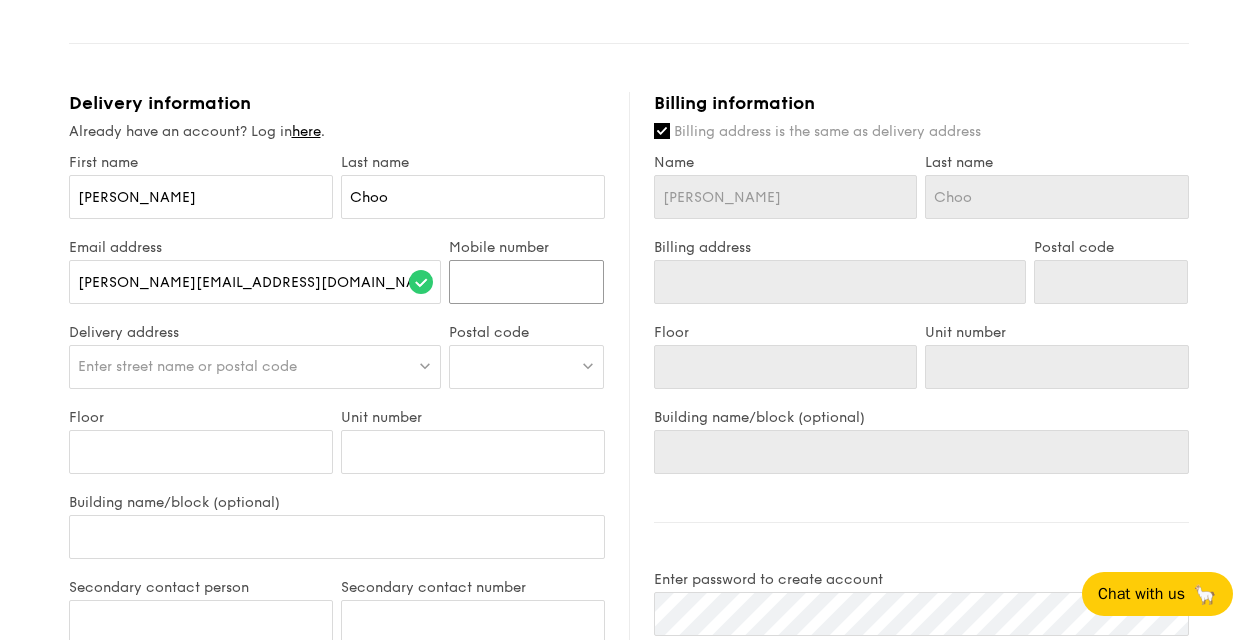 click on "Mobile number" at bounding box center [526, 282] 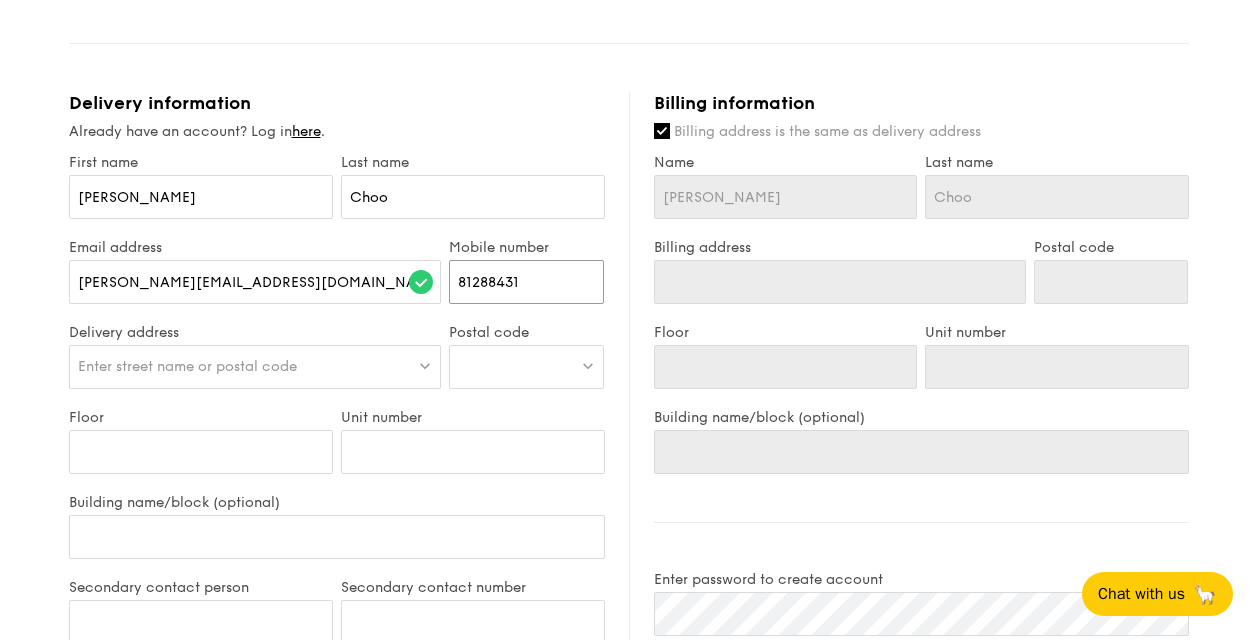 type on "81288431" 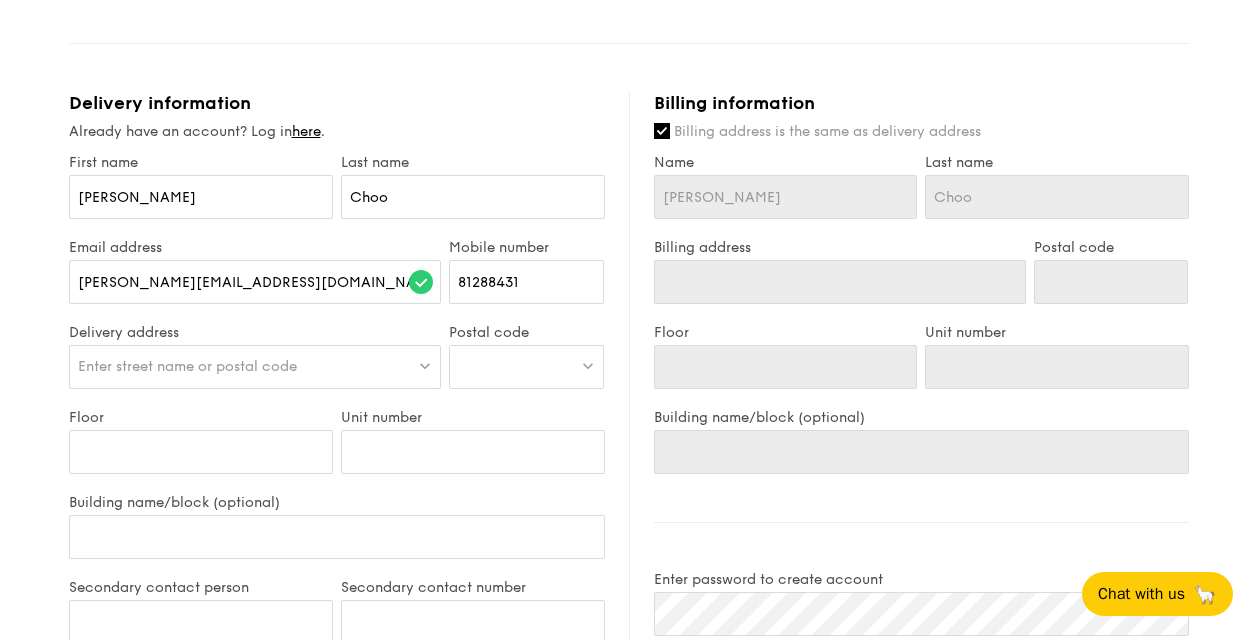 click on "Enter street name or postal code" at bounding box center [255, 367] 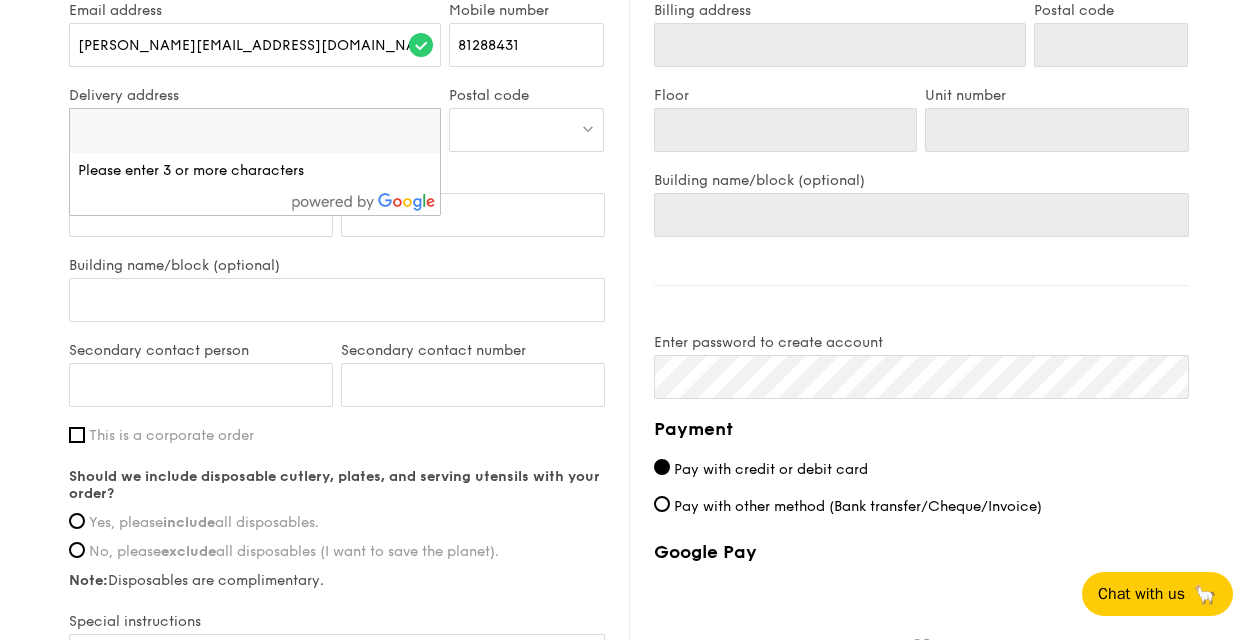 scroll, scrollTop: 1101, scrollLeft: 0, axis: vertical 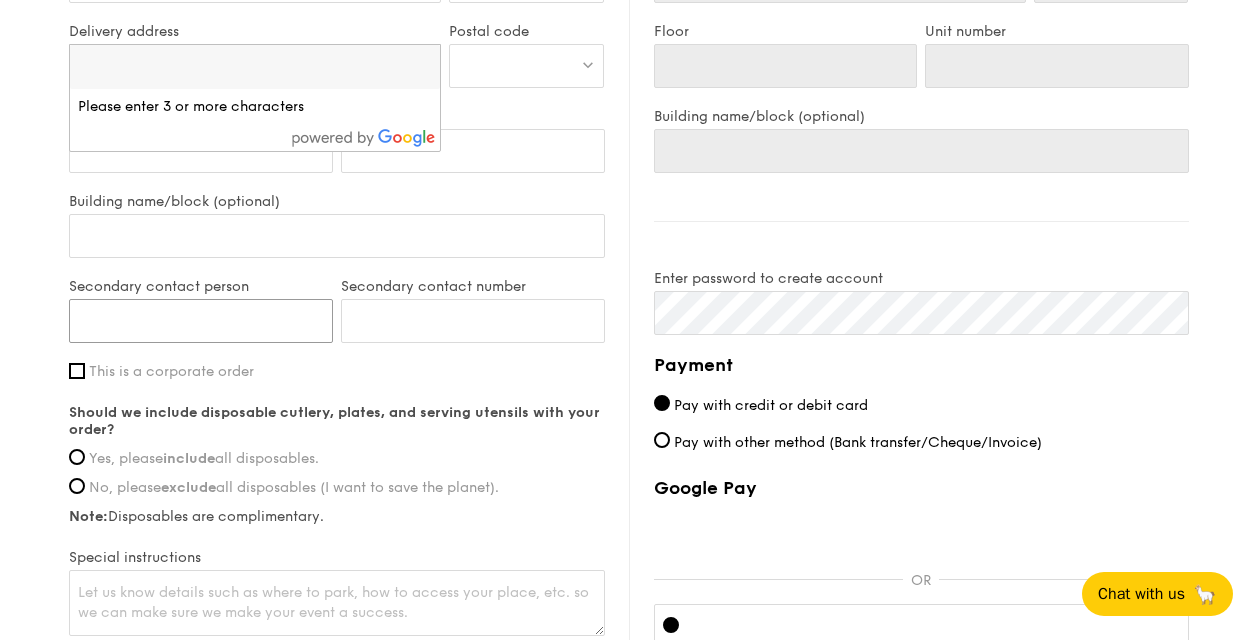 click on "Secondary contact person" at bounding box center (201, 321) 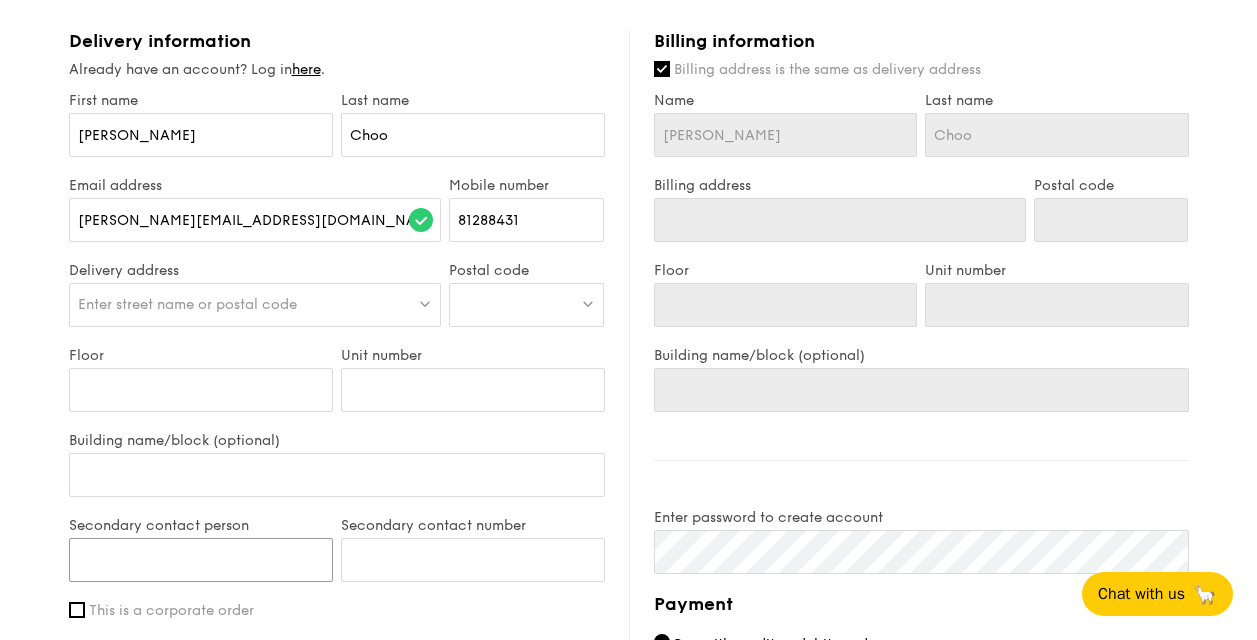 scroll, scrollTop: 901, scrollLeft: 0, axis: vertical 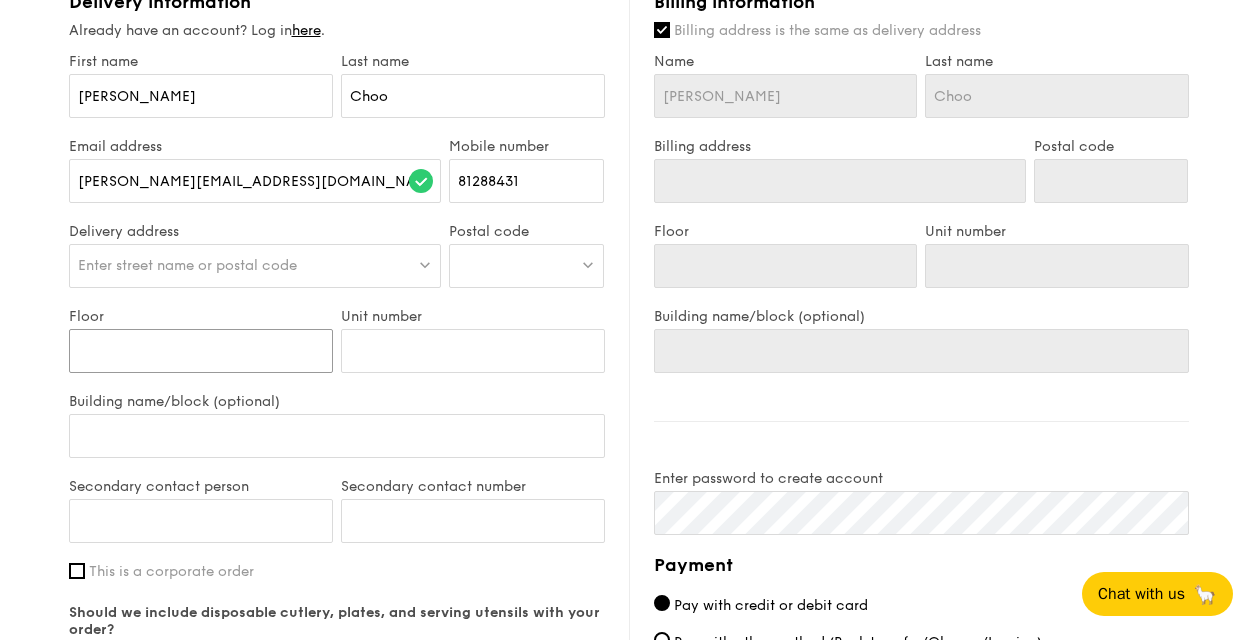 click on "Floor" at bounding box center [201, 351] 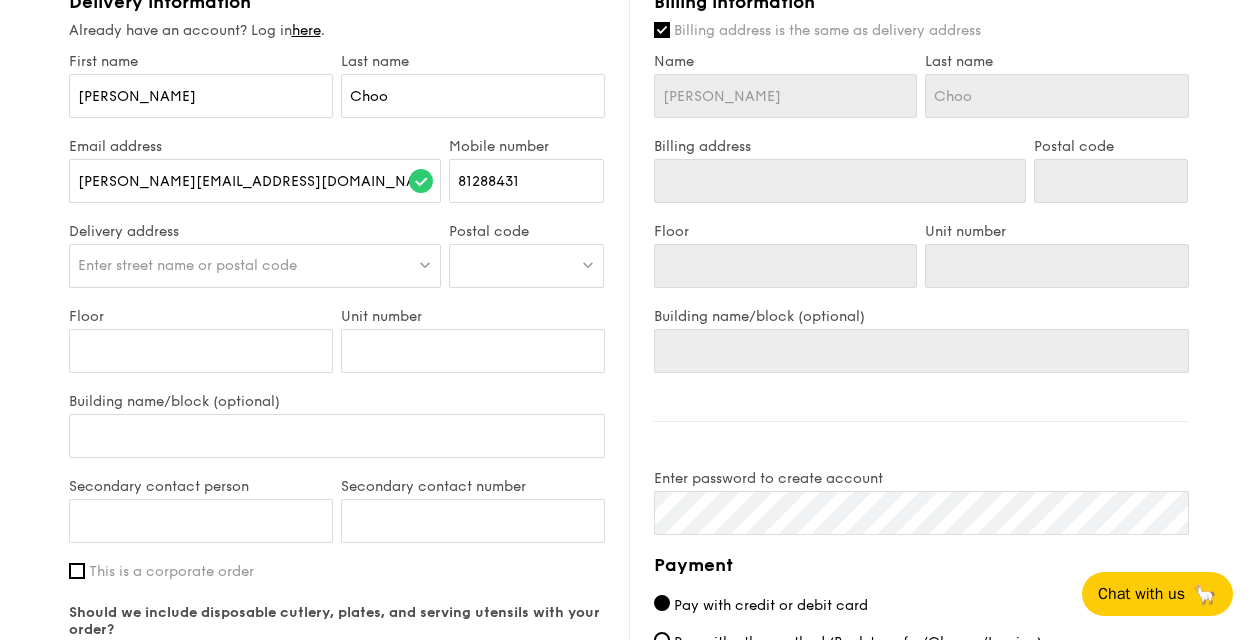 click on "Enter street name or postal code" at bounding box center (187, 265) 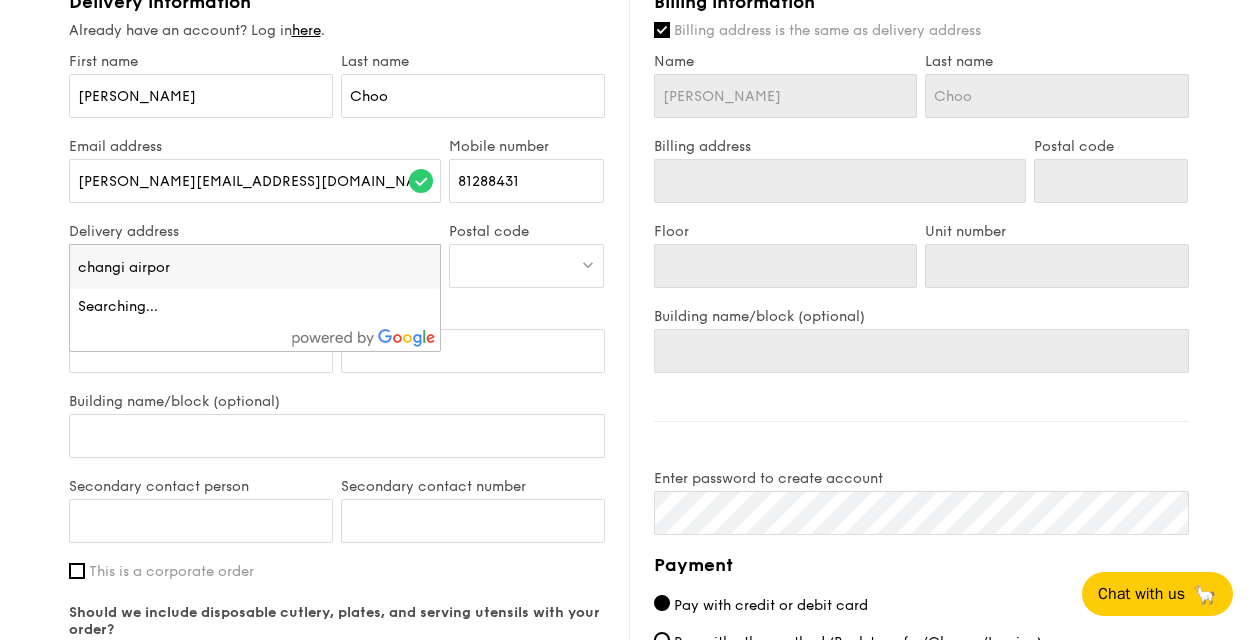 type on "changi airport" 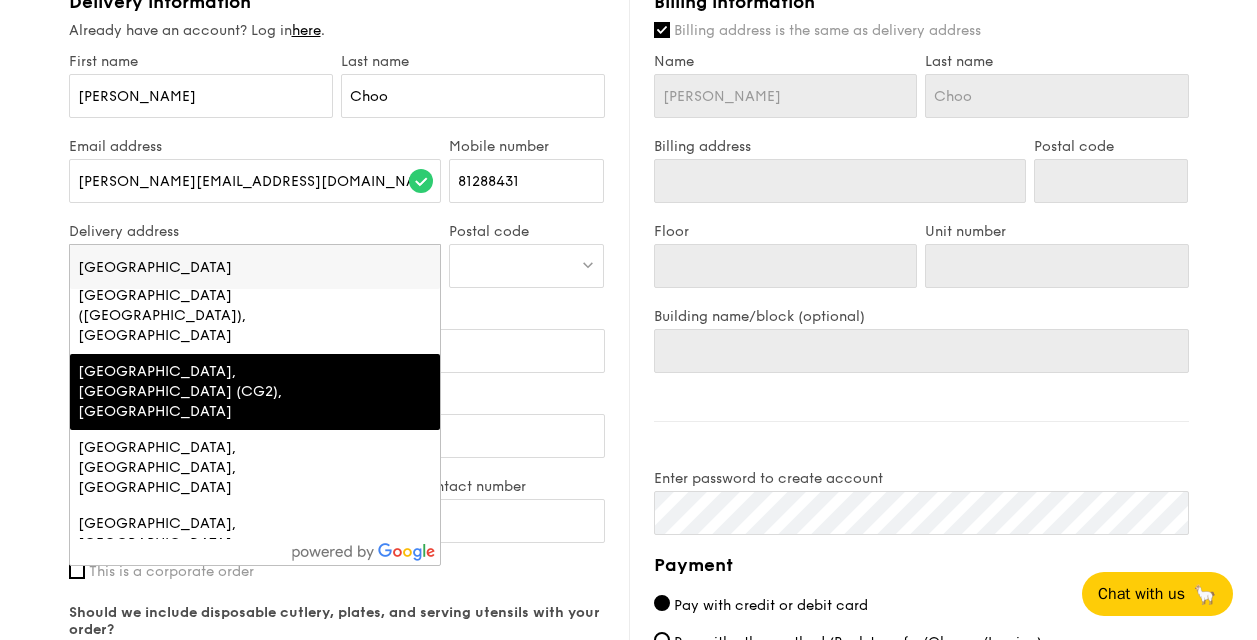 scroll, scrollTop: 50, scrollLeft: 0, axis: vertical 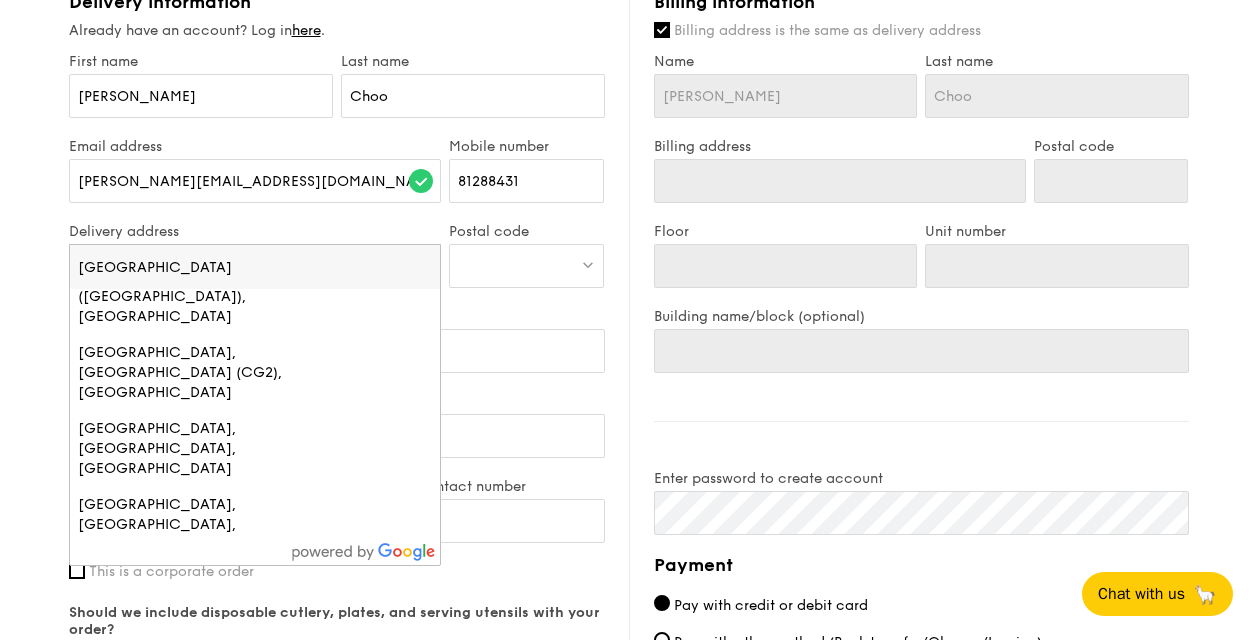 click on "Airport Boulevard, Changi Airport Group (Singapore) Pte Ltd, Singapore" at bounding box center [211, 651] 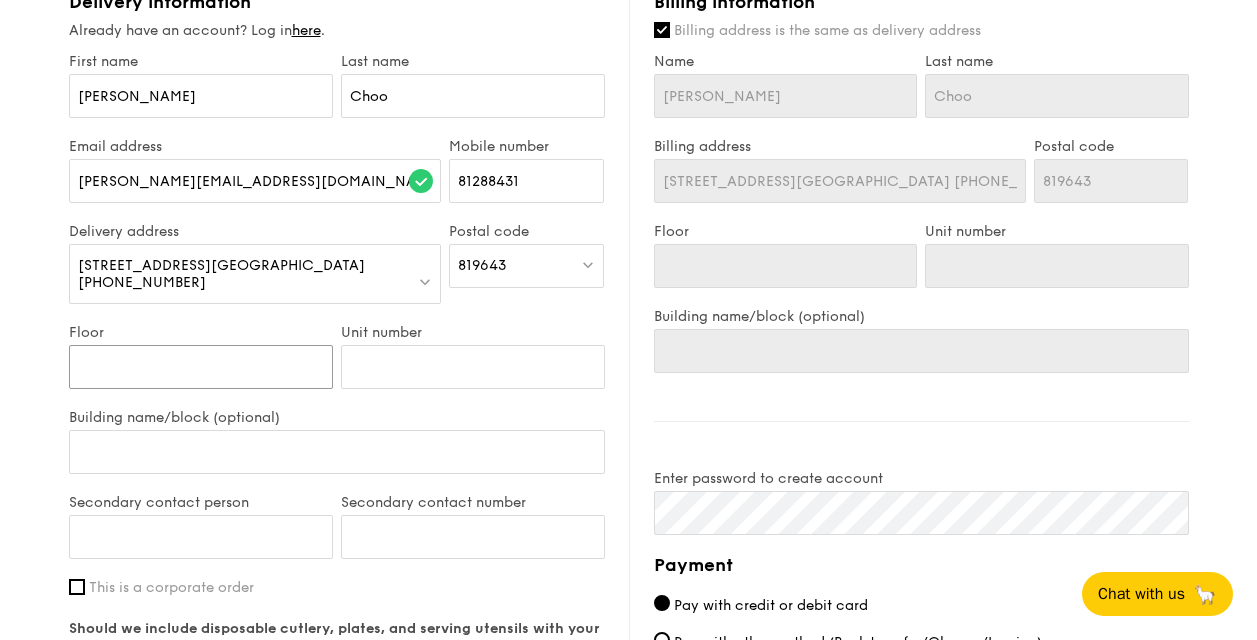 click on "Floor" at bounding box center (201, 367) 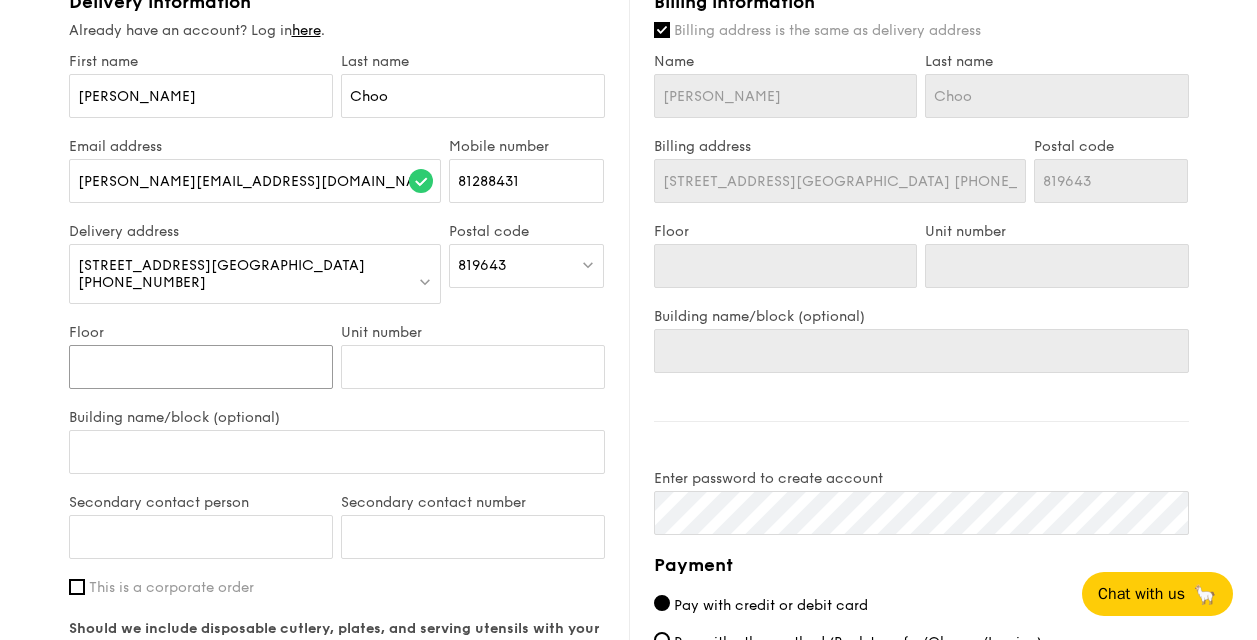 type on "3" 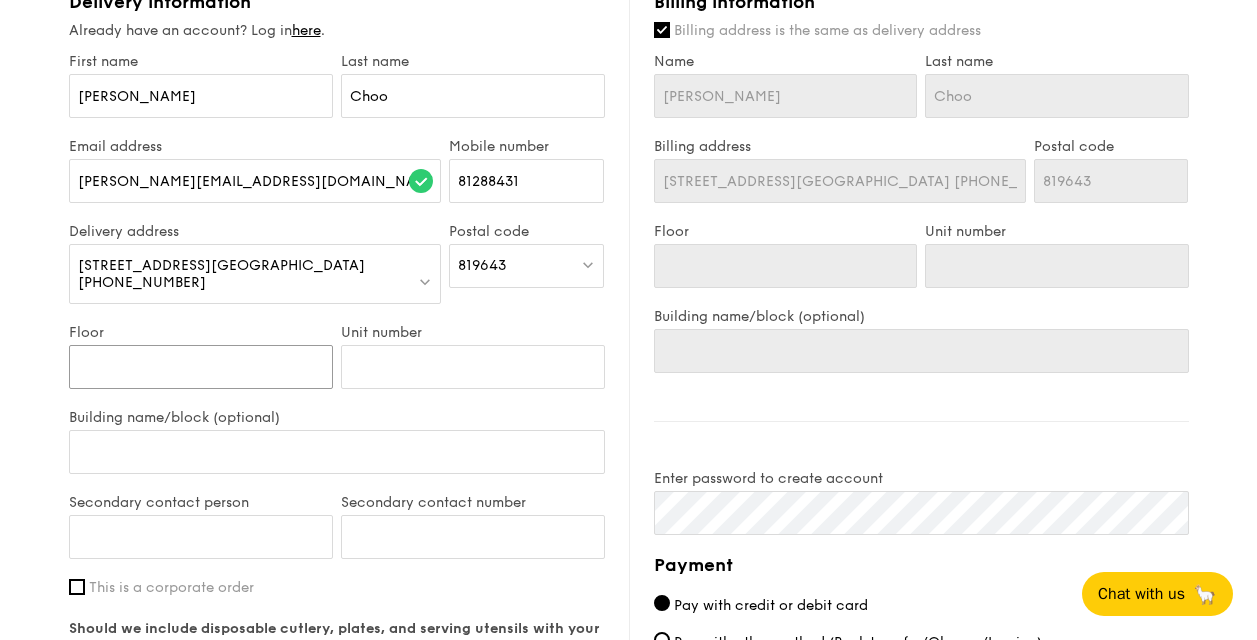 type on "3" 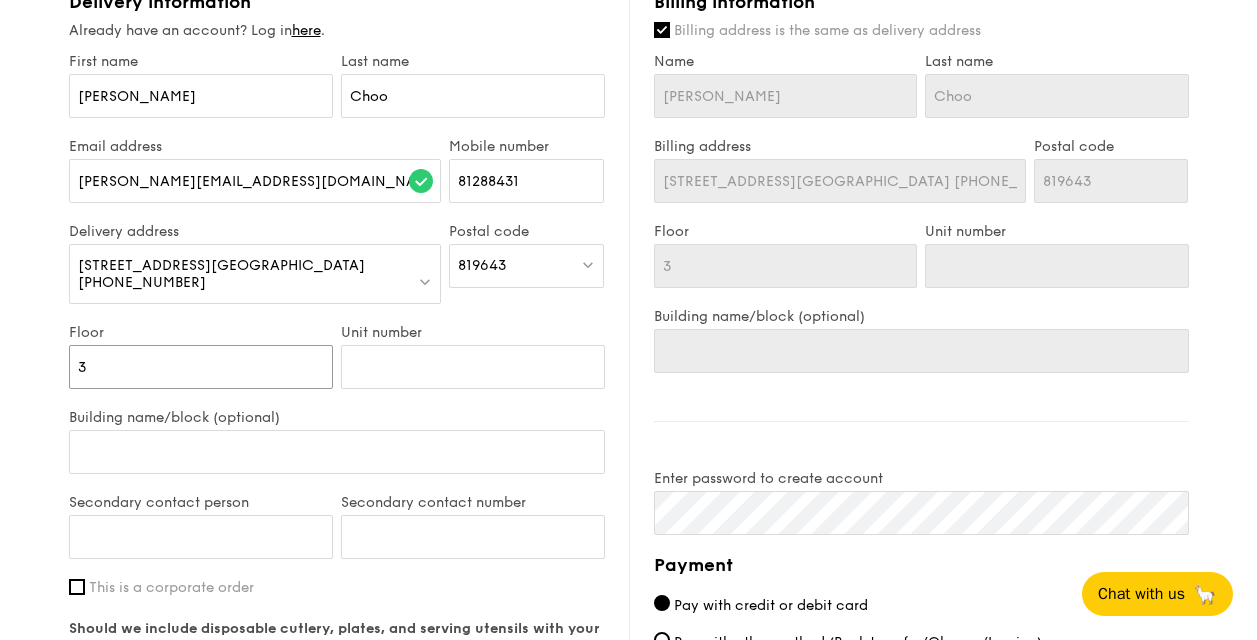 drag, startPoint x: 249, startPoint y: 342, endPoint x: 72, endPoint y: 344, distance: 177.01129 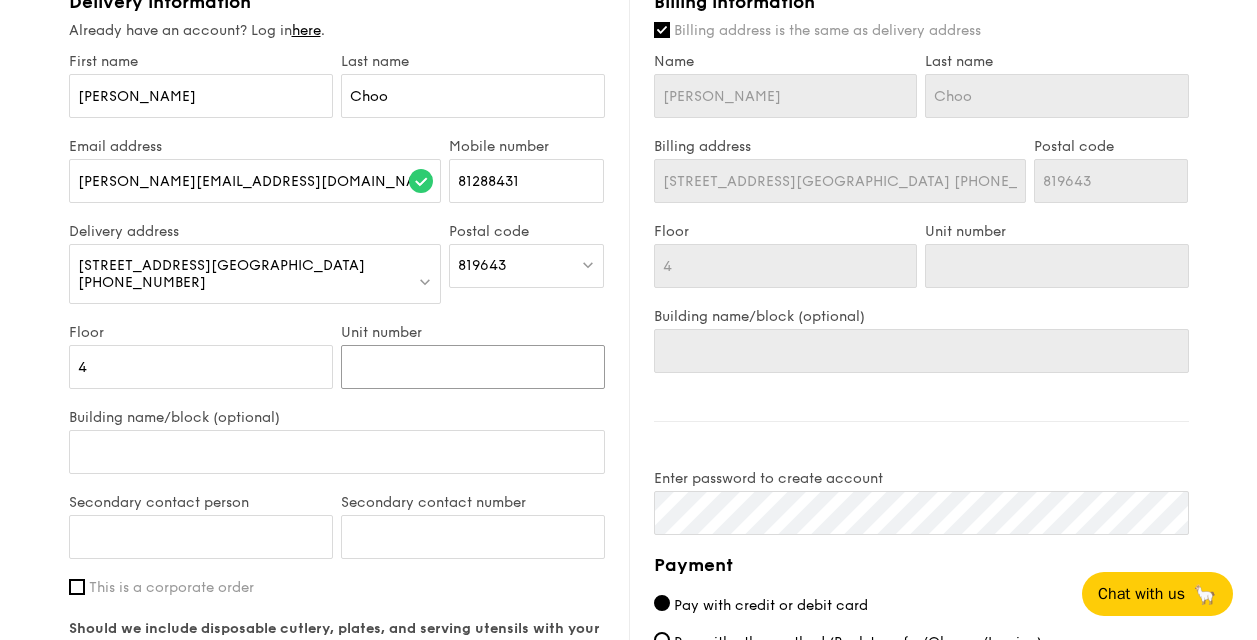 click on "Unit number" at bounding box center (473, 367) 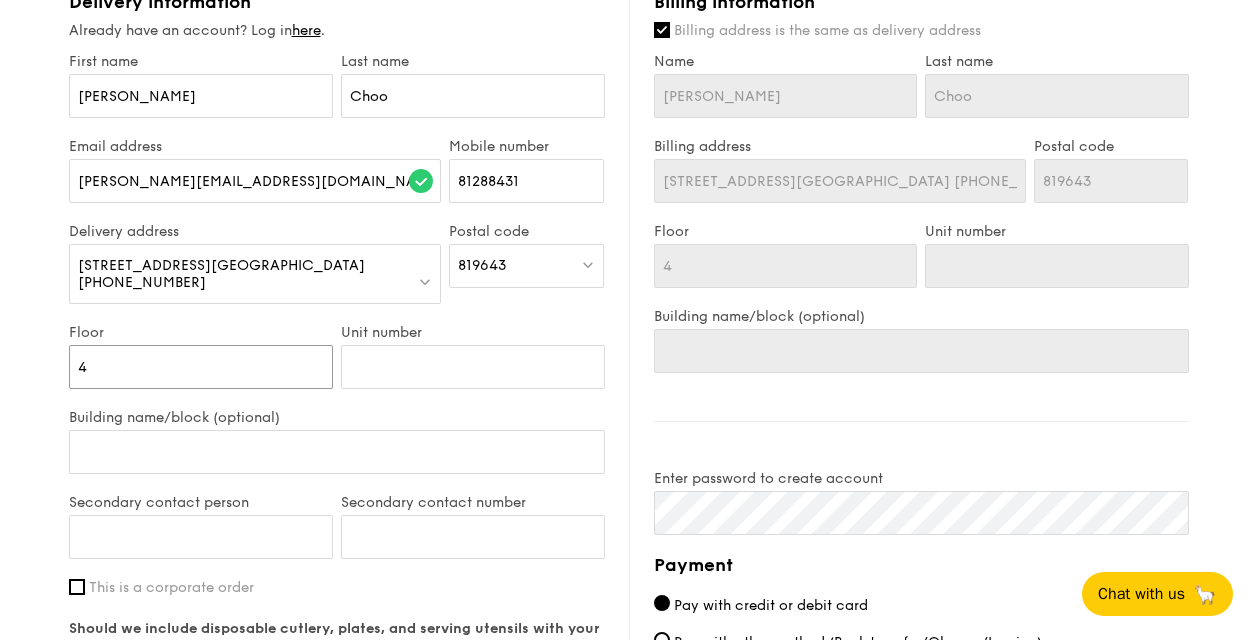 drag, startPoint x: 222, startPoint y: 343, endPoint x: -4, endPoint y: 300, distance: 230.05434 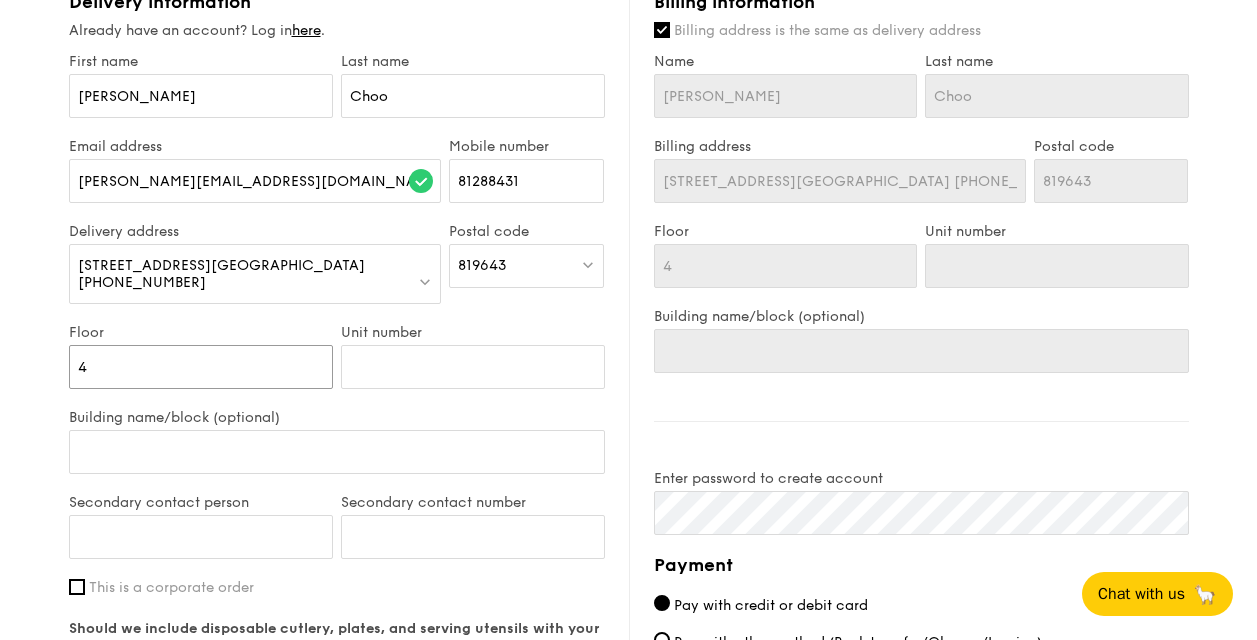 click on "1 - Select menu
2 - Select items
3 - Check out
Regulars
Serving time:
Jul 23, 2025,
12:30PM
Add-ons
13x Oven-Roasted Teriyaki Chicken - house-blend teriyaki sauce, shiitake mushroom, bok choy, tossed signature rice 12x Thai Green Curry Fish - seared dory, thai style green curry, butterfly blue pea rice 12x Bottled Alps Water - a pure, crisp mountain stream bottled, perfect for thirst quenching (250ml) 13x Coconut Water Mini Pack - 100% organic with no added sugar, by cocoloco (330ml)
Subtotal
$0.00
Add-ons
$347.85
Delivery fee
$30.00
Apply
Total
$377.85
Total (w/ GST)
$411.86
Delivery information
Already have an account? Log in
Chloe 4" at bounding box center [628, 115] 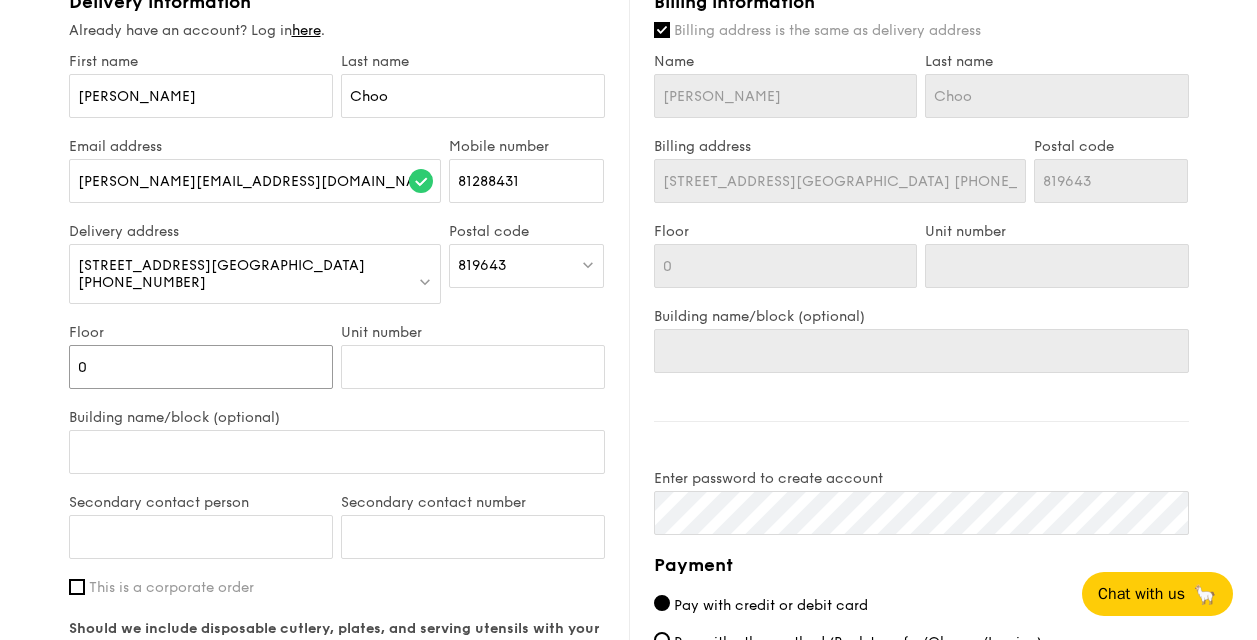 type on "04" 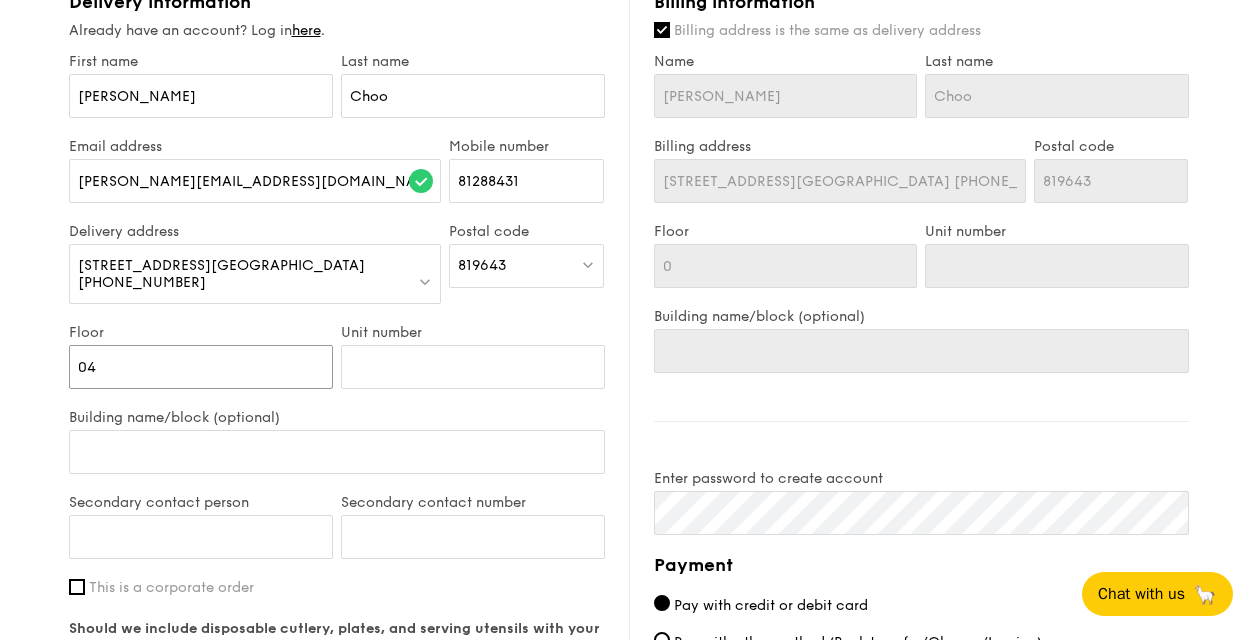 type on "04" 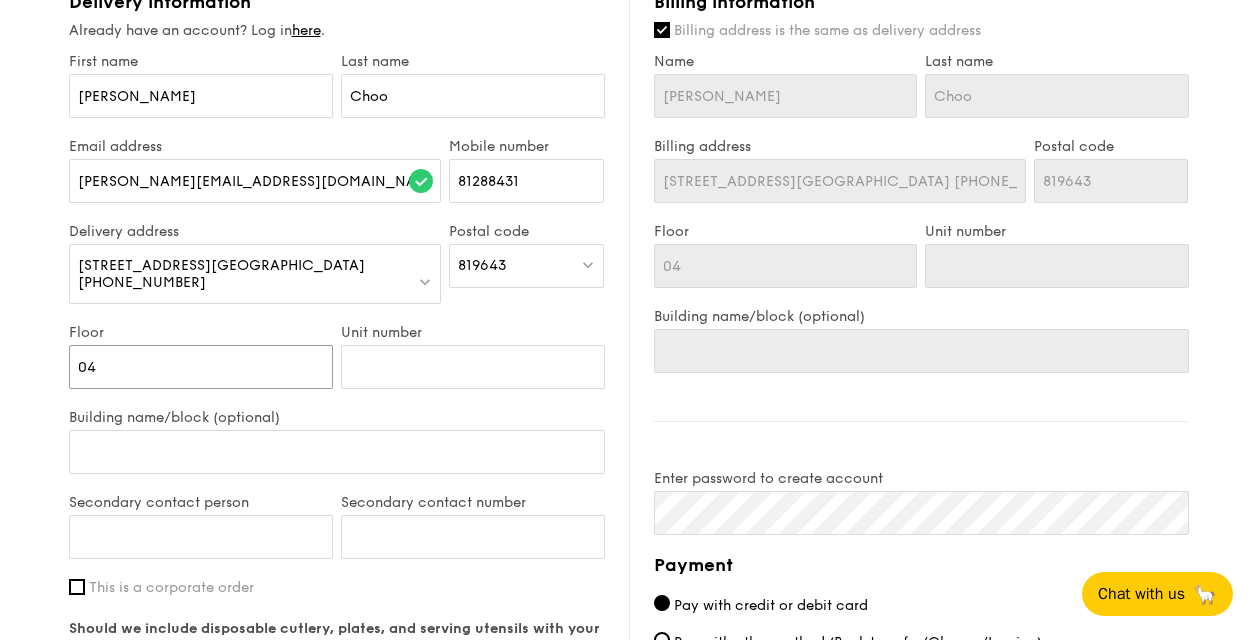 type on "04" 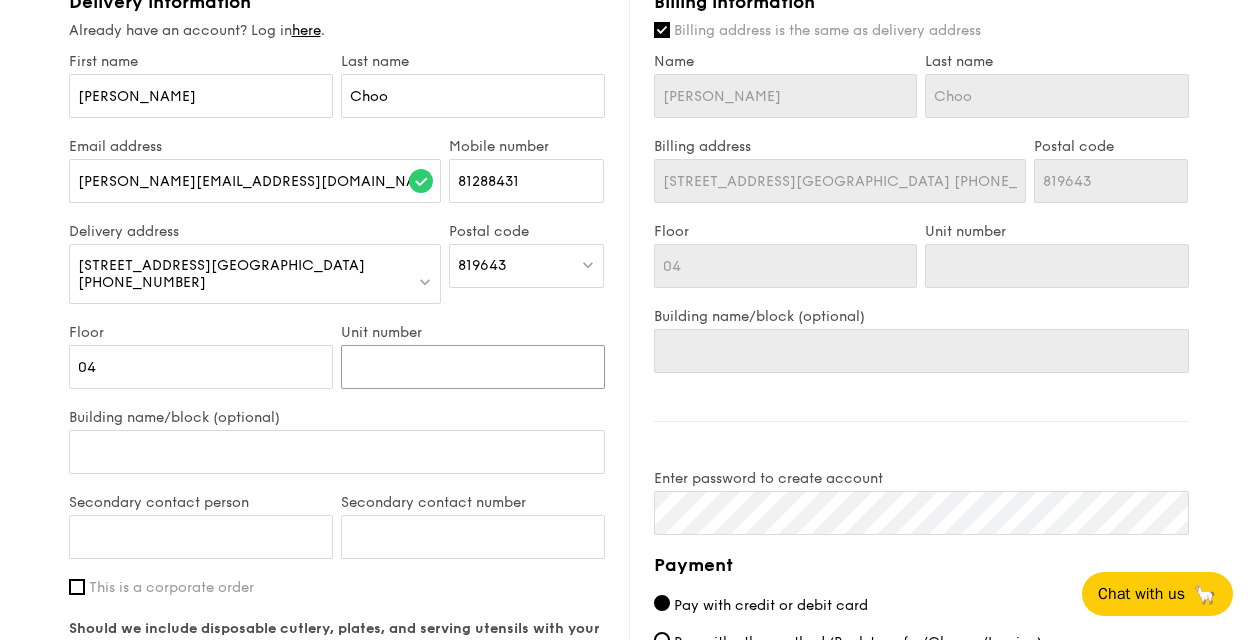 click on "Unit number" at bounding box center [473, 367] 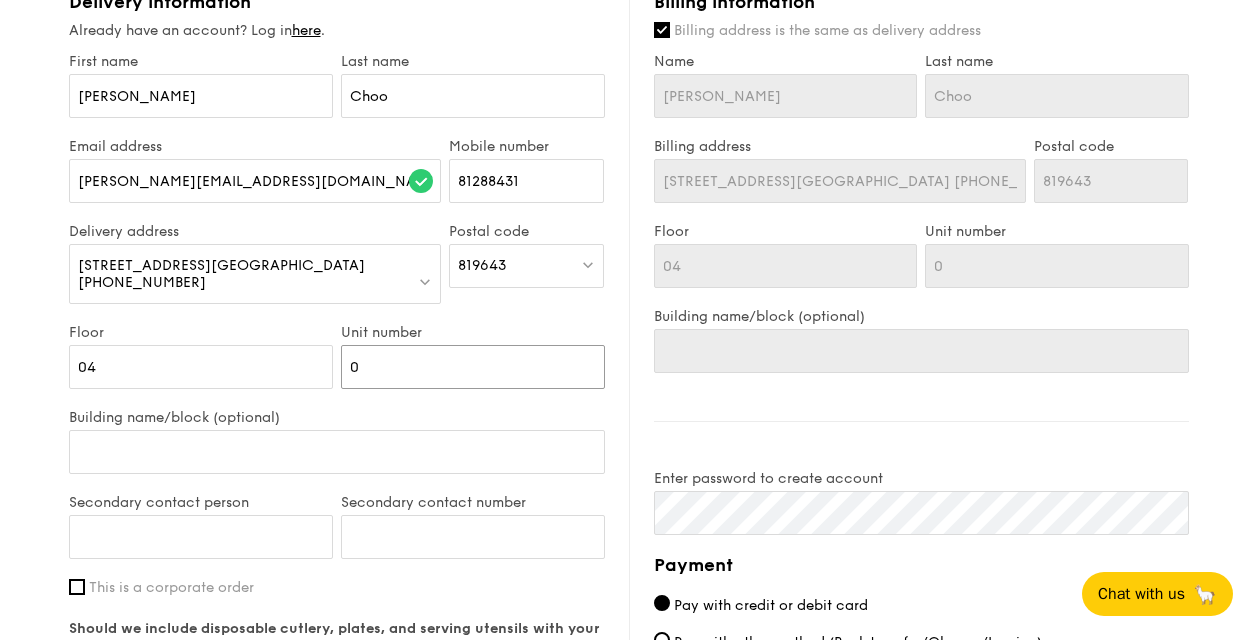 type on "08" 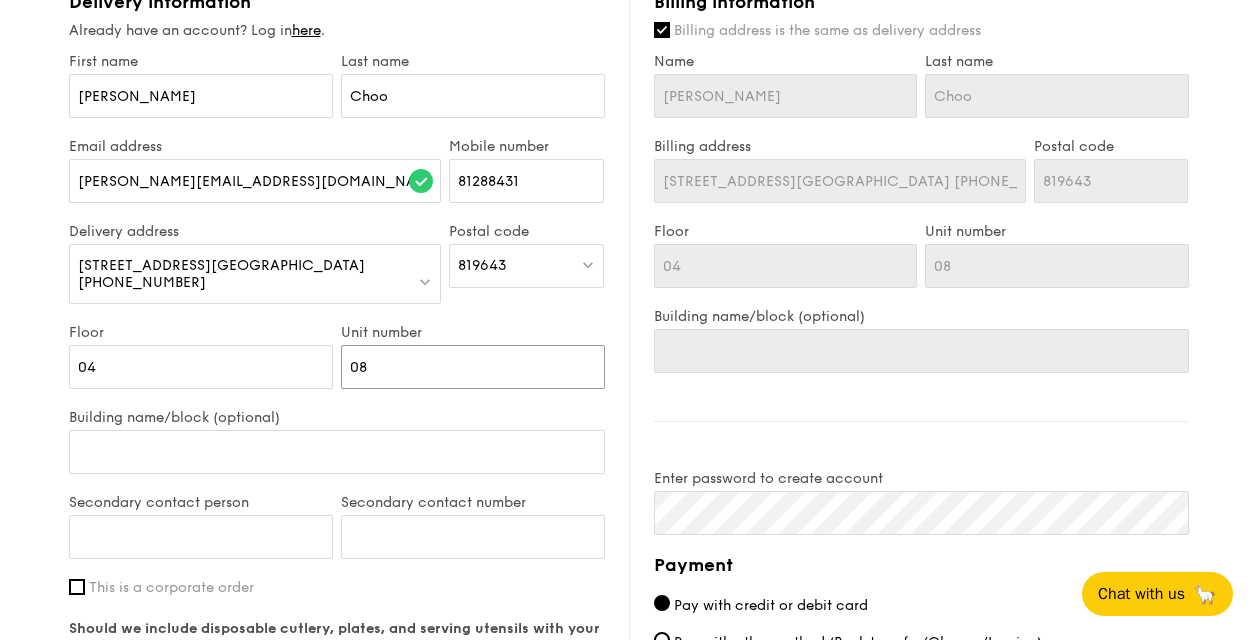 type on "08" 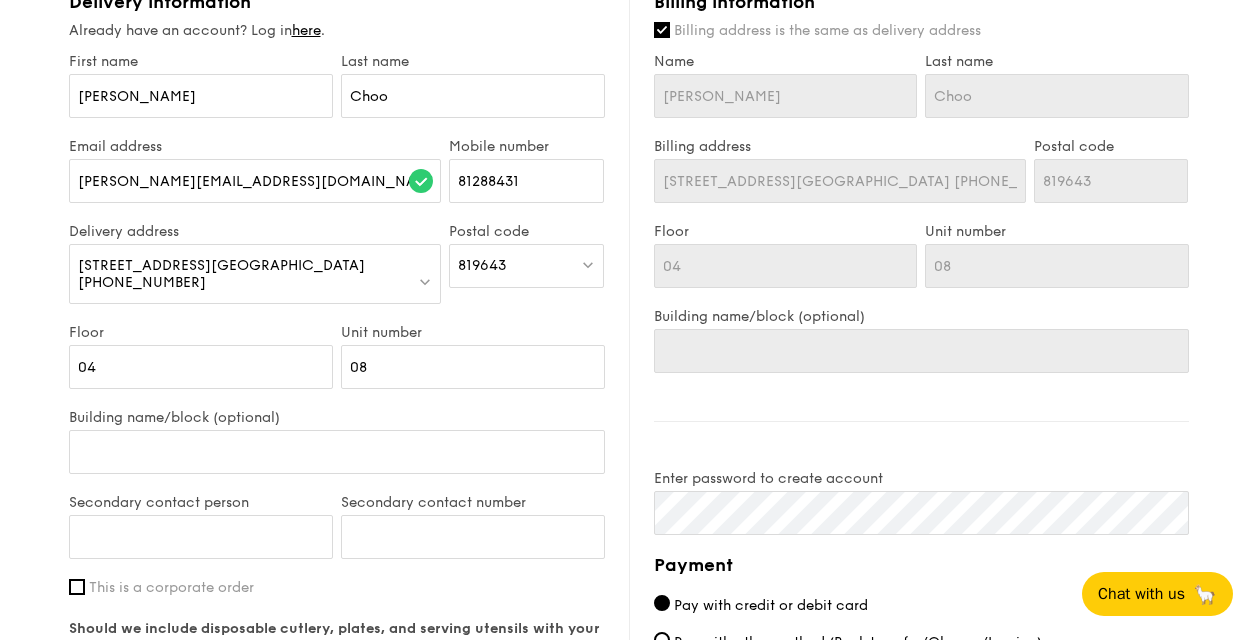 click on "1 - Select menu
2 - Select items
3 - Check out
Regulars
Serving time:
[DATE]
12:30PM
Add-ons
13x Oven-Roasted Teriyaki Chicken - house-blend teriyaki sauce, shiitake mushroom, bok choy, tossed signature rice 12x Thai Green [PERSON_NAME] Fish - seared dory, thai style green [PERSON_NAME], butterfly blue pea rice 12x Bottled Alps Water - a pure, crisp mountain stream bottled, perfect for thirst quenching (250ml) 13x Coconut Water Mini Pack - 100% organic with no added sugar, by cocoloco (330ml)
Subtotal
$0.00
Add-ons
$347.85
Delivery fee
$30.00
Apply
Total
$377.85
Total (w/ GST)
$411.86
Delivery information
Already have an account? Log in
Chloe 04" at bounding box center [628, 75] 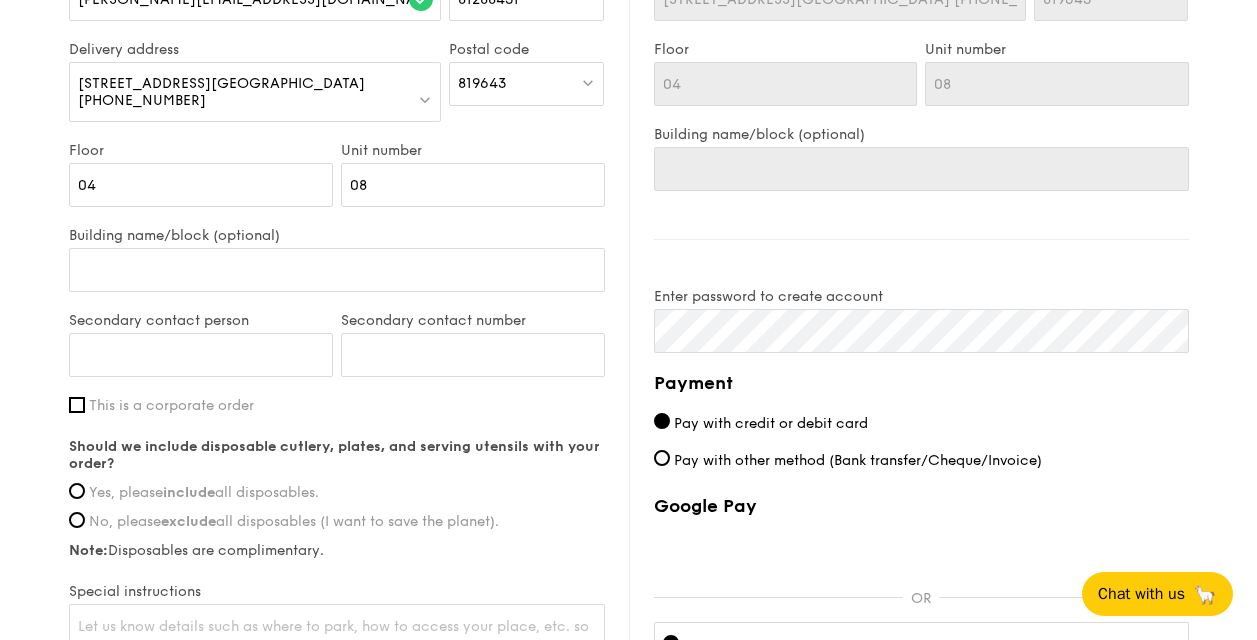 scroll, scrollTop: 1101, scrollLeft: 0, axis: vertical 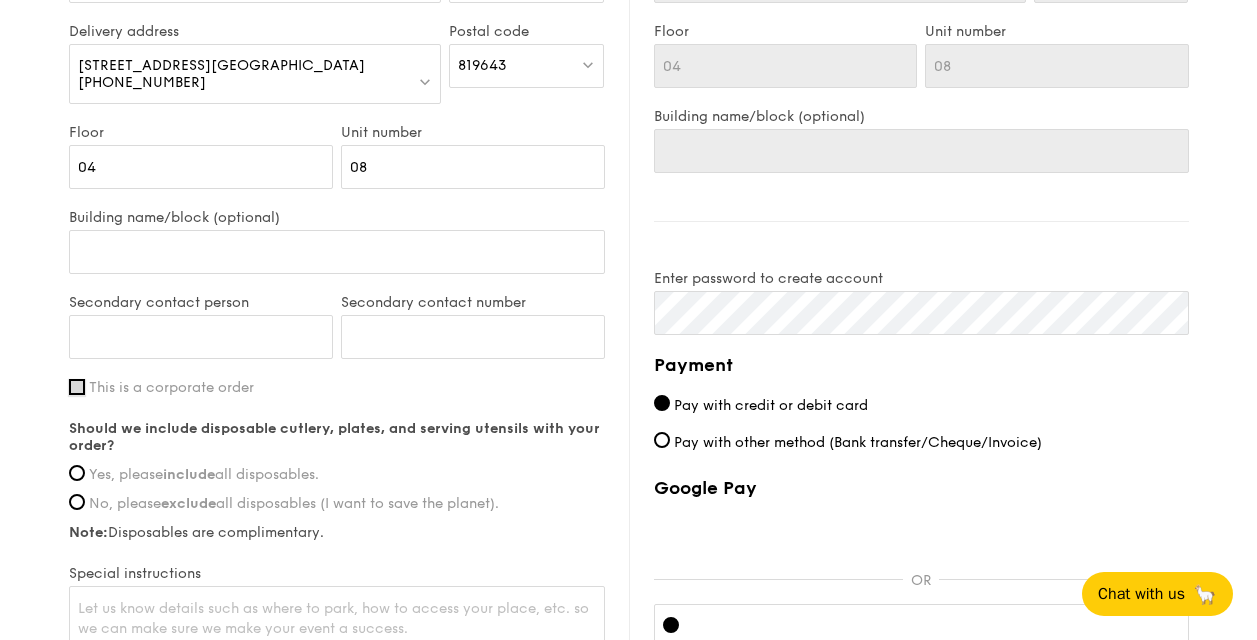click on "This is a corporate order" at bounding box center (77, 387) 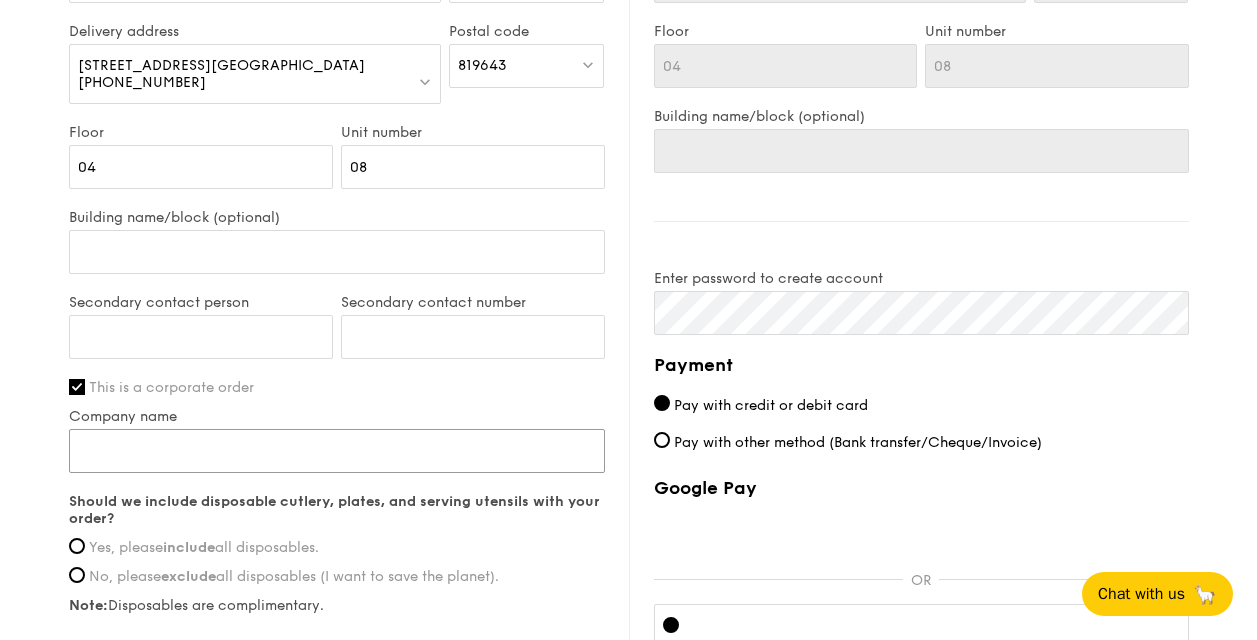 click on "Company name" at bounding box center [337, 451] 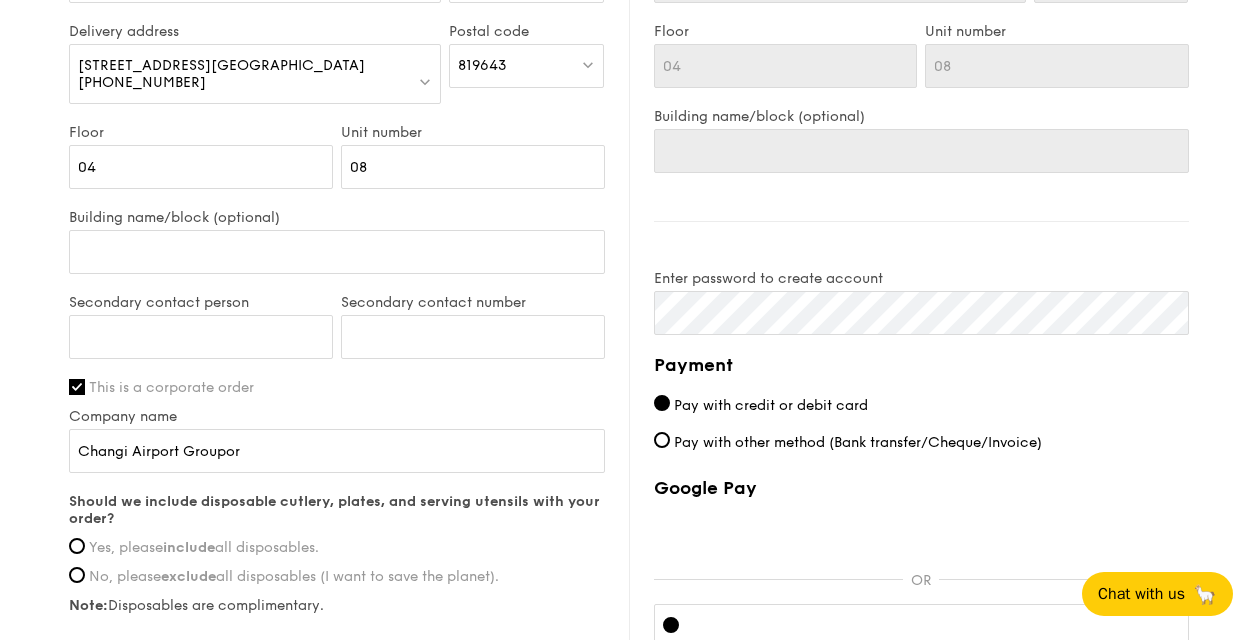 type on "Changi Airport Grouport" 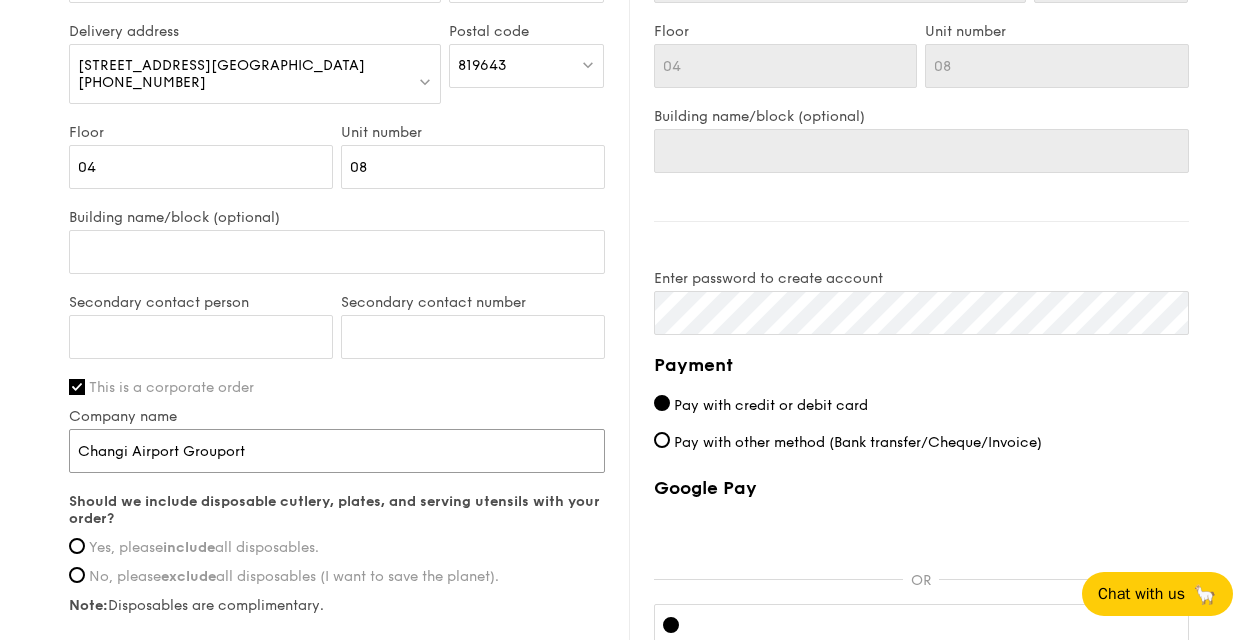 click on "Changi Airport Grouport" at bounding box center (337, 451) 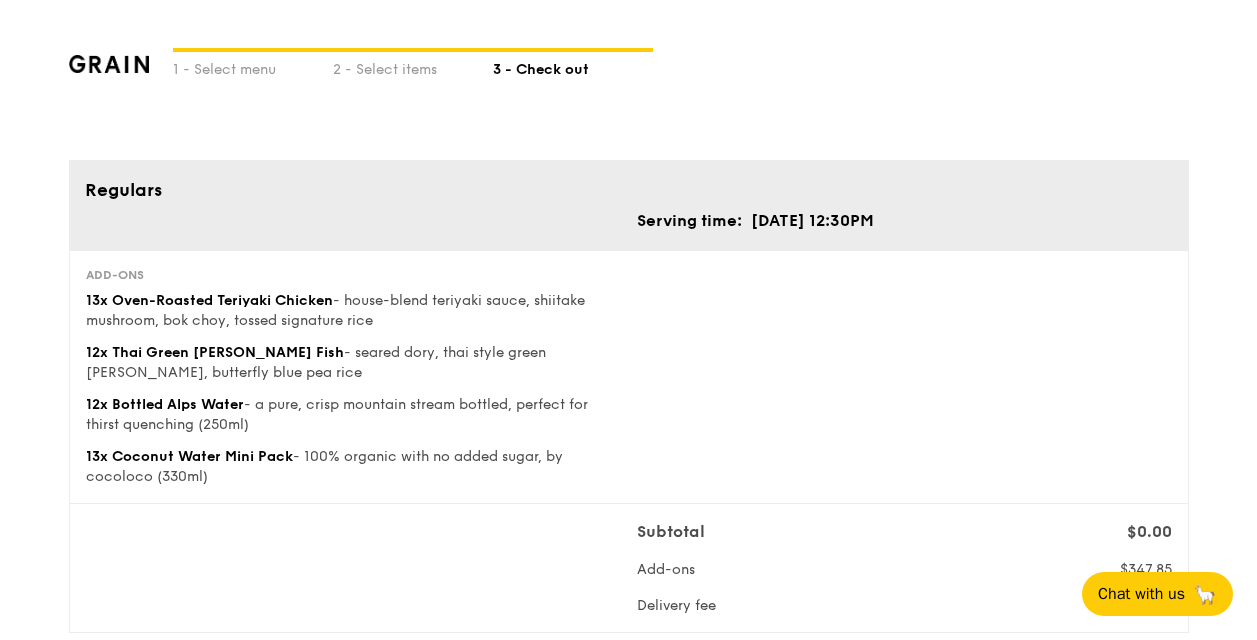 scroll, scrollTop: 1334, scrollLeft: 0, axis: vertical 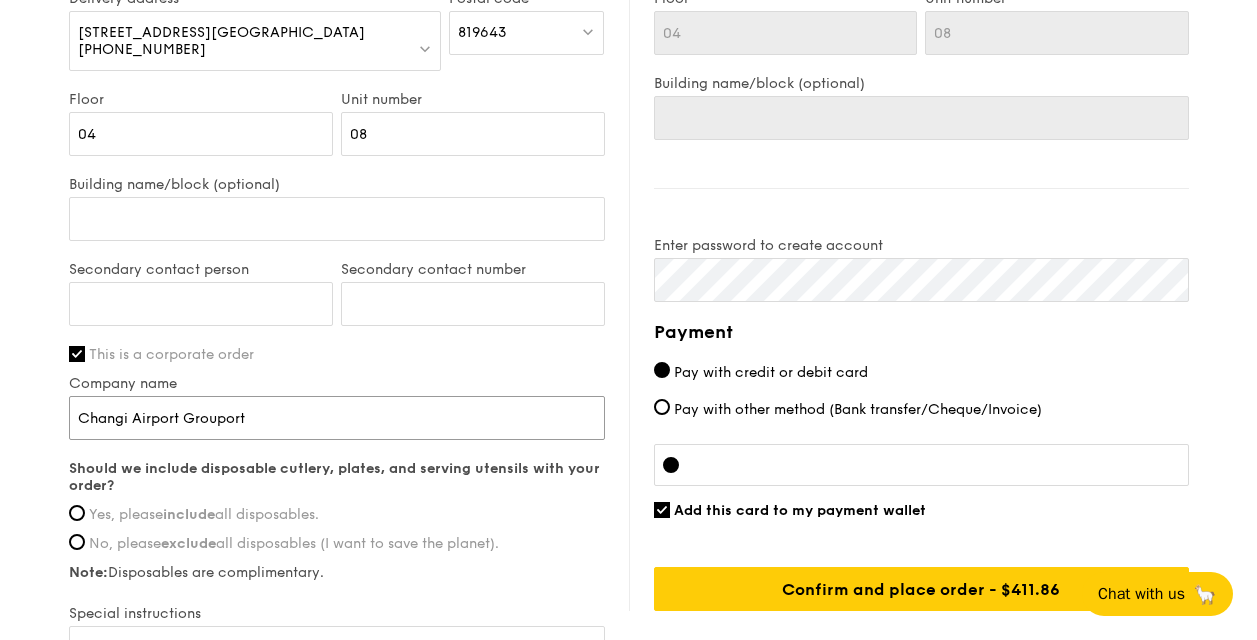 click on "Changi Airport Grouport" at bounding box center (337, 418) 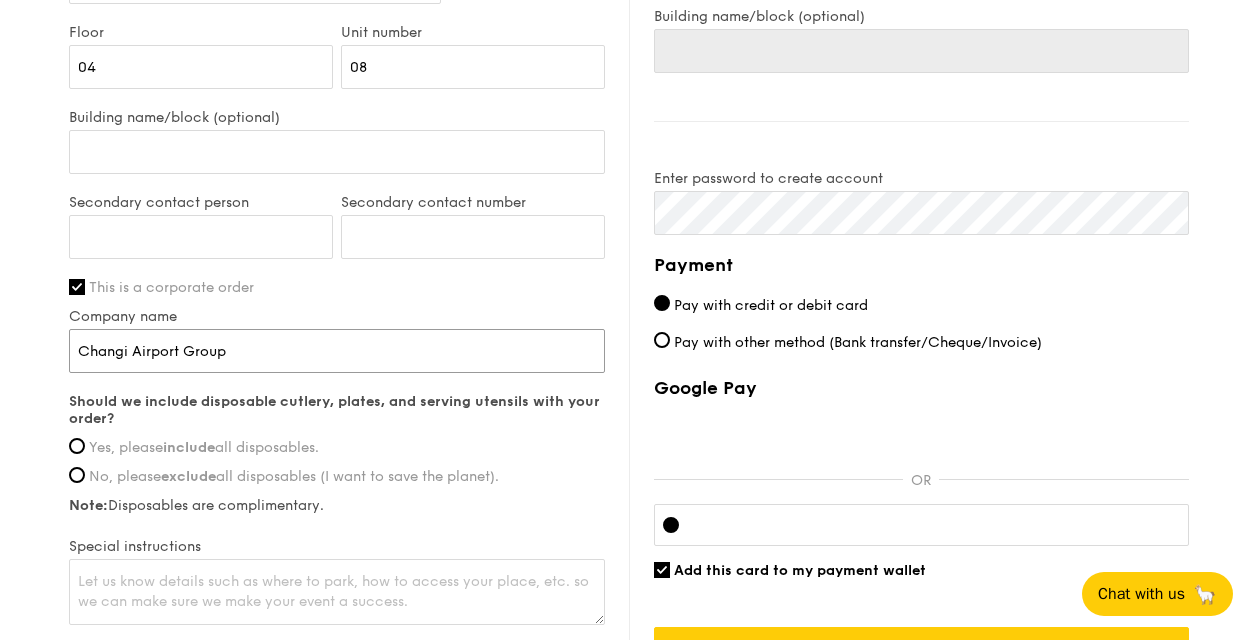 scroll, scrollTop: 1235, scrollLeft: 0, axis: vertical 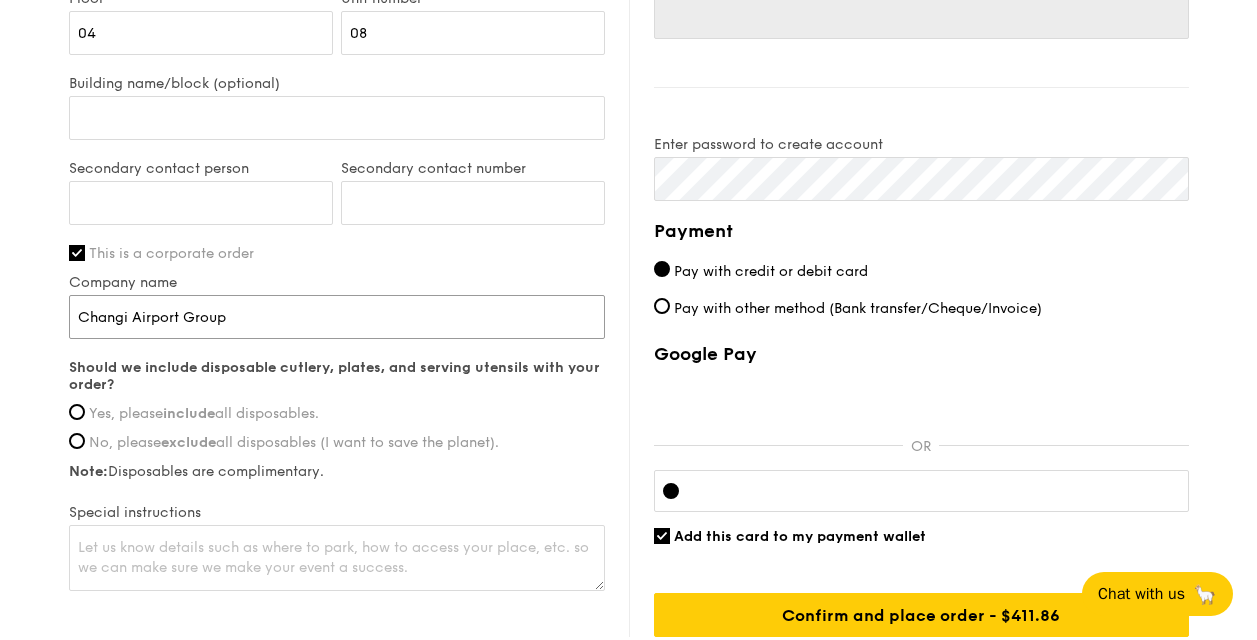 type on "Changi Airport Group" 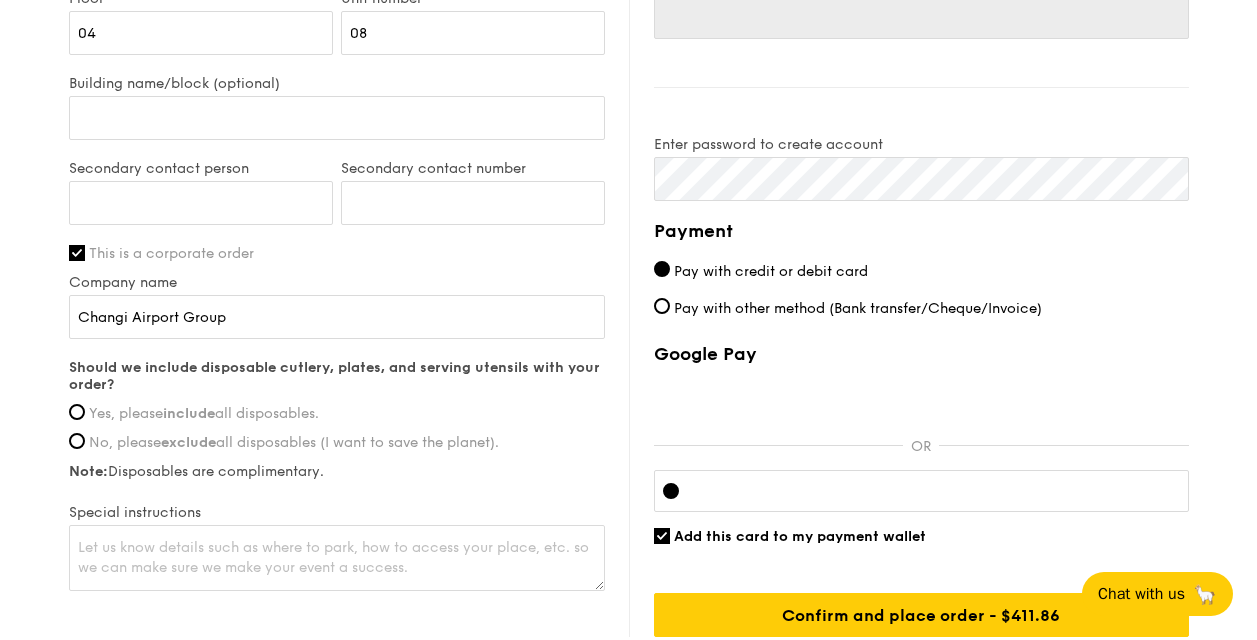 click on "Yes, please  include  all disposables." at bounding box center (337, 413) 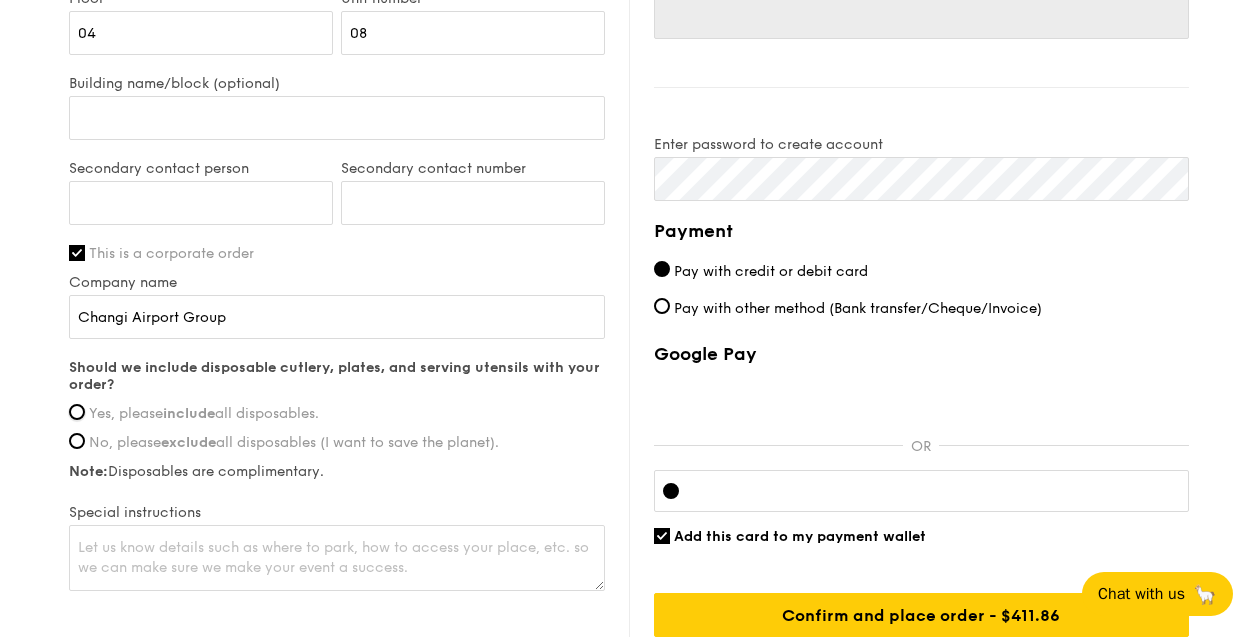 click on "Yes, please  include  all disposables." at bounding box center [77, 412] 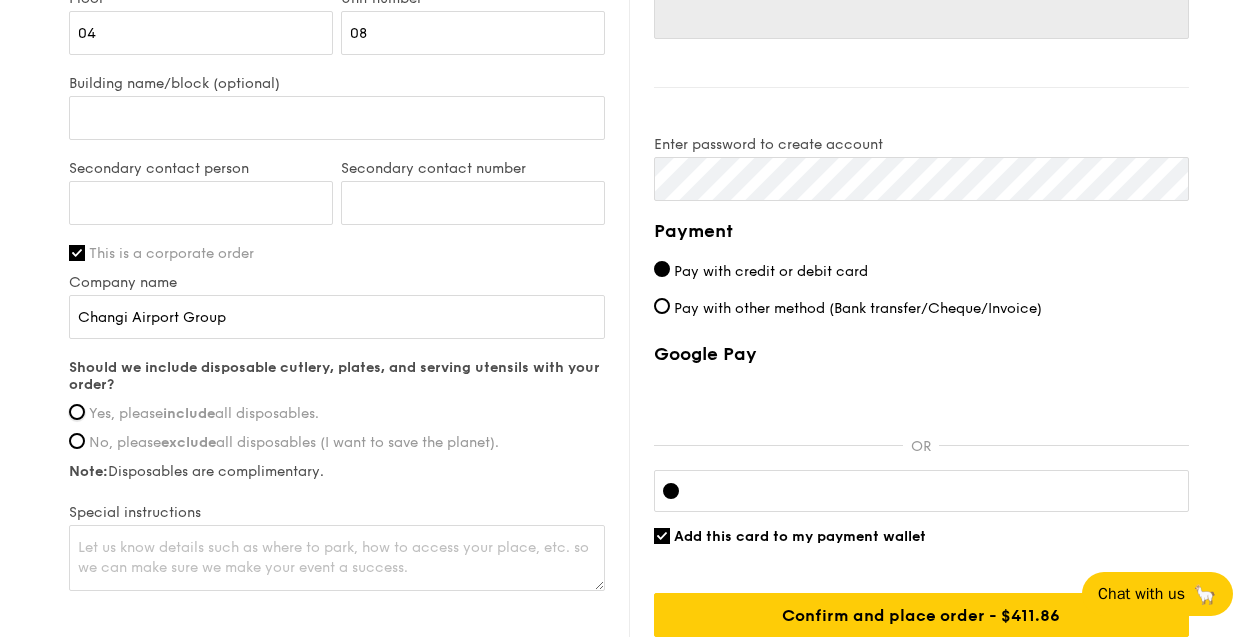 radio on "true" 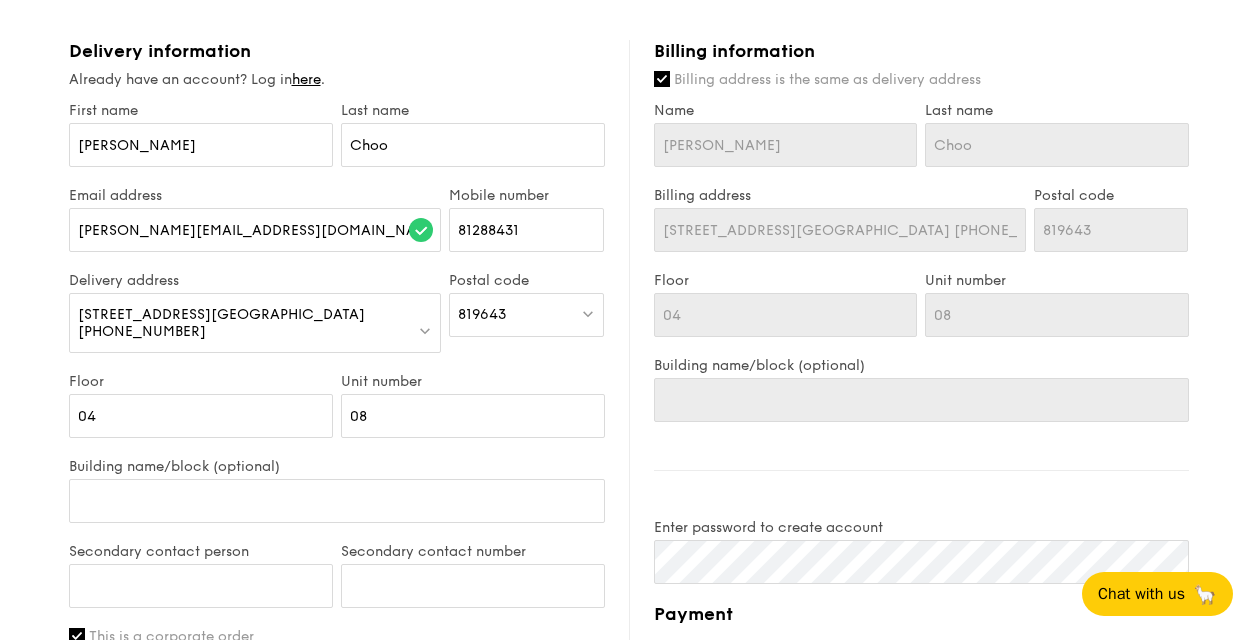 scroll, scrollTop: 835, scrollLeft: 0, axis: vertical 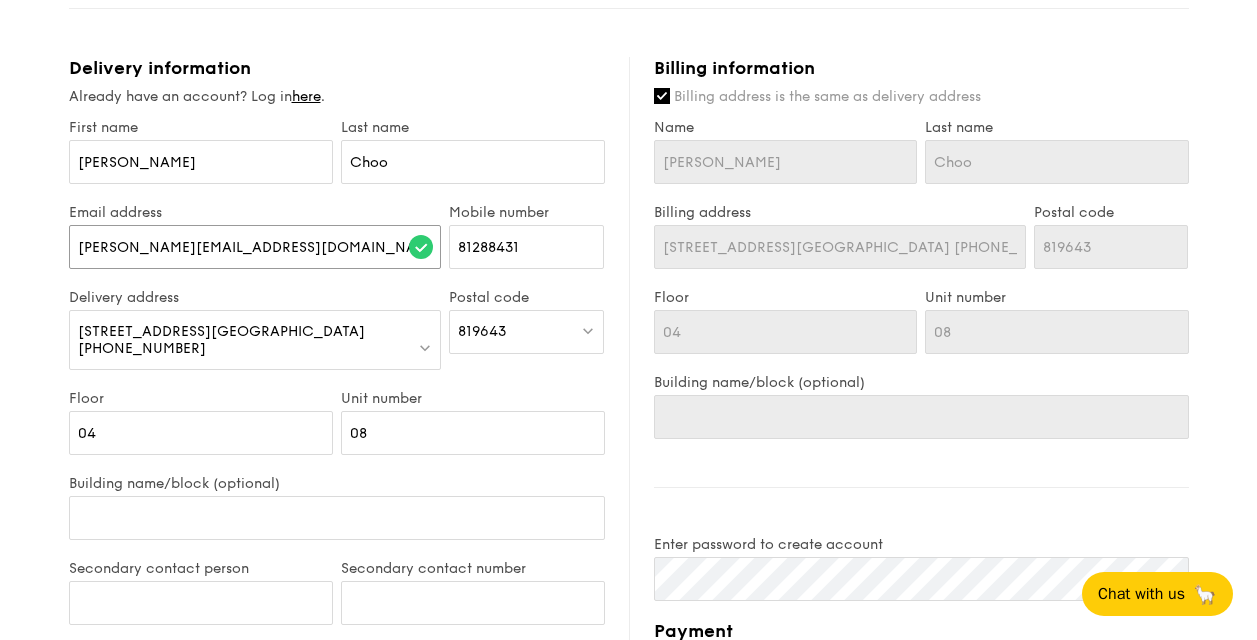 drag, startPoint x: 316, startPoint y: 251, endPoint x: 114, endPoint y: 240, distance: 202.29929 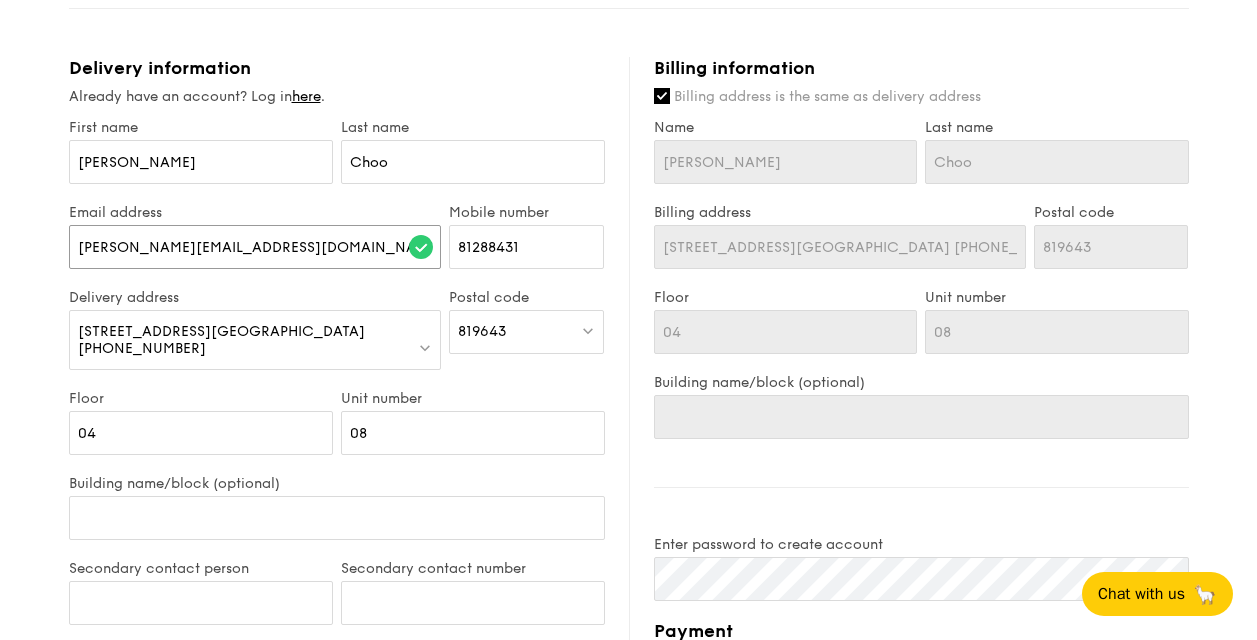 click on "chloe.choo@changiairport.com" at bounding box center (255, 247) 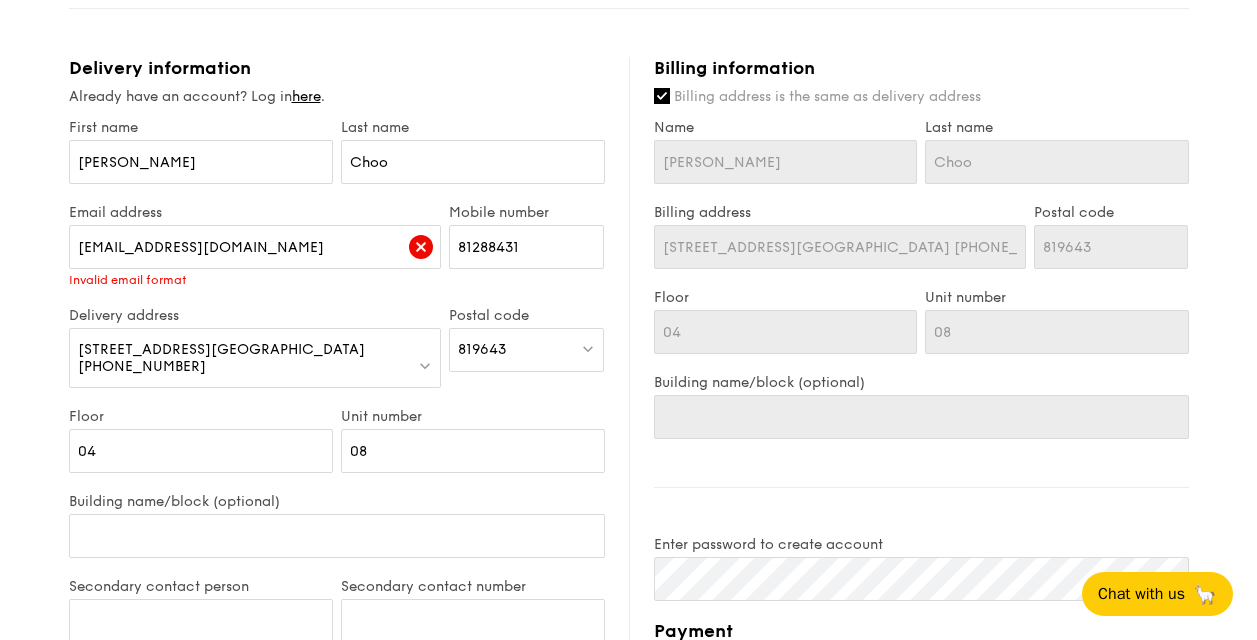 type on "[EMAIL_ADDRESS][DOMAIN_NAME]" 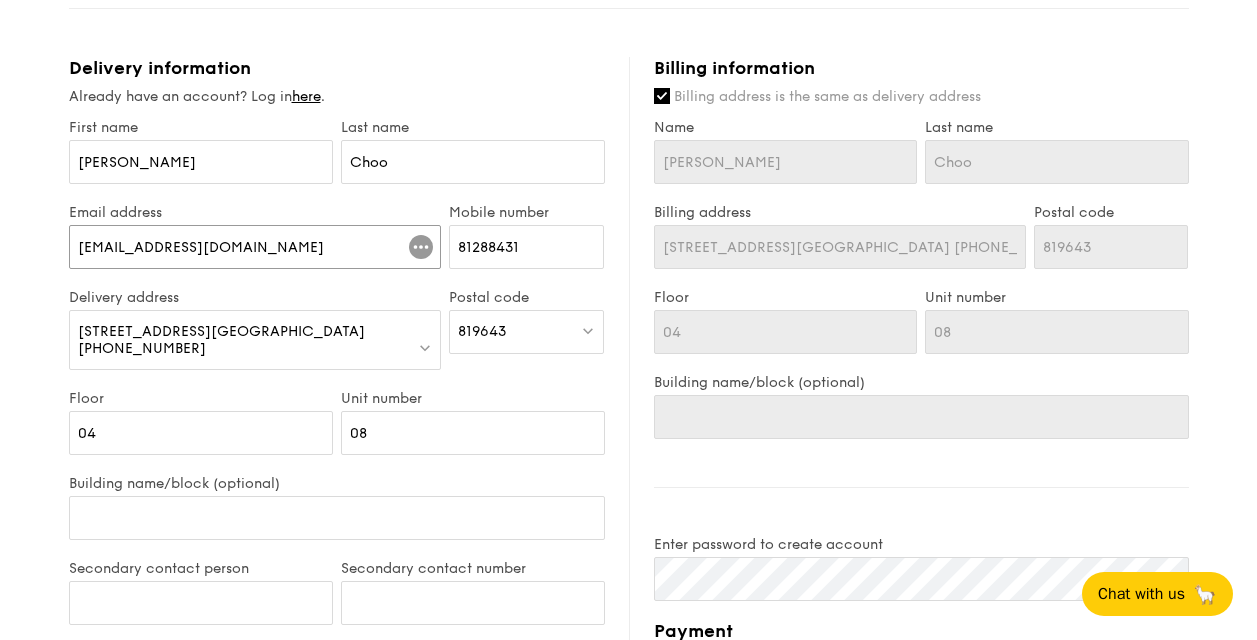 click on "[EMAIL_ADDRESS][DOMAIN_NAME]" at bounding box center [255, 247] 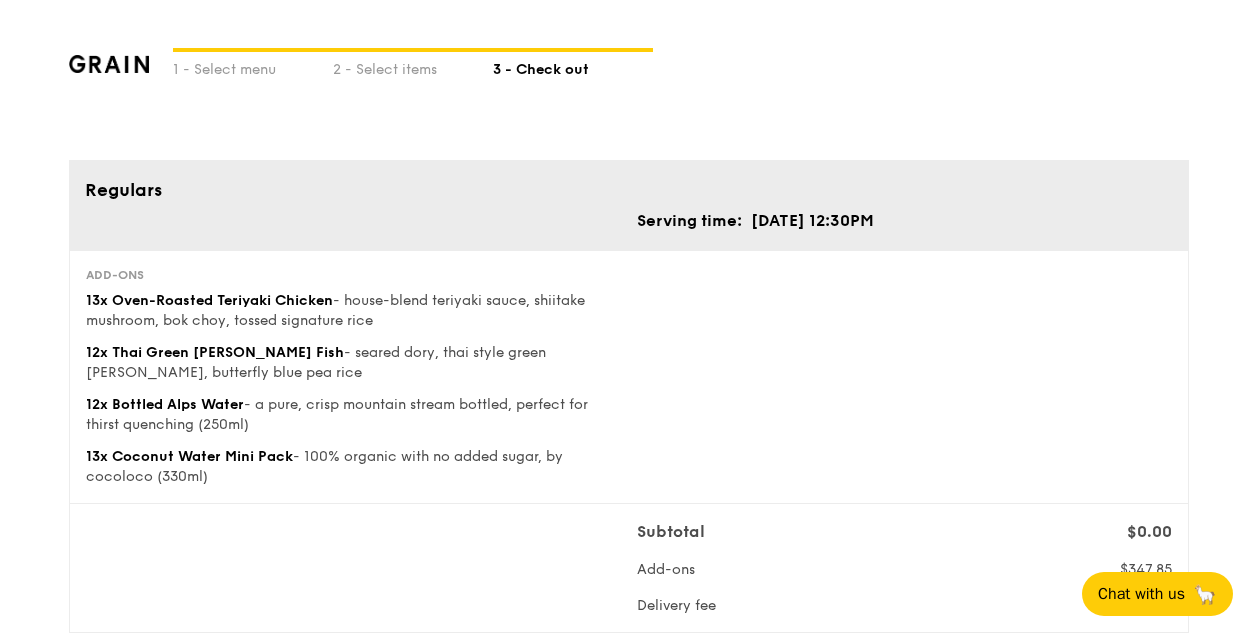scroll, scrollTop: 1035, scrollLeft: 0, axis: vertical 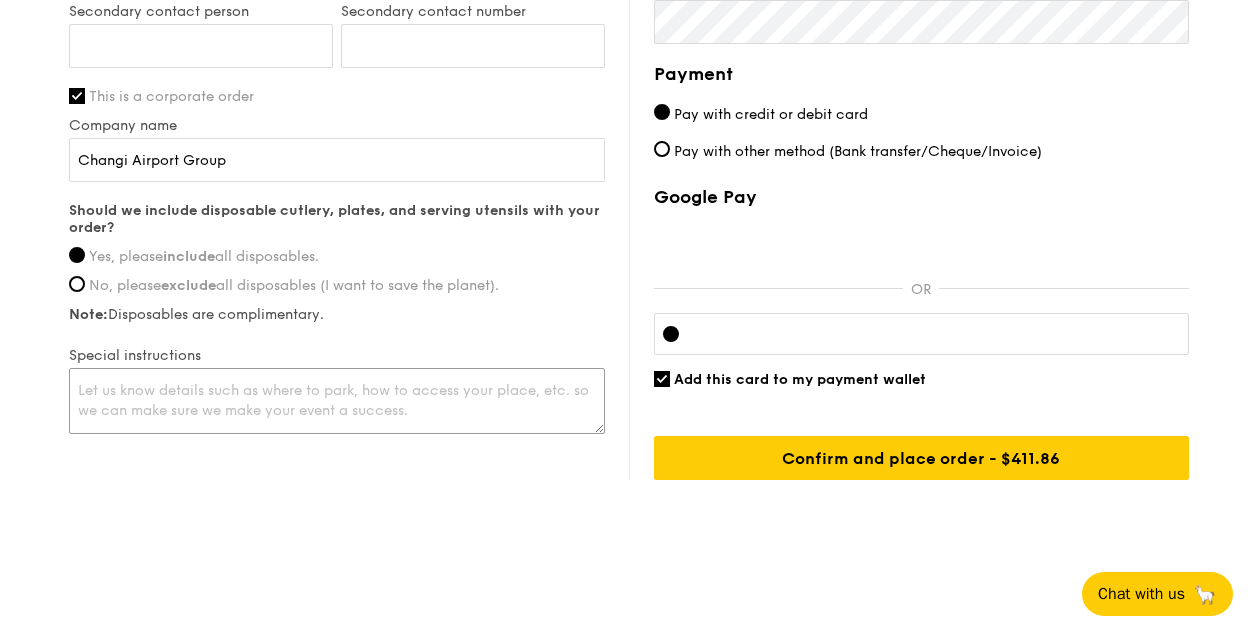 click at bounding box center (337, 401) 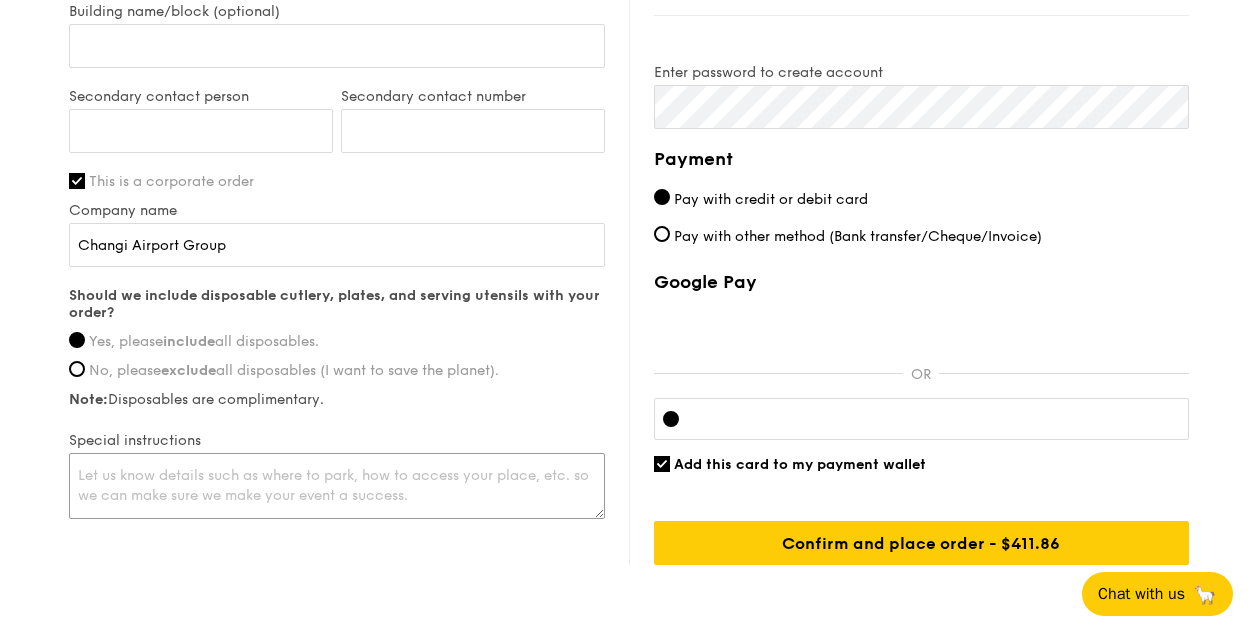 scroll, scrollTop: 1191, scrollLeft: 0, axis: vertical 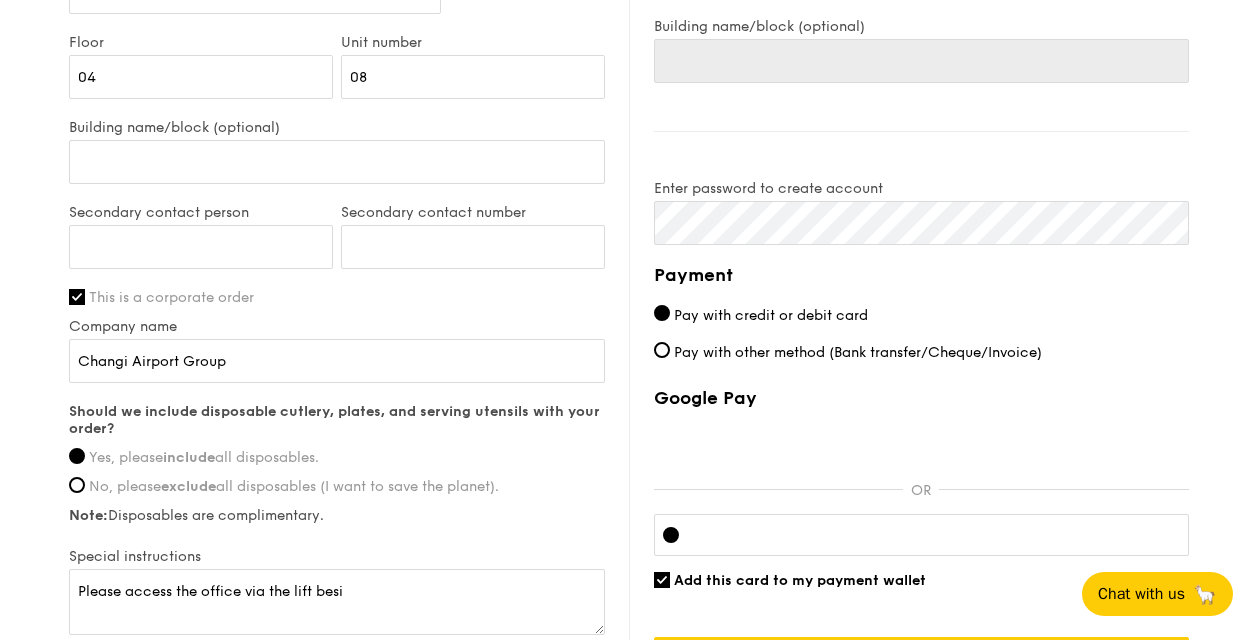 type on "Please access the office via the lift bes" 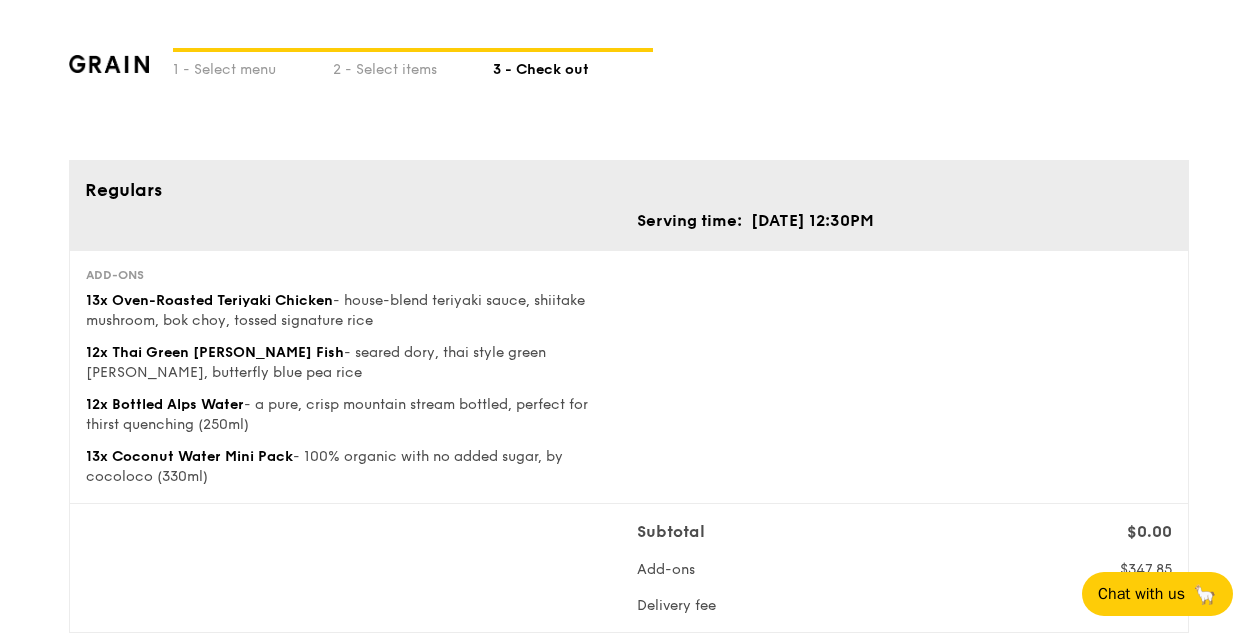 scroll, scrollTop: 1334, scrollLeft: 0, axis: vertical 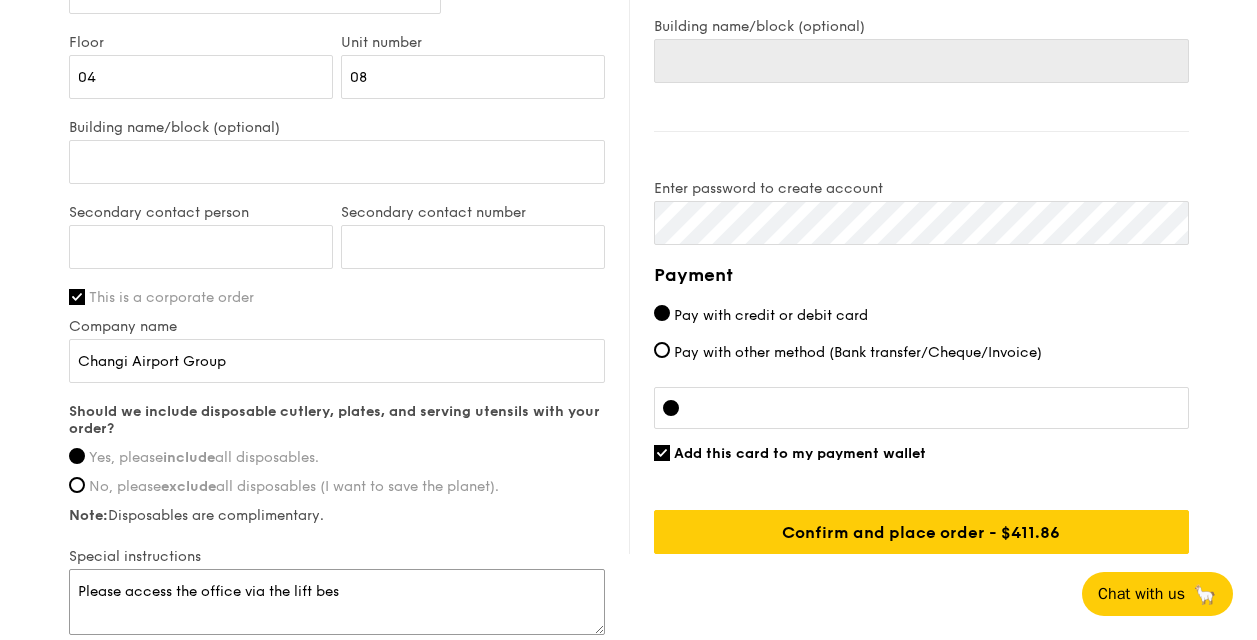 click on "Please access the office via the lift bes" at bounding box center [337, 602] 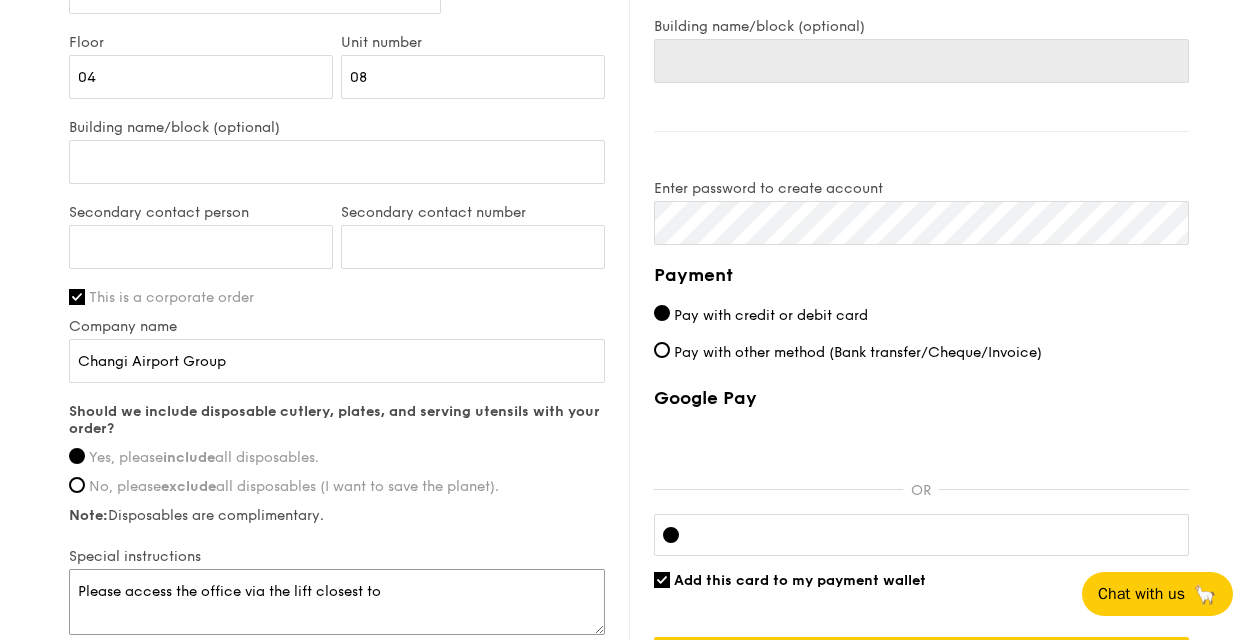 click on "Please access the office via the lift closest to" at bounding box center (337, 602) 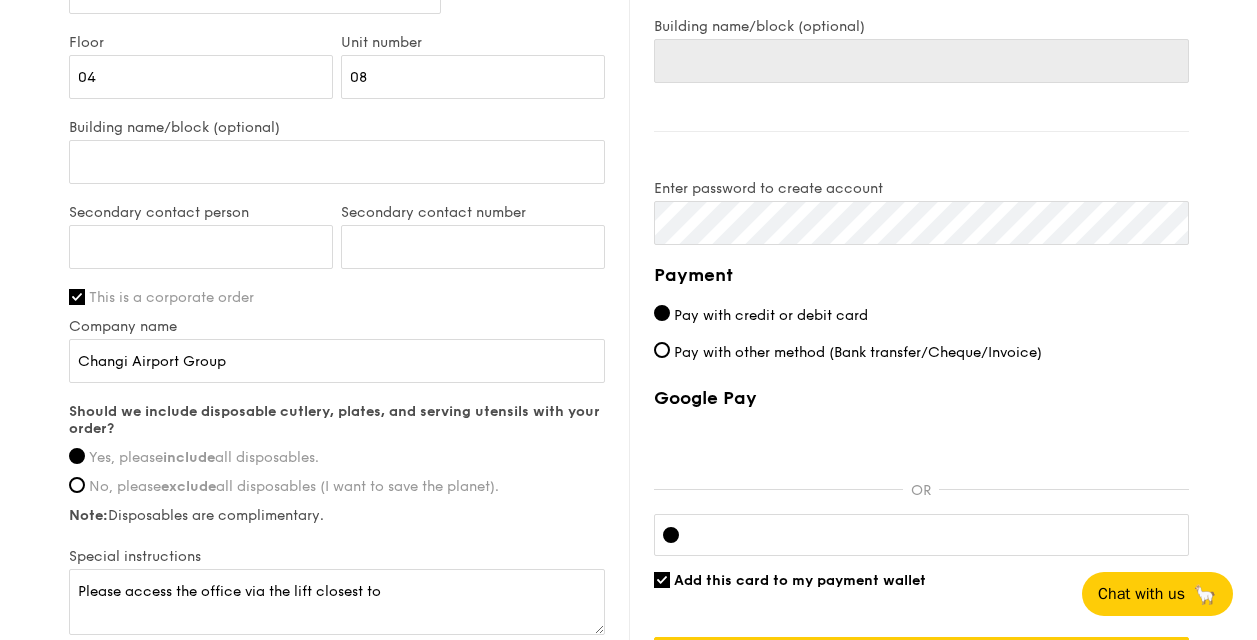 type on "Please access the office via the lift closest t" 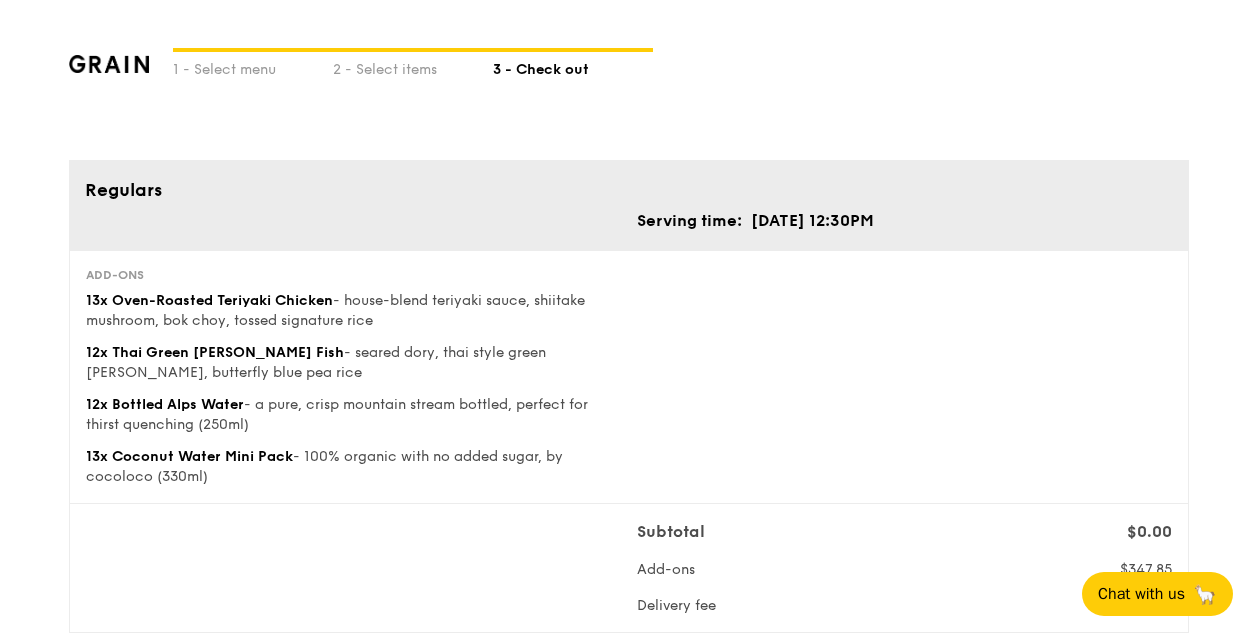 scroll, scrollTop: 1333, scrollLeft: 0, axis: vertical 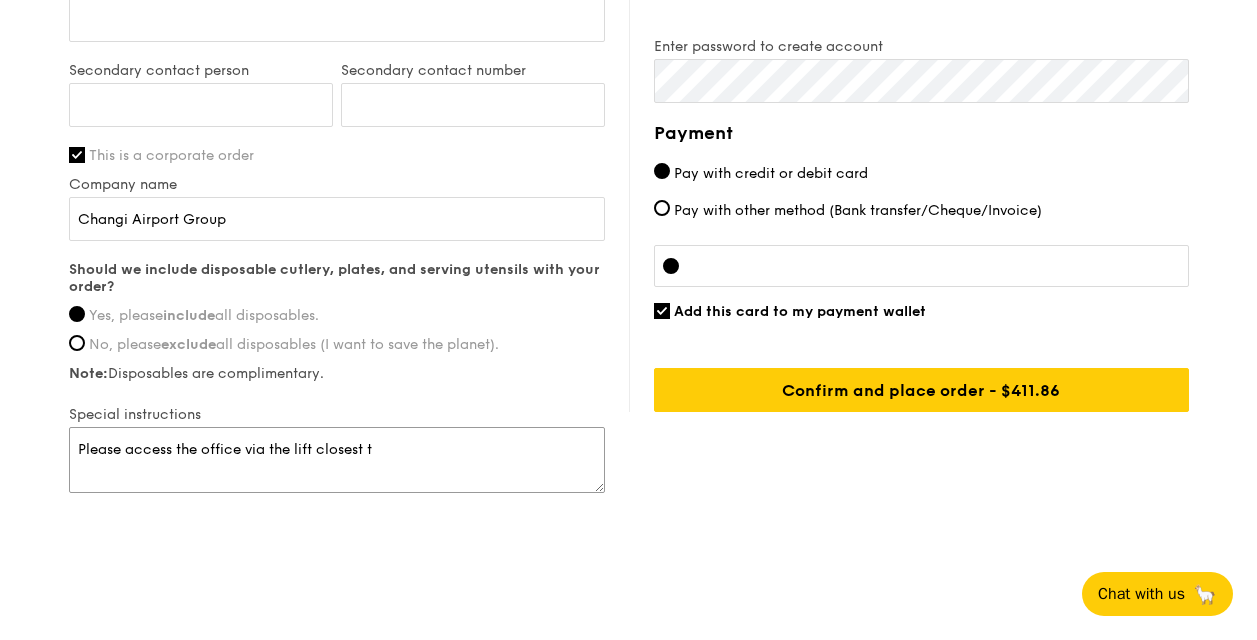 drag, startPoint x: 0, startPoint y: 0, endPoint x: 458, endPoint y: 437, distance: 633.0347 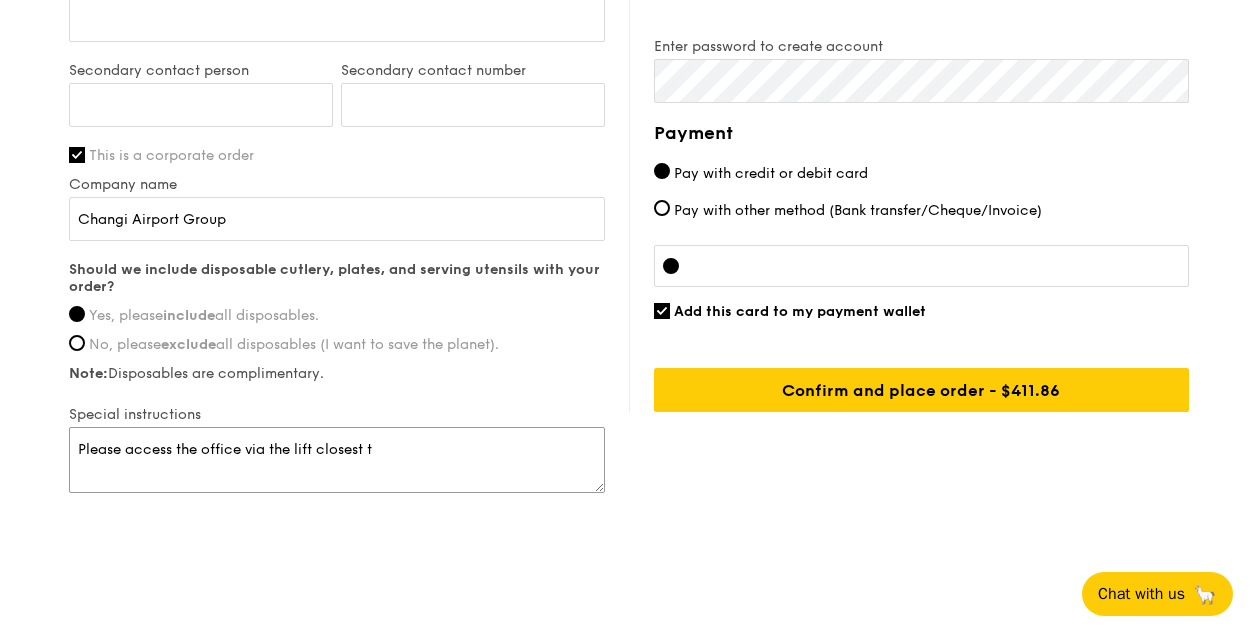 click on "Please access the office via the lift closest t" at bounding box center (337, 460) 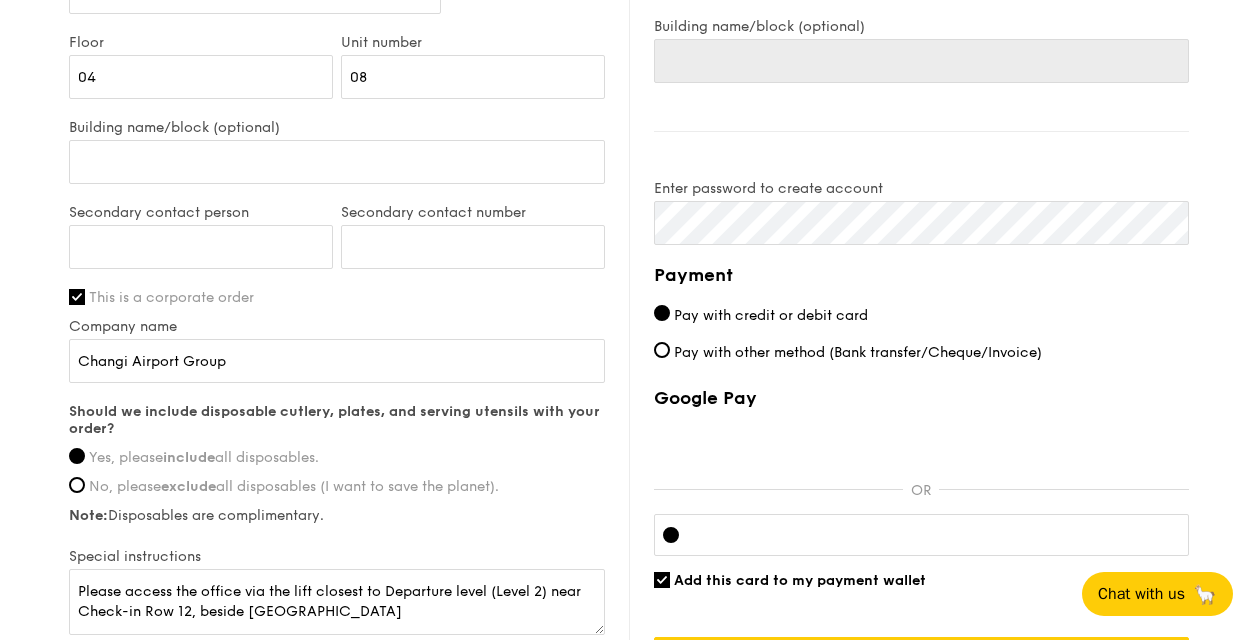 type on "Please access the office via the lift closest to Departure level (Level 2) near Check-in Row 12, beside [GEOGRAPHIC_DATA]" 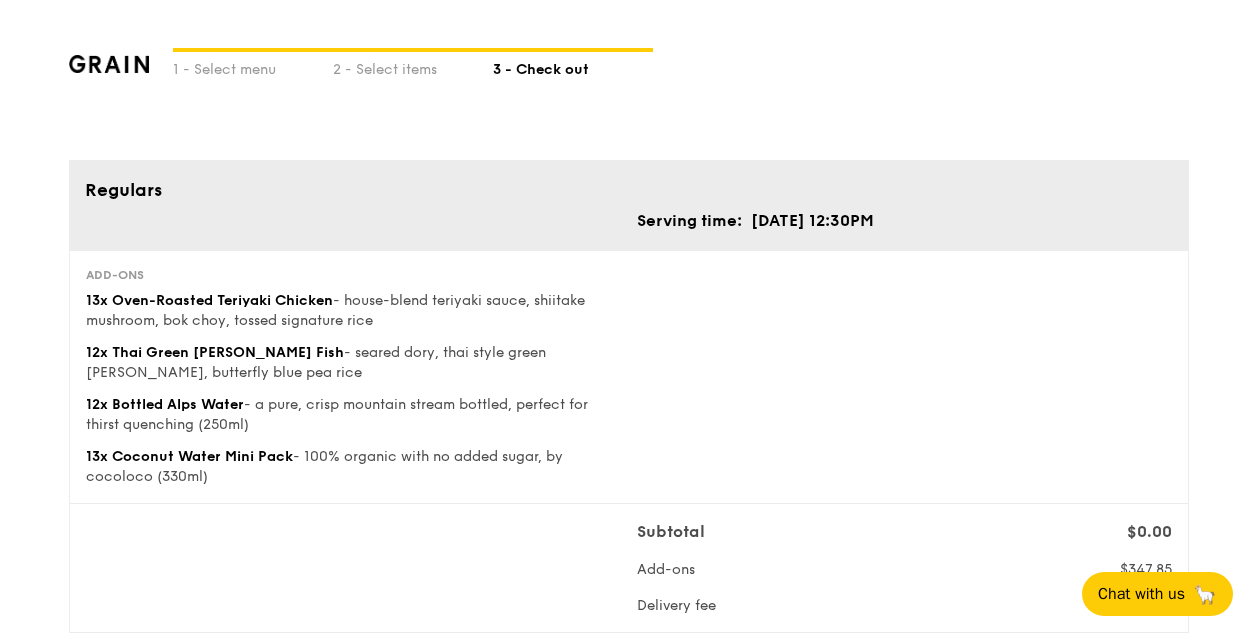scroll, scrollTop: 1334, scrollLeft: 0, axis: vertical 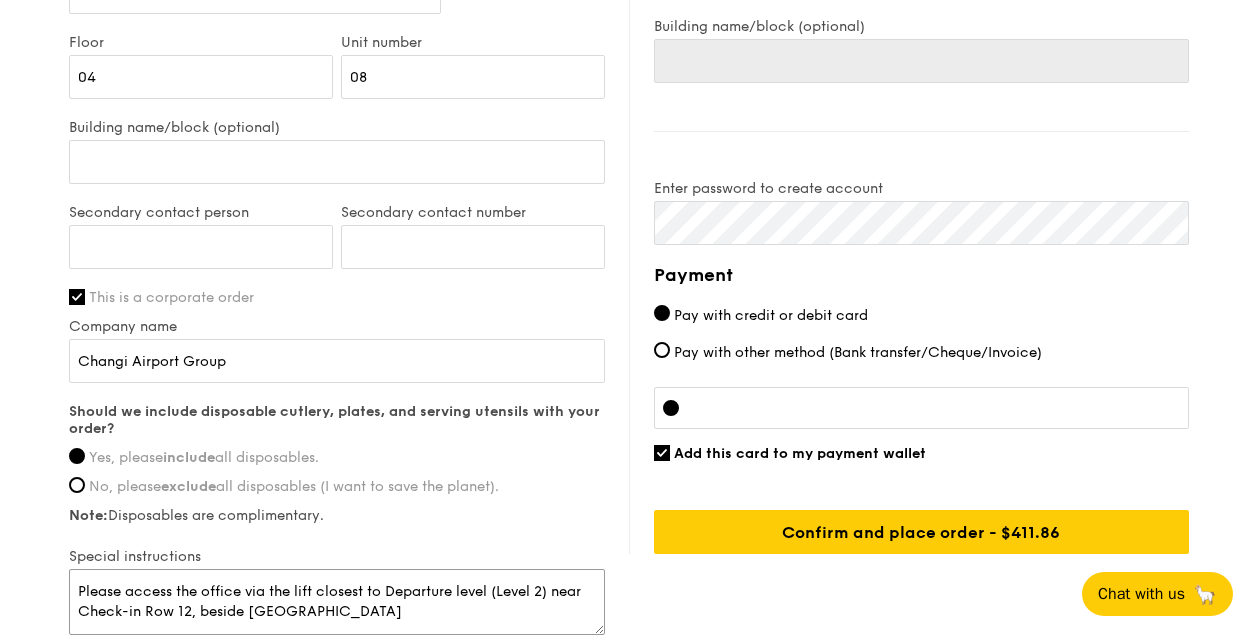 click on "Please access the office via the lift closest to Departure level (Level 2) near Check-in Row 12, beside [GEOGRAPHIC_DATA]" at bounding box center (337, 602) 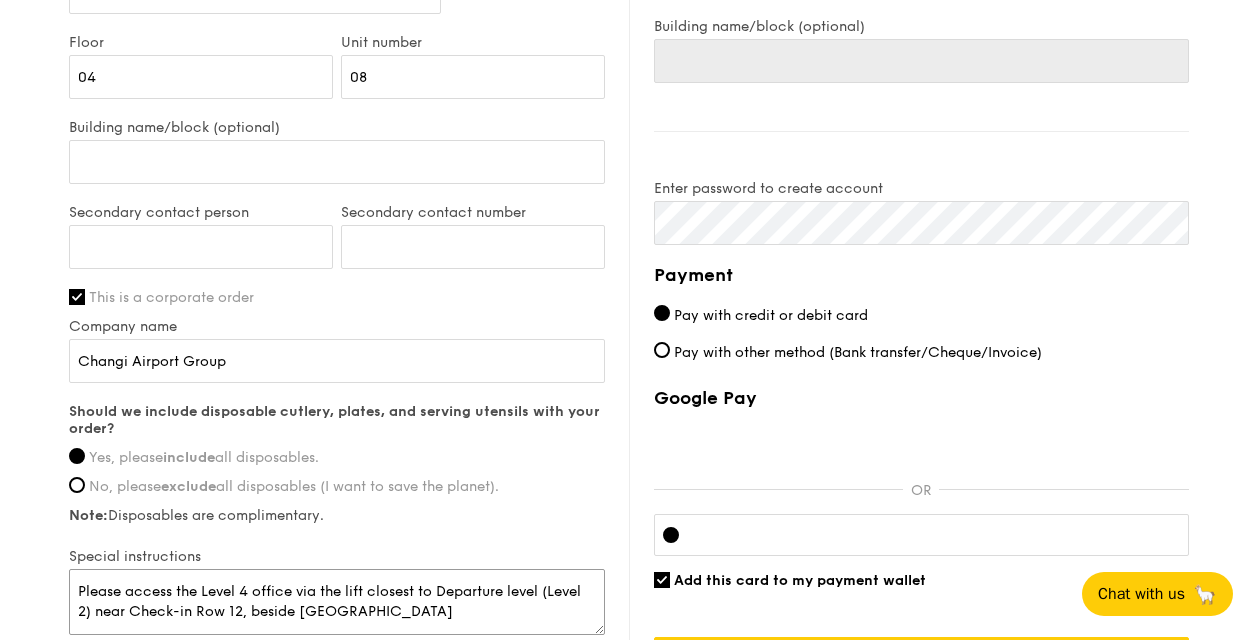 click on "Please access the Level 4 office via the lift closest to Departure level (Level 2) near Check-in Row 12, beside [GEOGRAPHIC_DATA]" at bounding box center (337, 602) 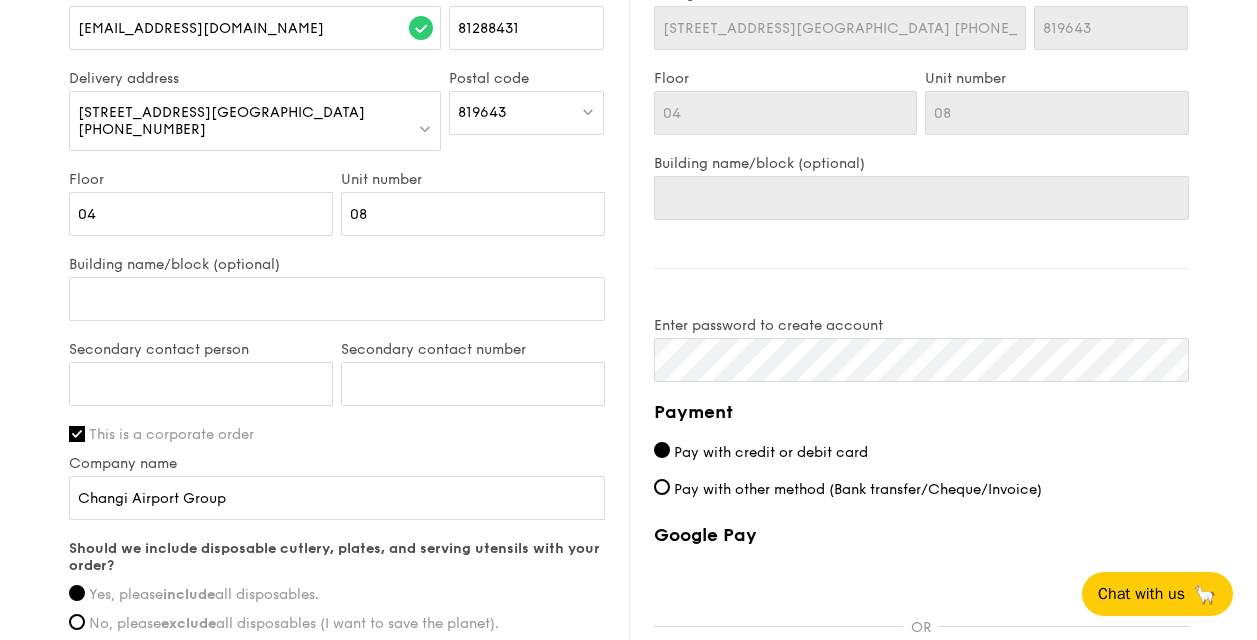 scroll, scrollTop: 1135, scrollLeft: 0, axis: vertical 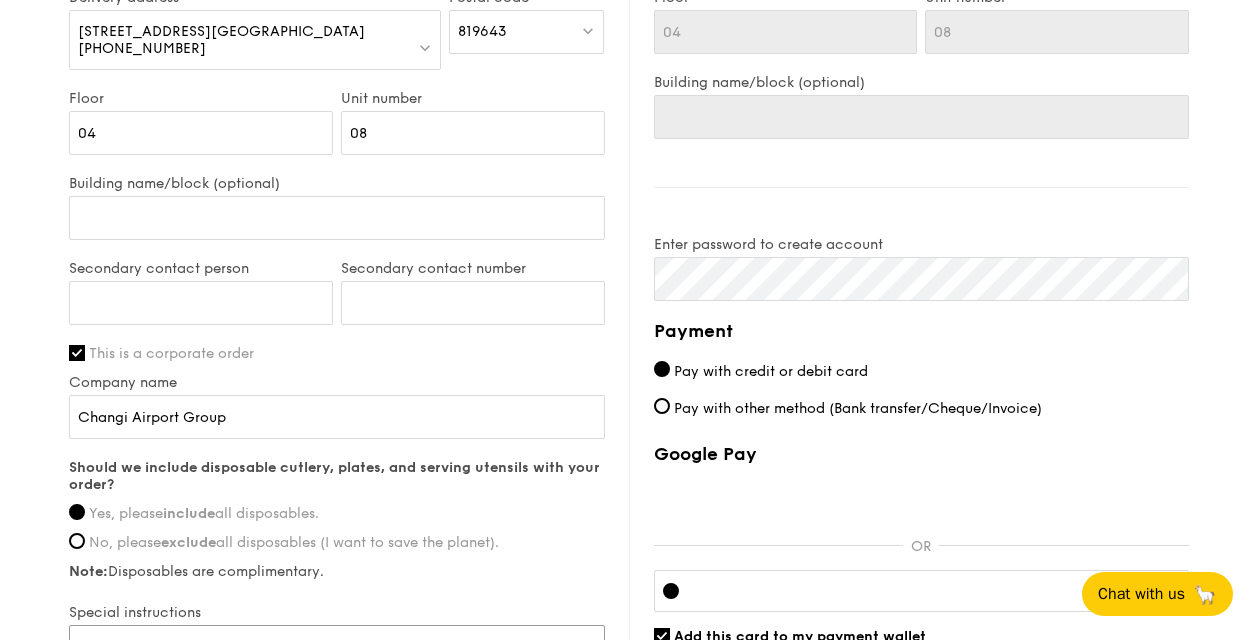 type on "Please access the Level 4 office via the lift closest to Departure level (Level 2) near Check-in Row 12, beside [GEOGRAPHIC_DATA]." 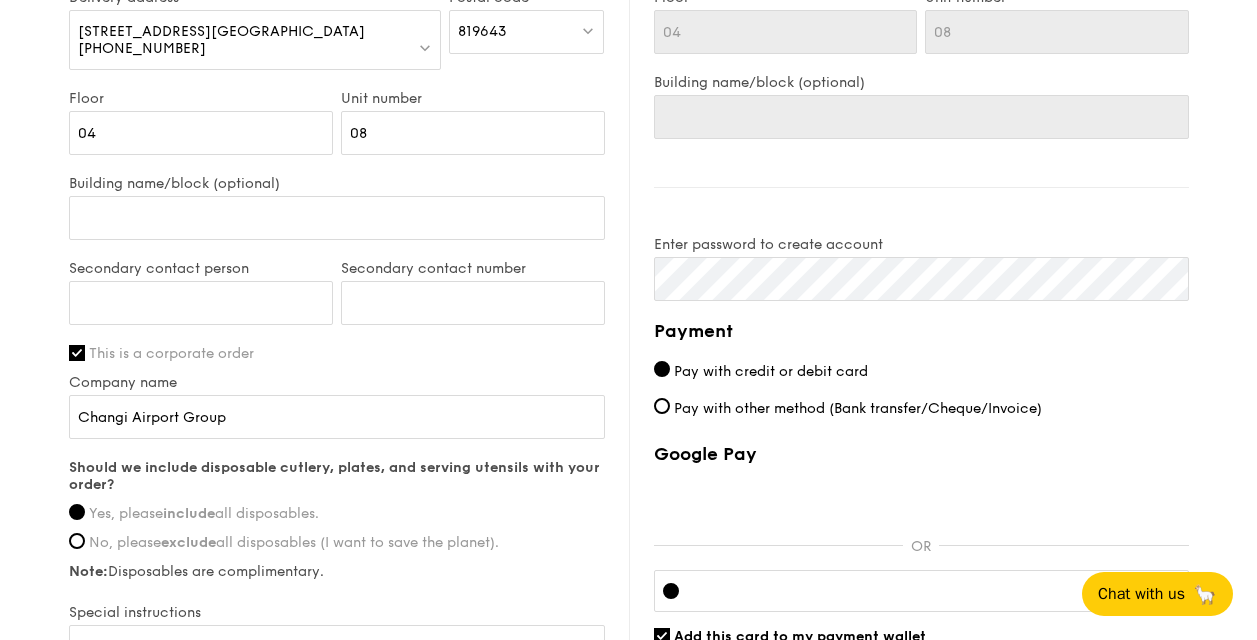 click on "Billing information
Billing address is the same as delivery address
Name
[PERSON_NAME]
Last name
Choo
Billing address
[STREET_ADDRESS][GEOGRAPHIC_DATA] [PHONE_NUMBER]
Postal code
819643
Floor
04
Unit number
08
Building name/block (optional)
Enter password to create account
Payment
Pay with credit or debit card
Pay with other method (Bank transfer/Cheque/Invoice)
Google Pay
OR
Add this card to my payment wallet
Confirm and place order - $411.86" at bounding box center (909, 247) 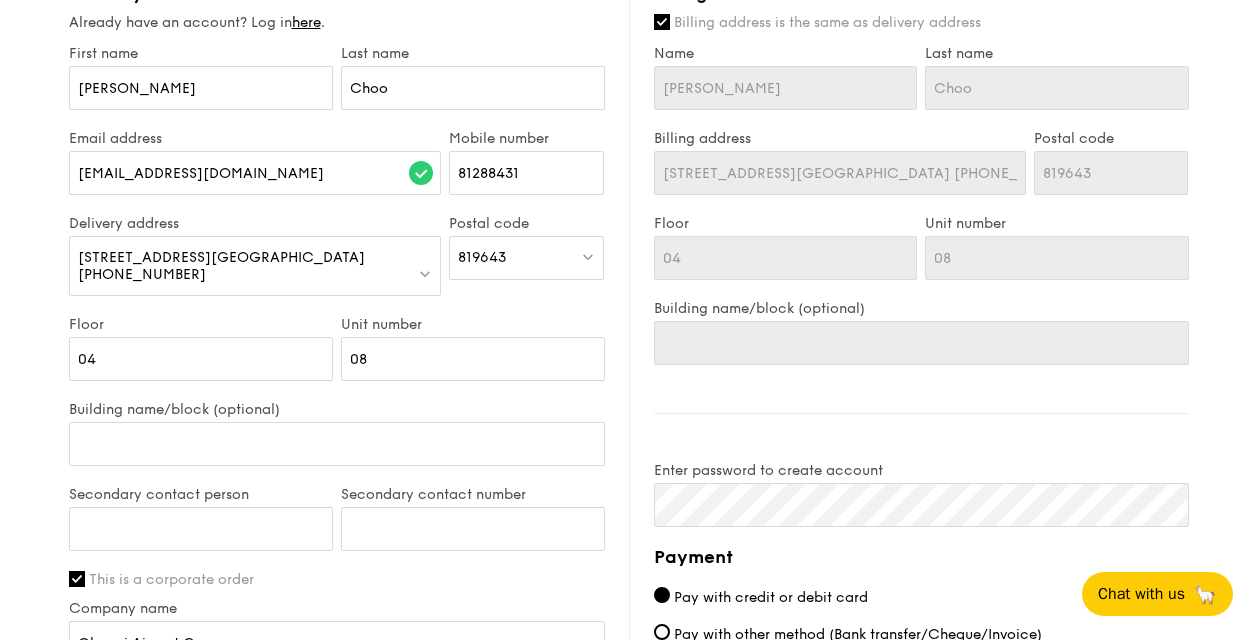 scroll, scrollTop: 1035, scrollLeft: 0, axis: vertical 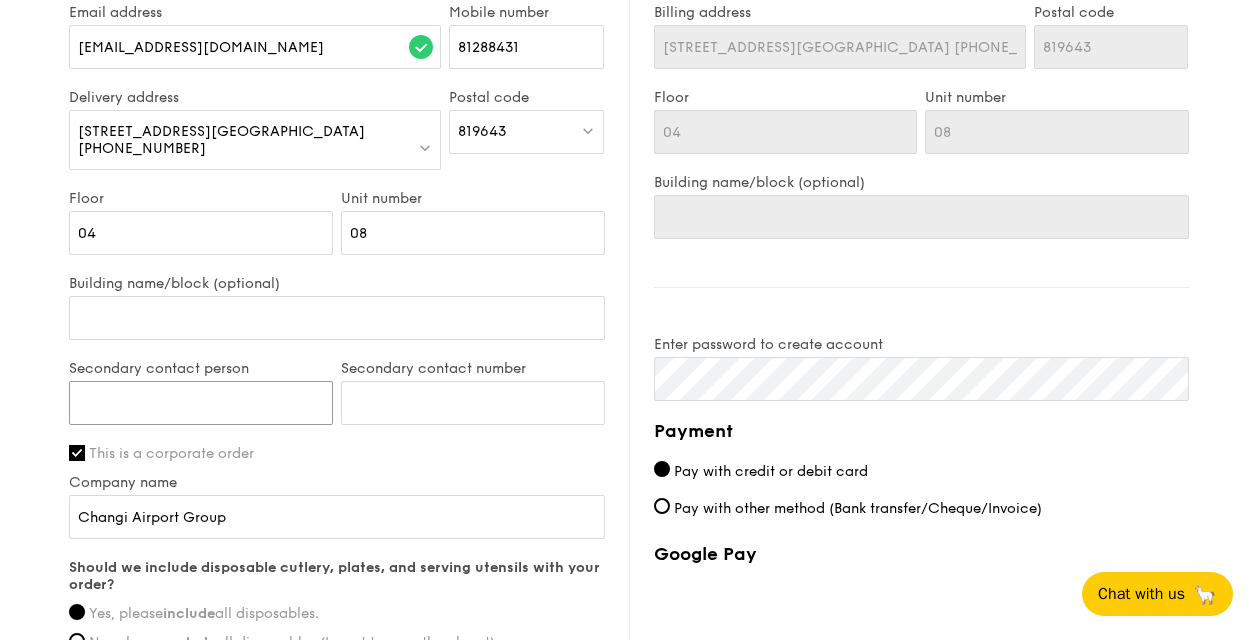 click on "Secondary contact person" at bounding box center (201, 403) 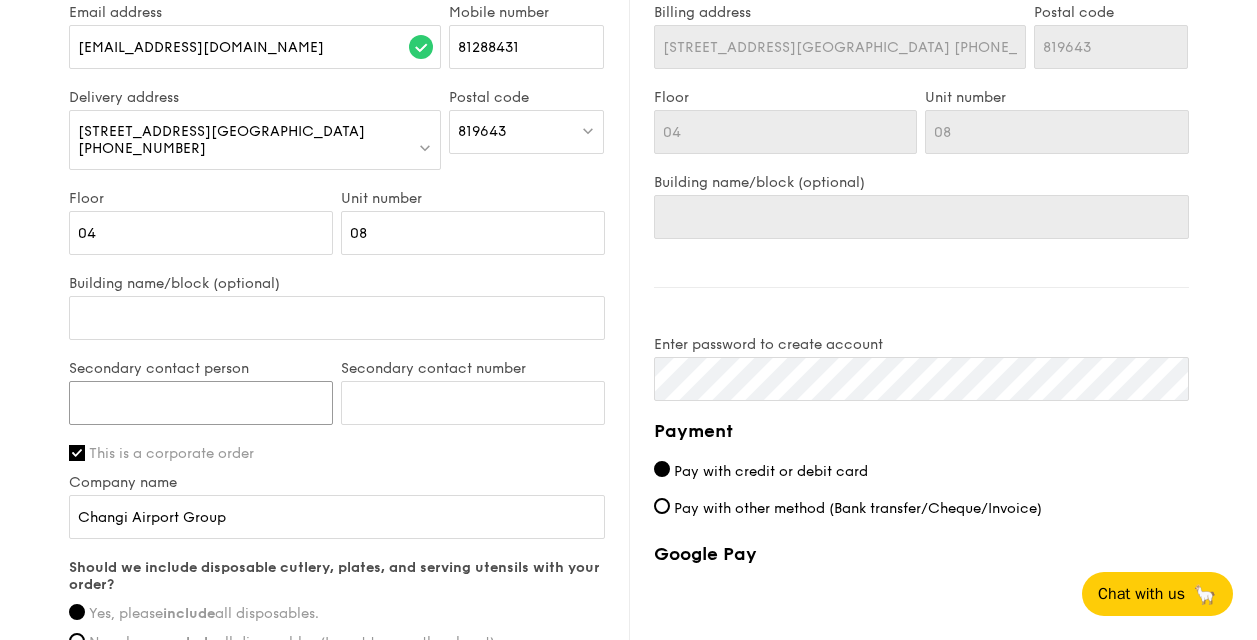 scroll, scrollTop: 1235, scrollLeft: 0, axis: vertical 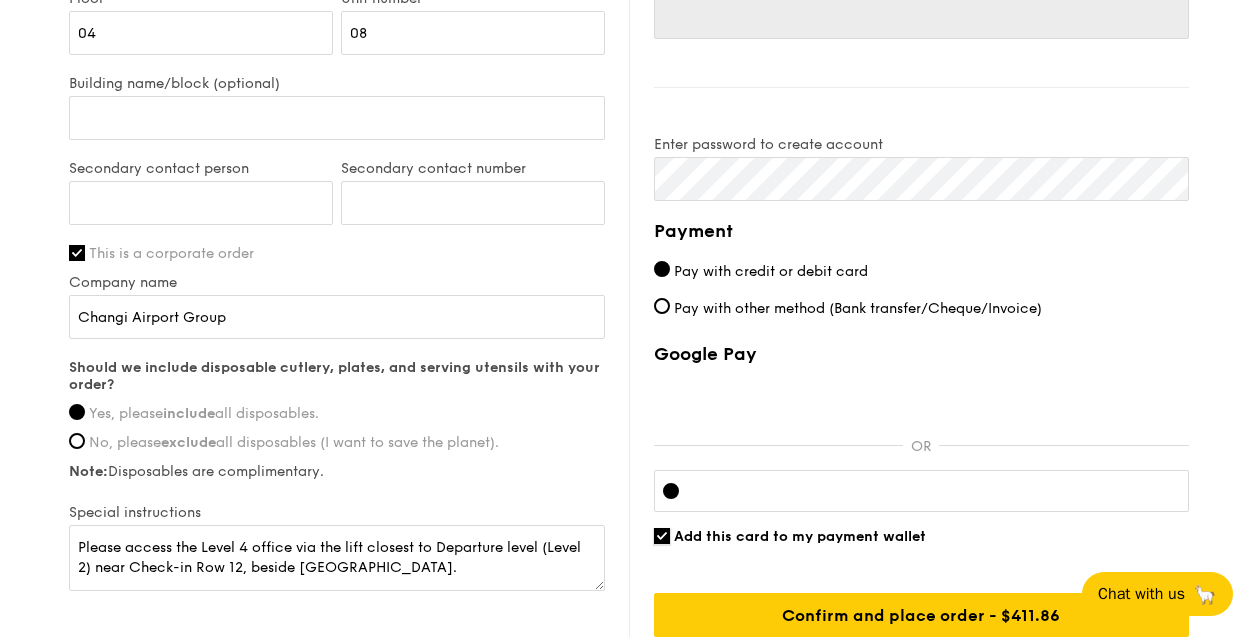 click on "Add this card to my payment wallet" at bounding box center [662, 536] 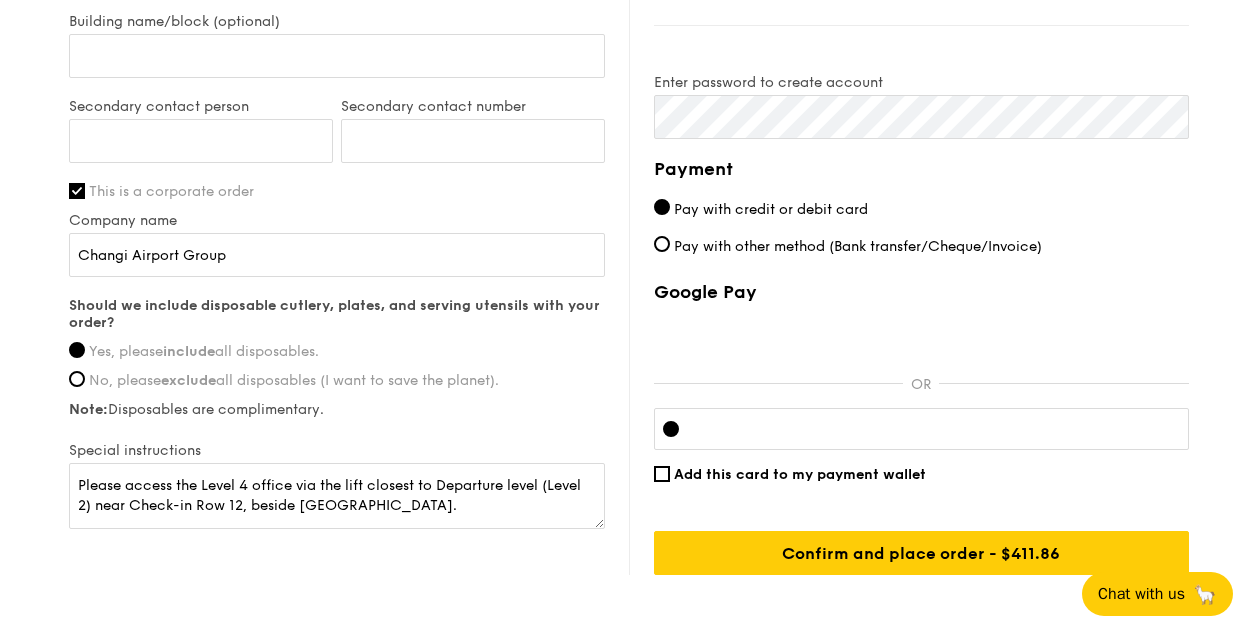 scroll, scrollTop: 1335, scrollLeft: 0, axis: vertical 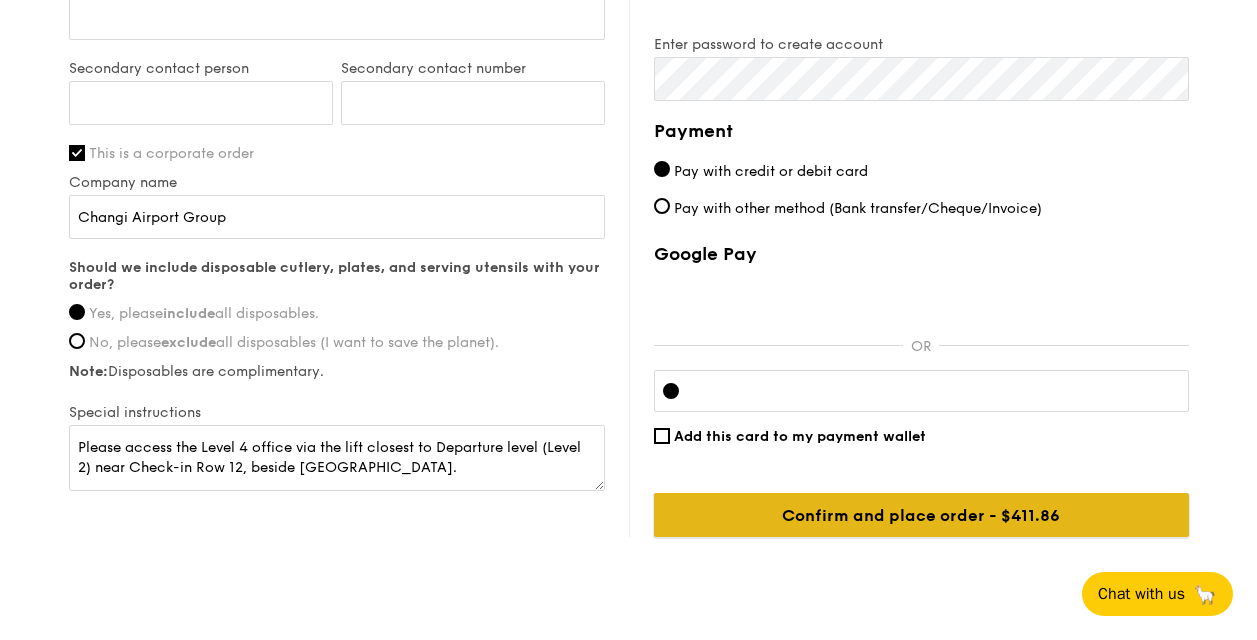 click on "Confirm and place order - $411.86" at bounding box center [921, 515] 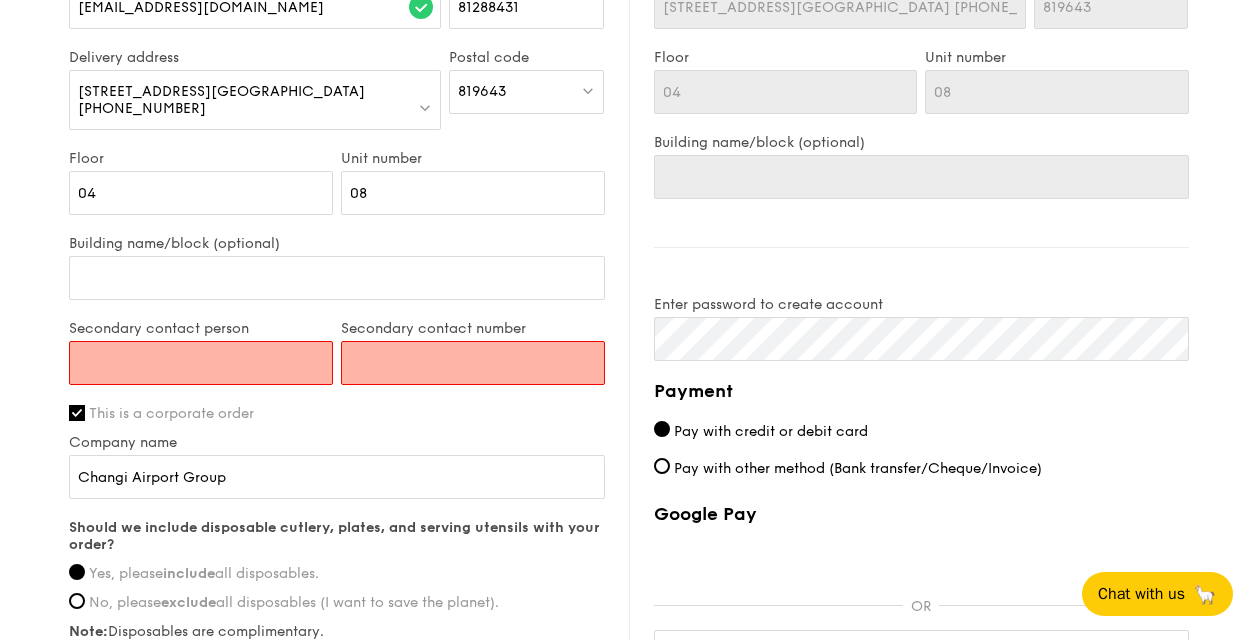 scroll, scrollTop: 1035, scrollLeft: 0, axis: vertical 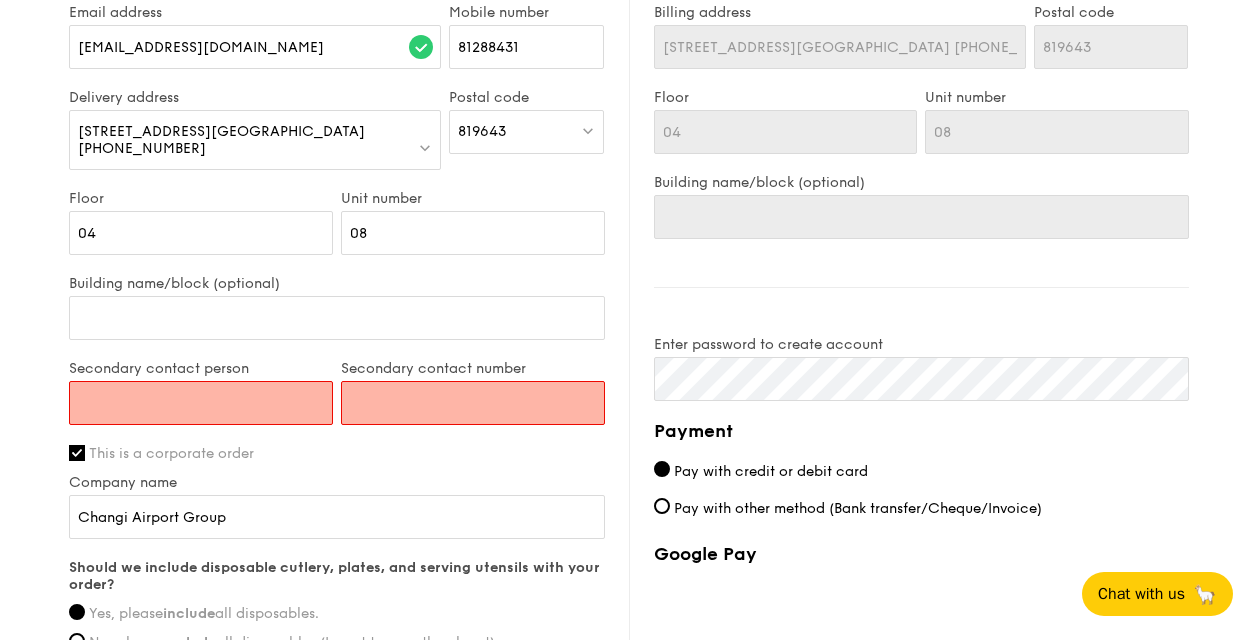 click on "Secondary contact person" at bounding box center (201, 403) 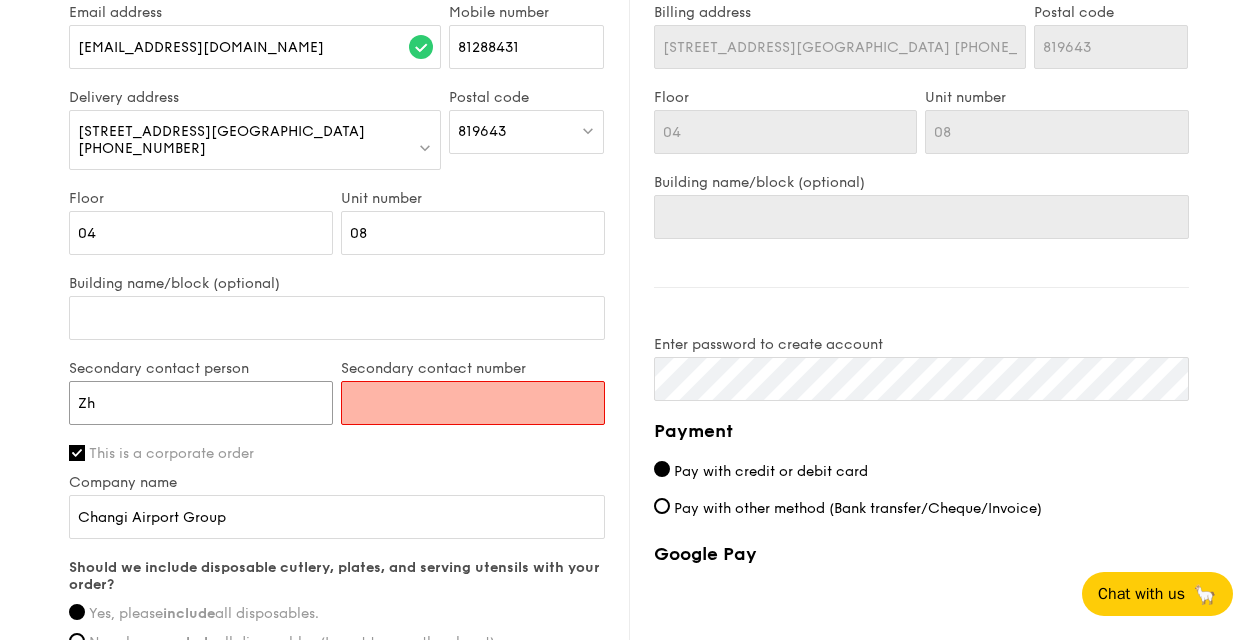 type on "Z" 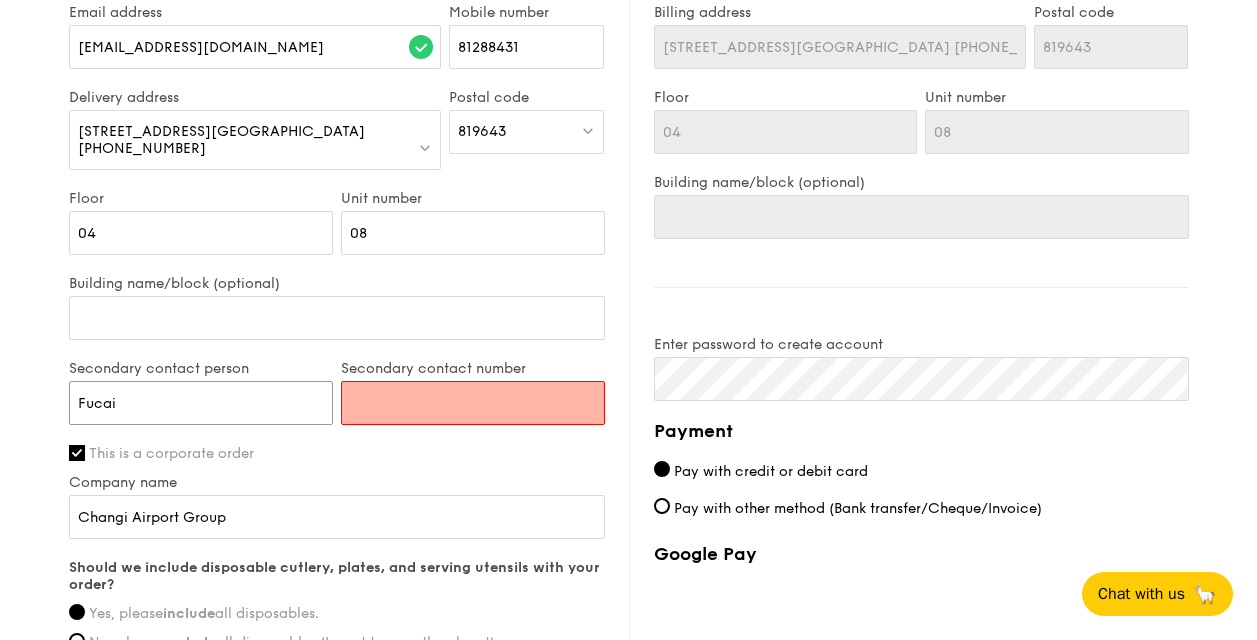 type on "Fucai" 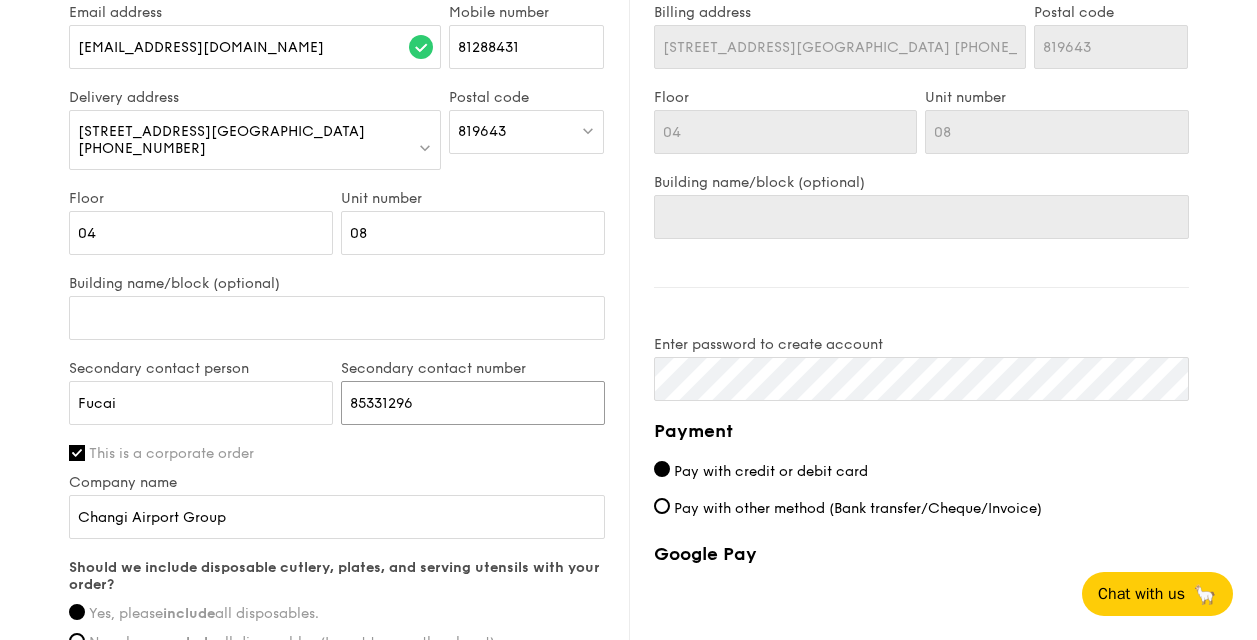 type on "85331296" 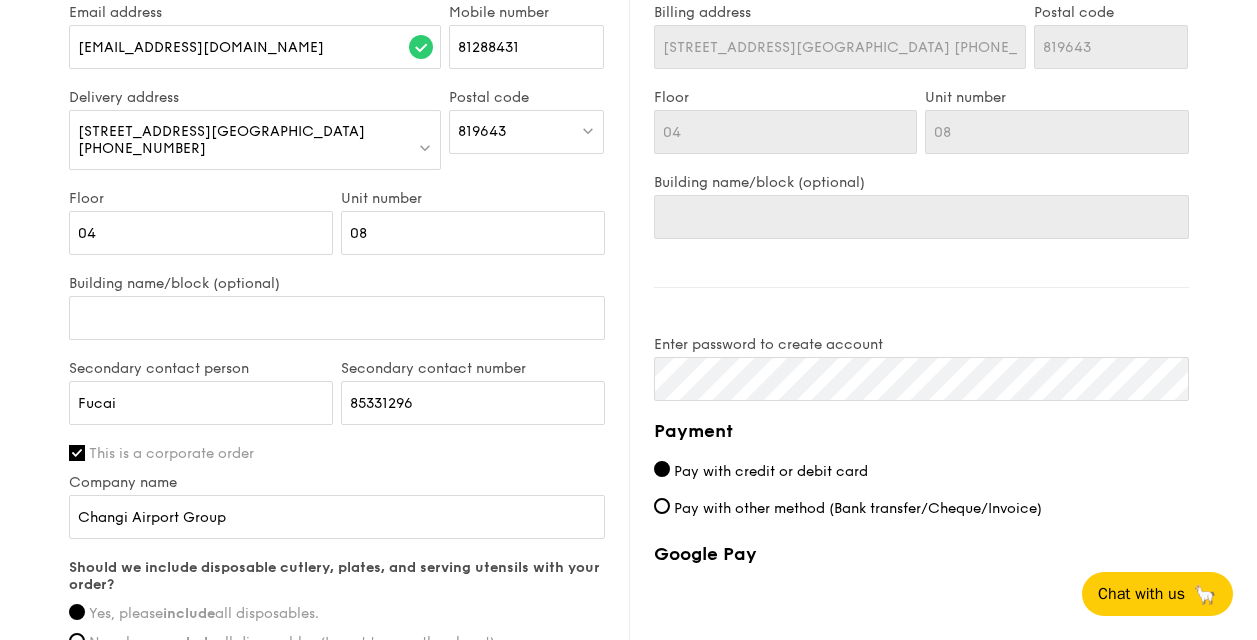 click on "1 - Select menu
2 - Select items
3 - Check out
Regulars
Serving time:
[DATE]
12:30PM
Add-ons
13x Oven-Roasted Teriyaki Chicken - house-blend teriyaki sauce, shiitake mushroom, bok choy, tossed signature rice 12x Thai Green [PERSON_NAME] Fish - seared dory, thai style green [PERSON_NAME], butterfly blue pea rice 12x Bottled Alps Water - a pure, crisp mountain stream bottled, perfect for thirst quenching (250ml) 13x Coconut Water Mini Pack - 100% organic with no added sugar, by cocoloco (330ml)
Subtotal
$0.00
Add-ons
$347.85
Delivery fee
$30.00
Apply
Total
$377.85
Total (w/ GST)
$411.86
Delivery information
Already have an account? Log in
Chloe 04" at bounding box center (628, -59) 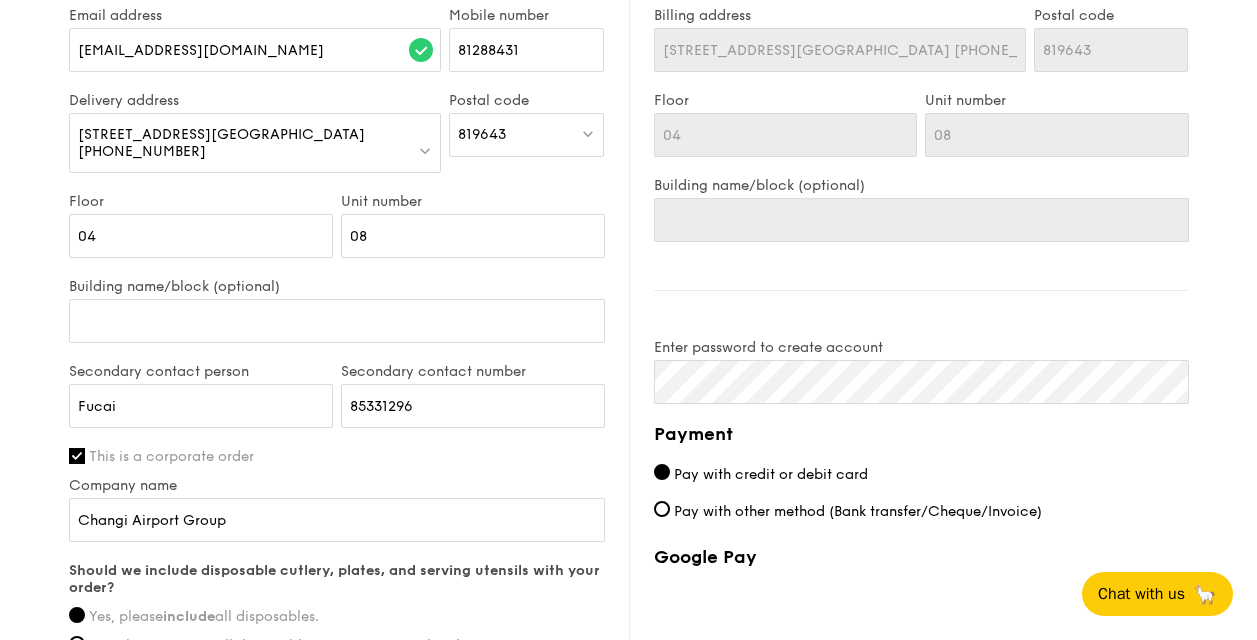 scroll, scrollTop: 1035, scrollLeft: 0, axis: vertical 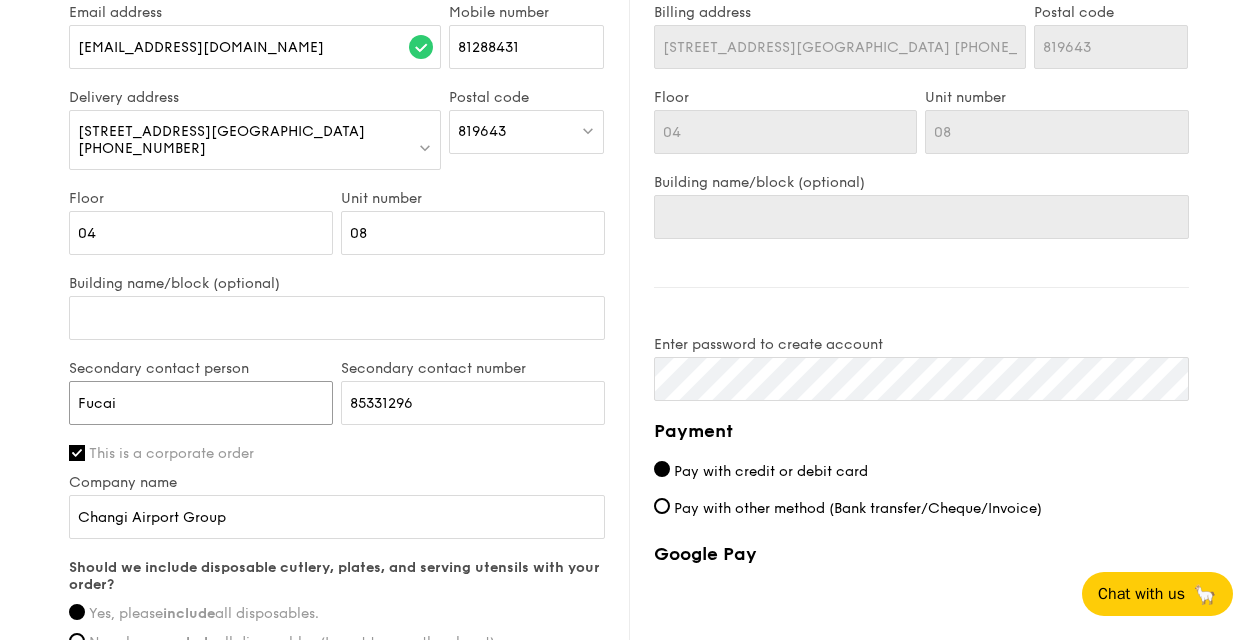 click on "Fucai" at bounding box center (201, 403) 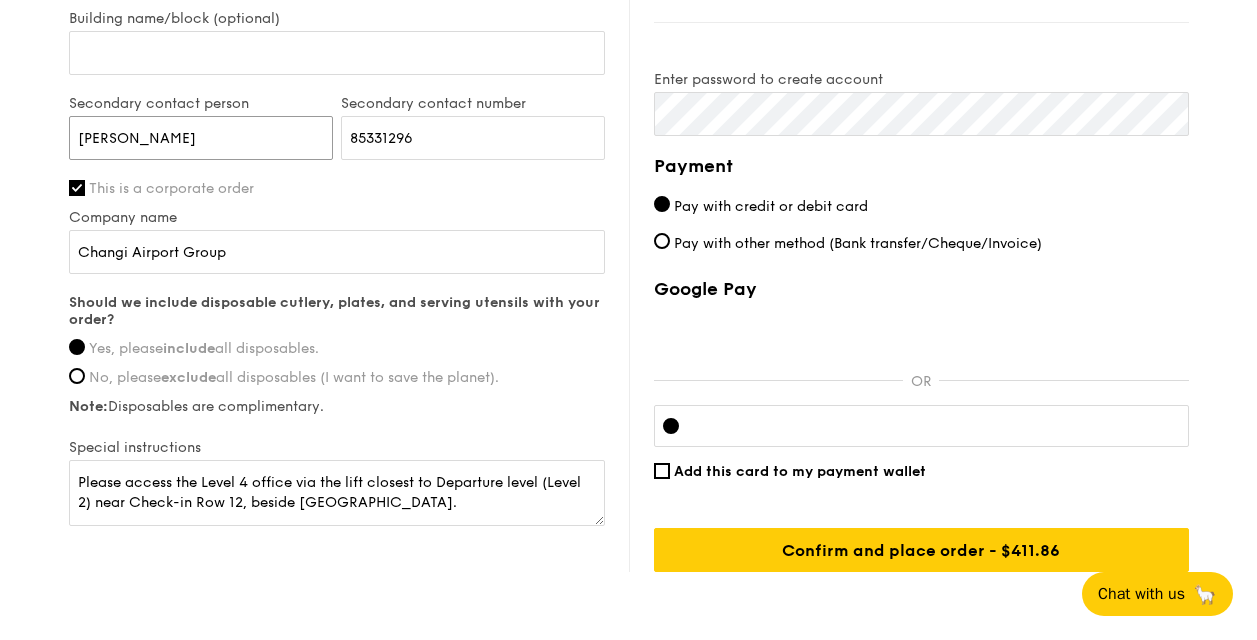 scroll, scrollTop: 1335, scrollLeft: 0, axis: vertical 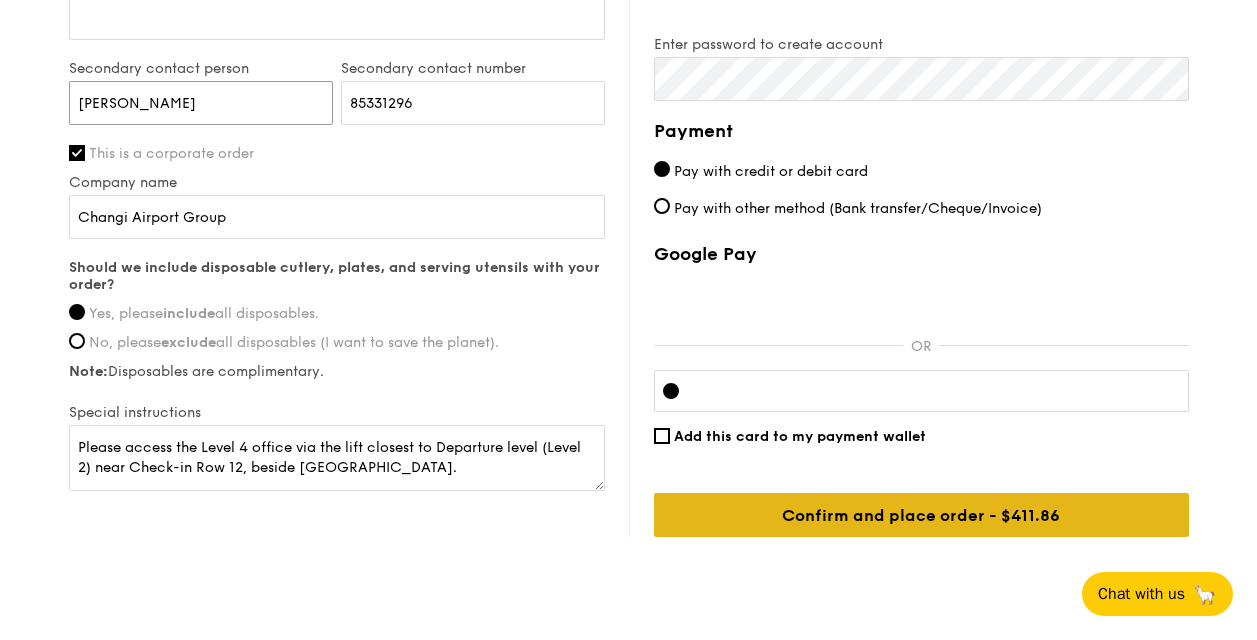 type on "[PERSON_NAME]" 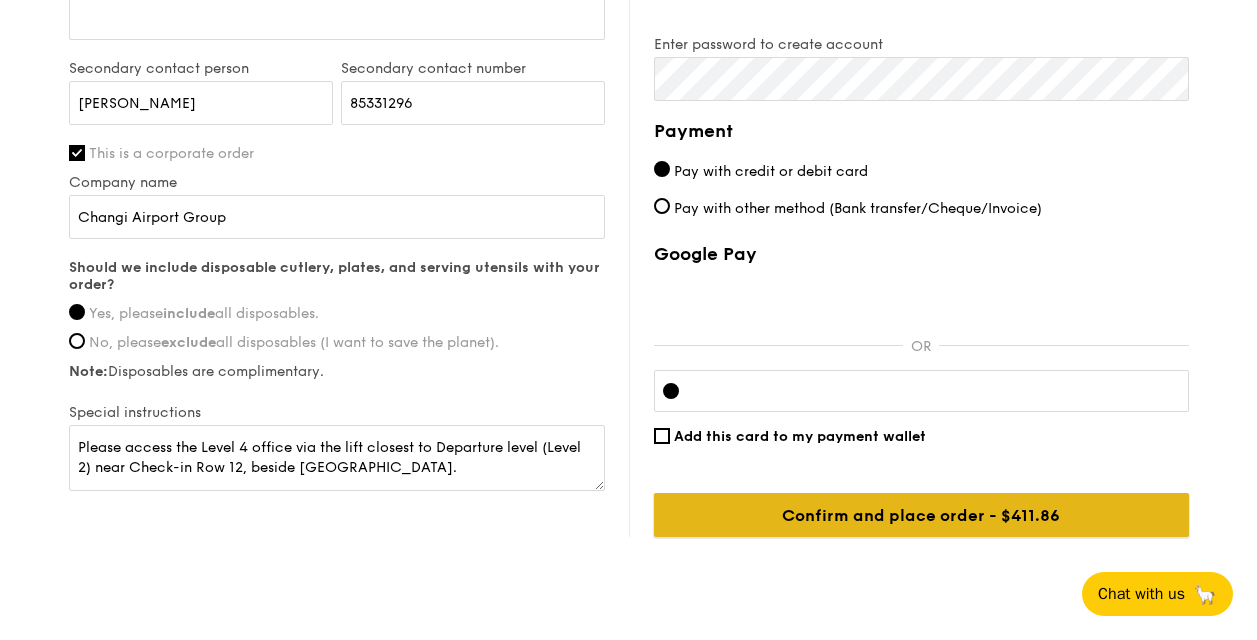 click on "Confirm and place order - $411.86" at bounding box center (921, 515) 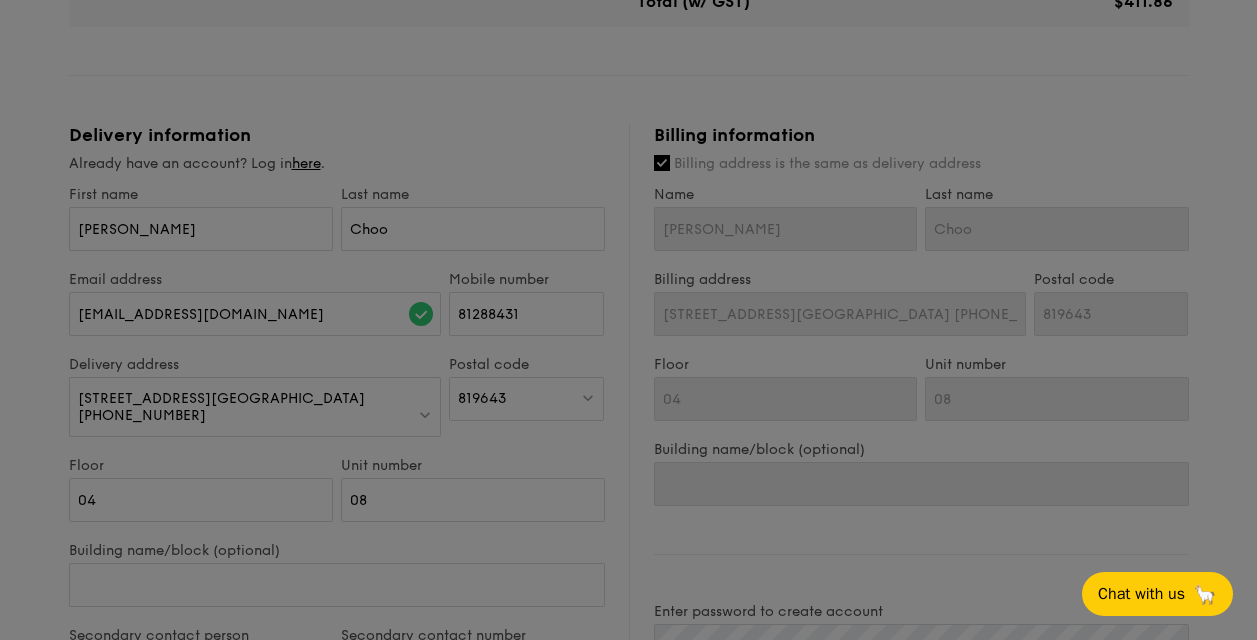 scroll, scrollTop: 735, scrollLeft: 0, axis: vertical 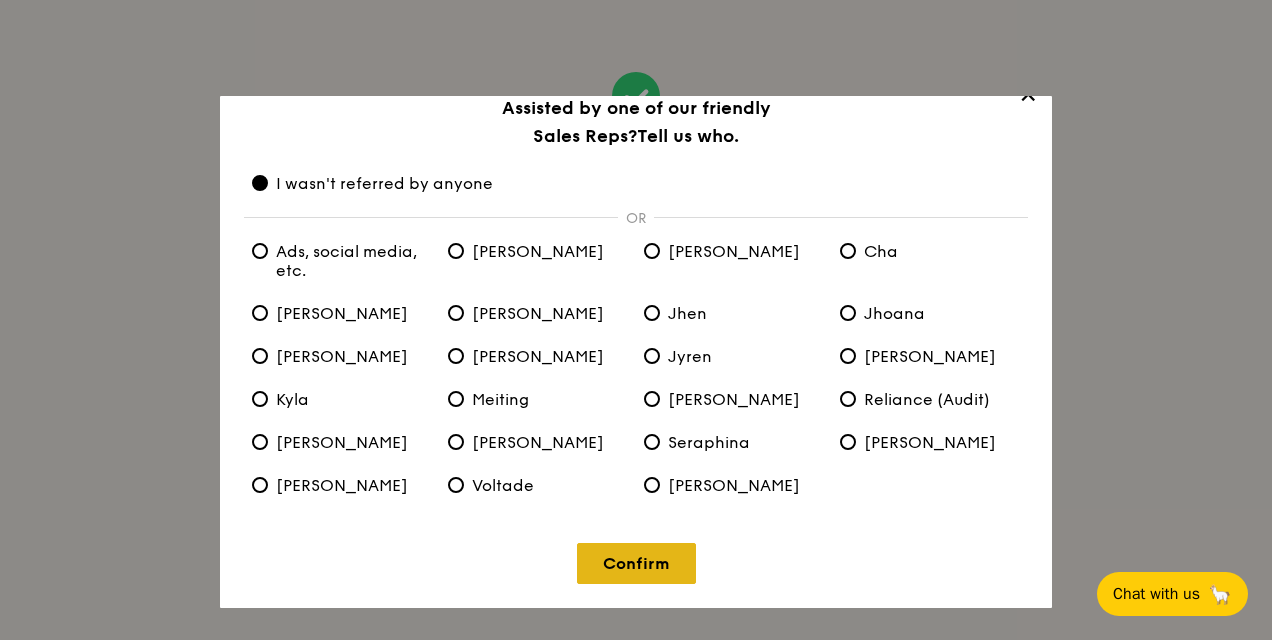 click on "Confirm" at bounding box center [636, 563] 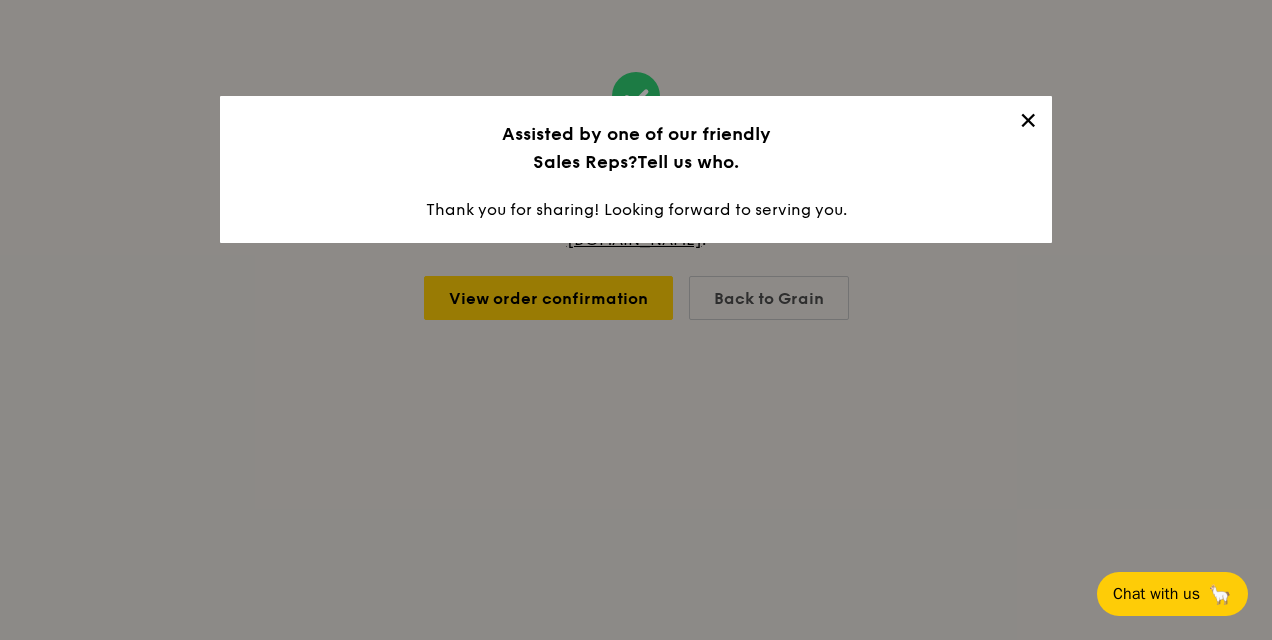 scroll, scrollTop: 0, scrollLeft: 0, axis: both 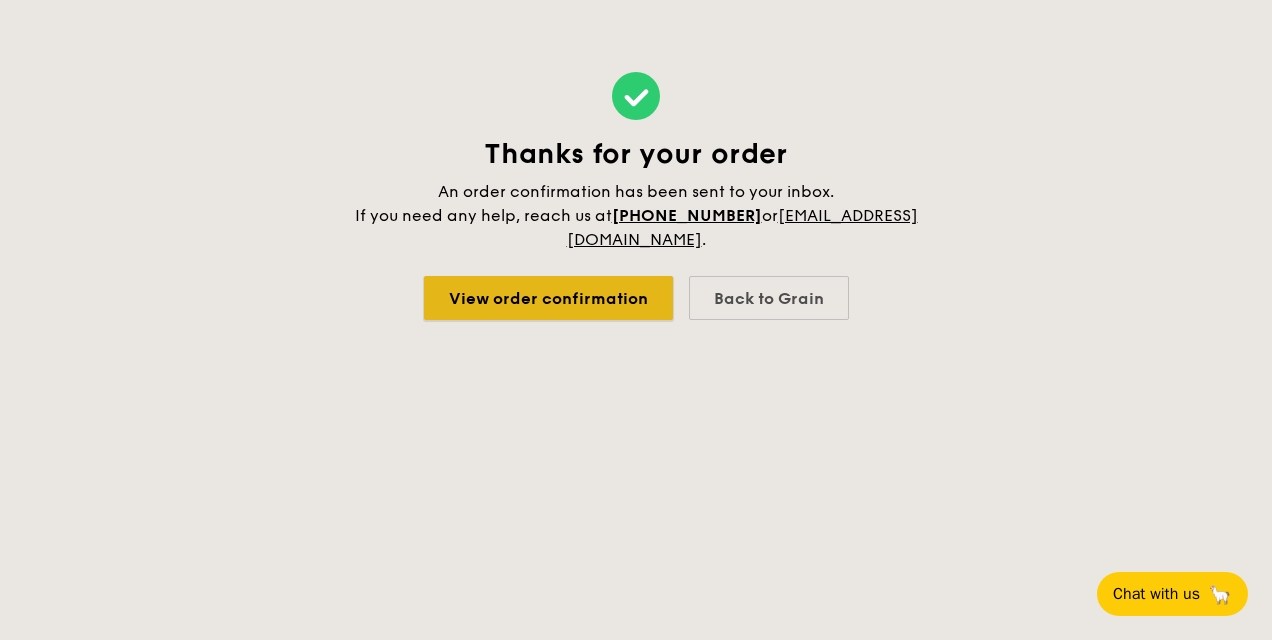 click on "View order confirmation" at bounding box center (548, 298) 